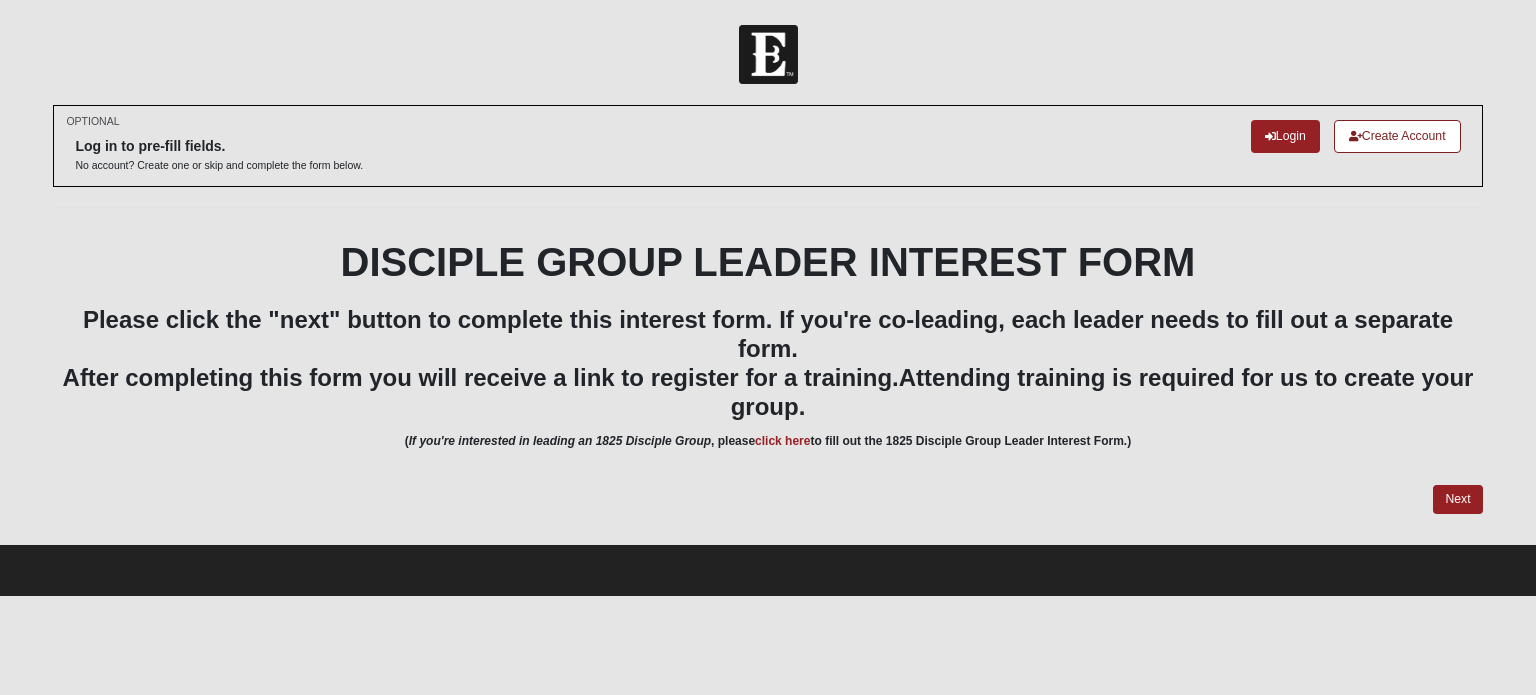 scroll, scrollTop: 0, scrollLeft: 0, axis: both 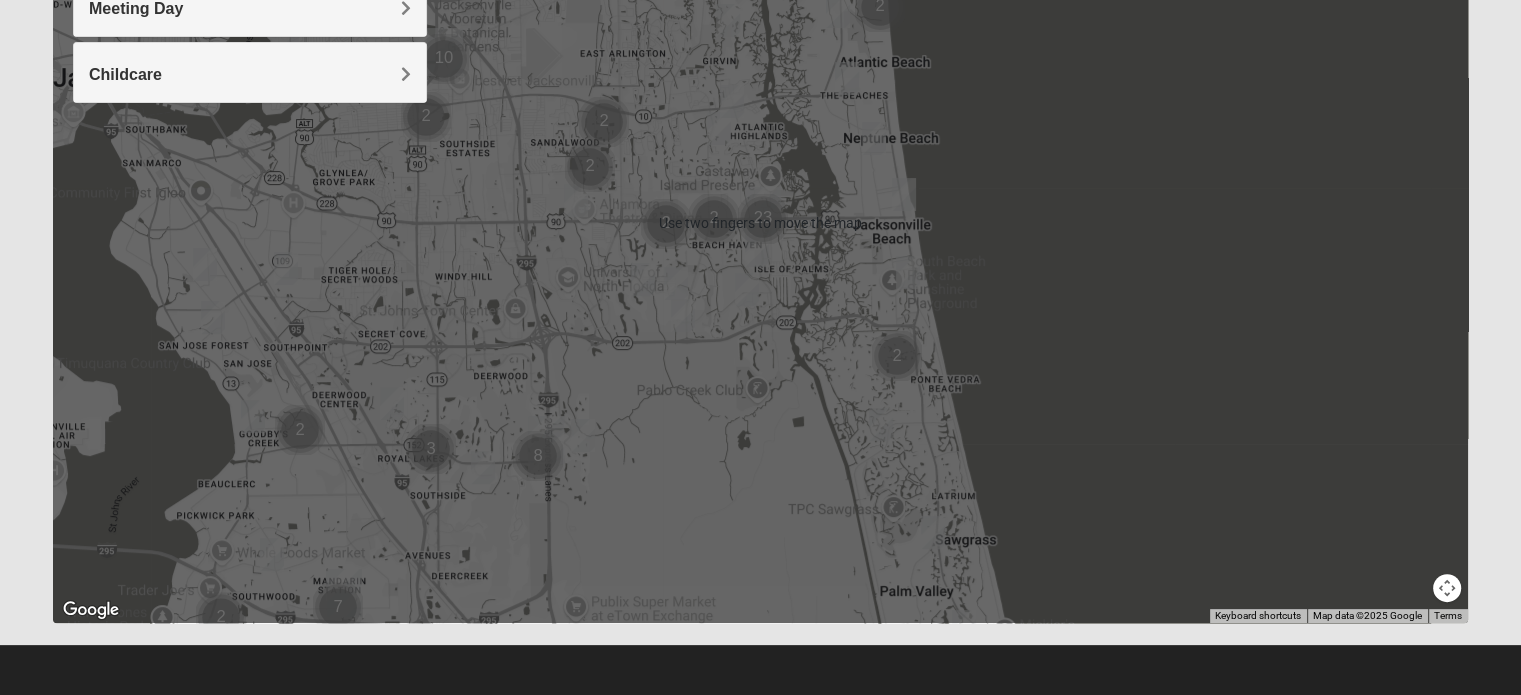 click at bounding box center [760, 223] 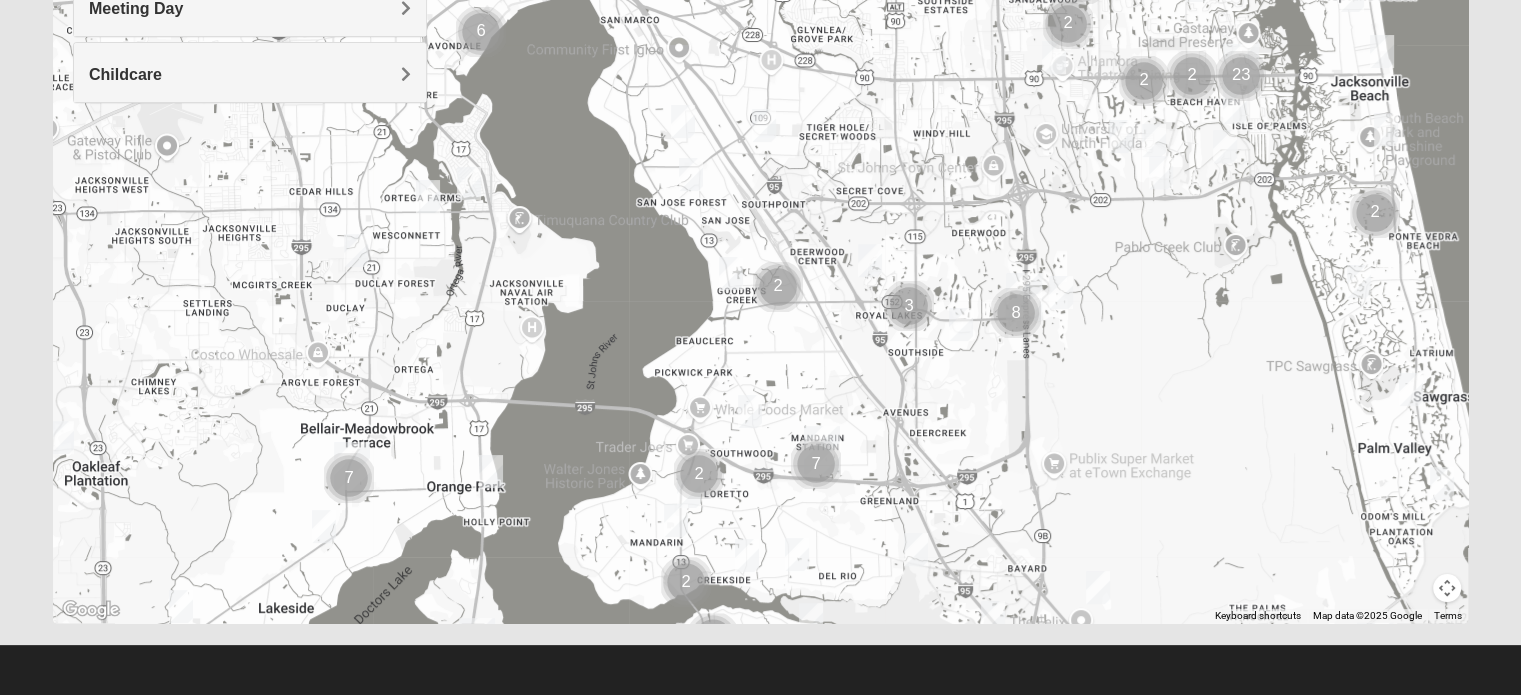 click at bounding box center [356, 250] 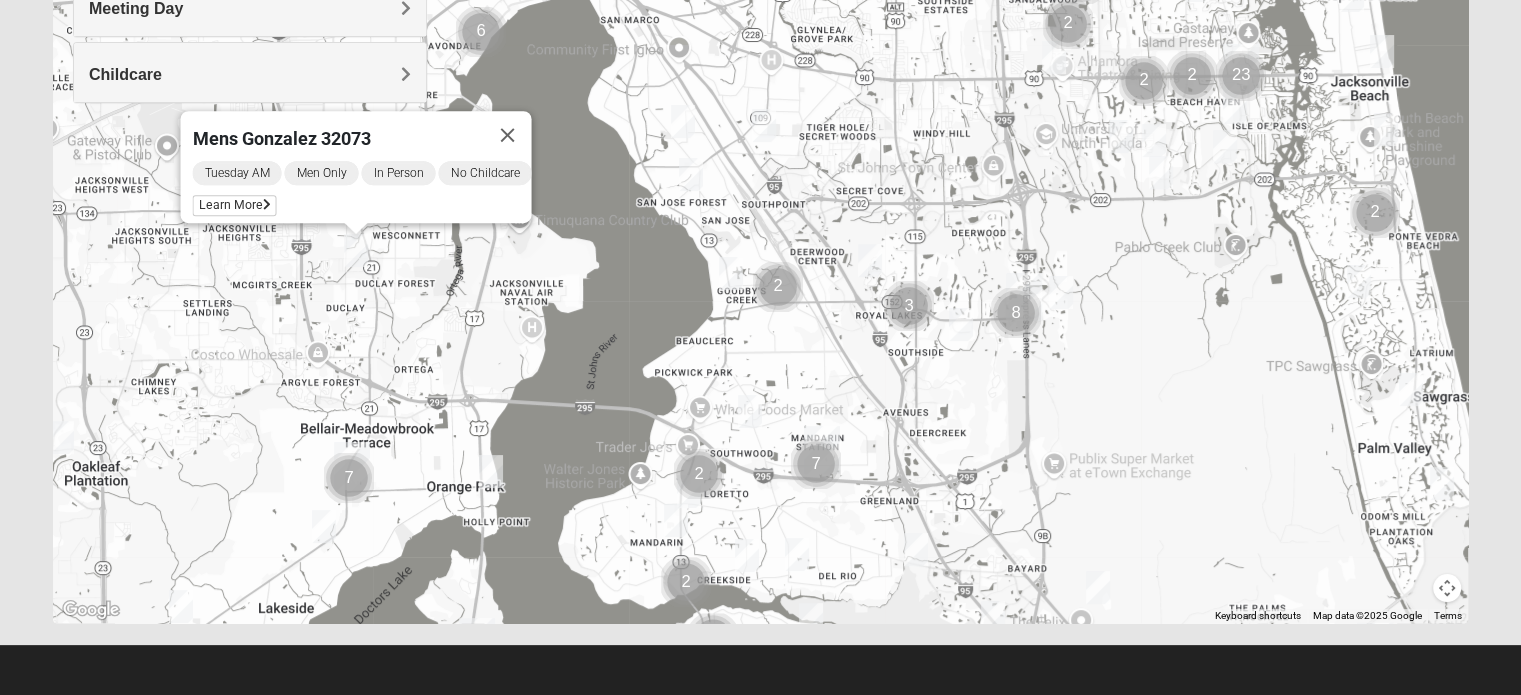 click on "Mens Gonzalez 32073          Tuesday AM      Men Only      In Person      No Childcare Learn More" at bounding box center (760, 223) 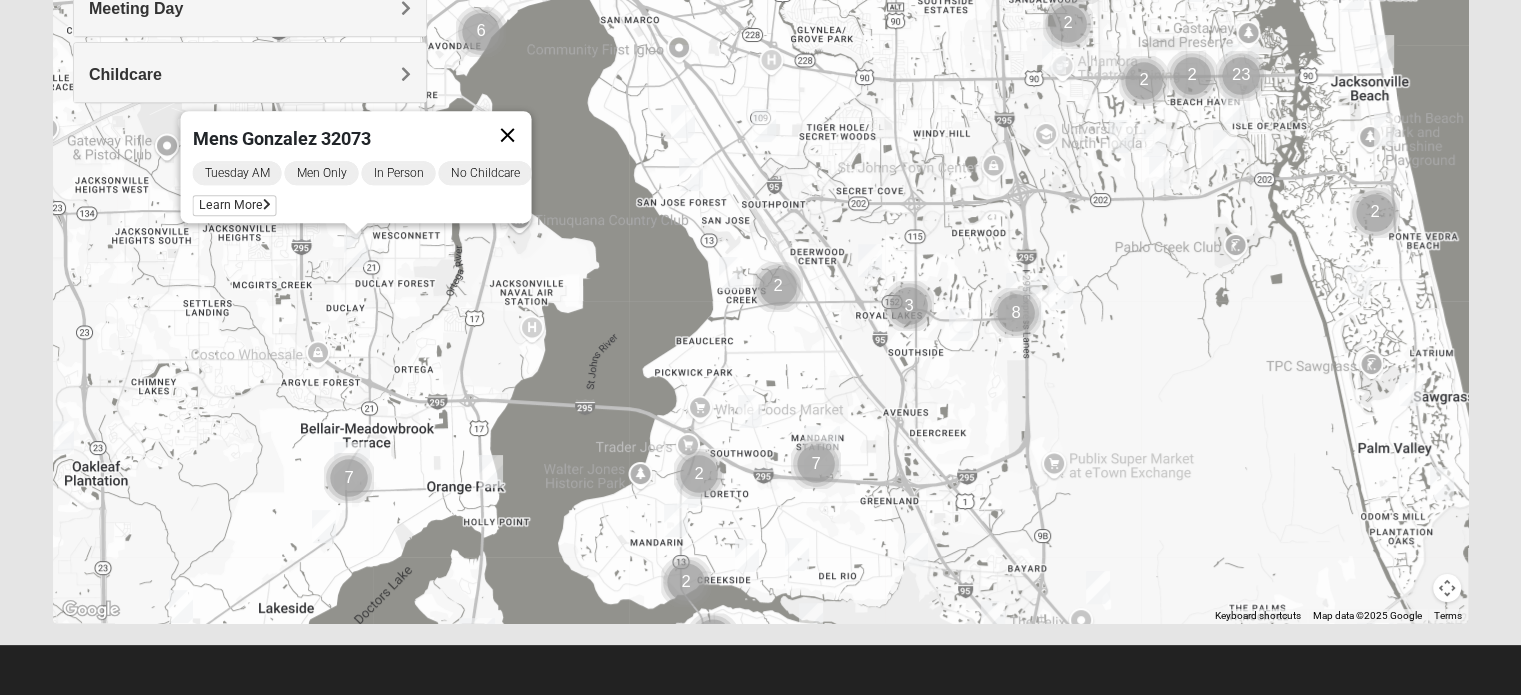 click at bounding box center [507, 135] 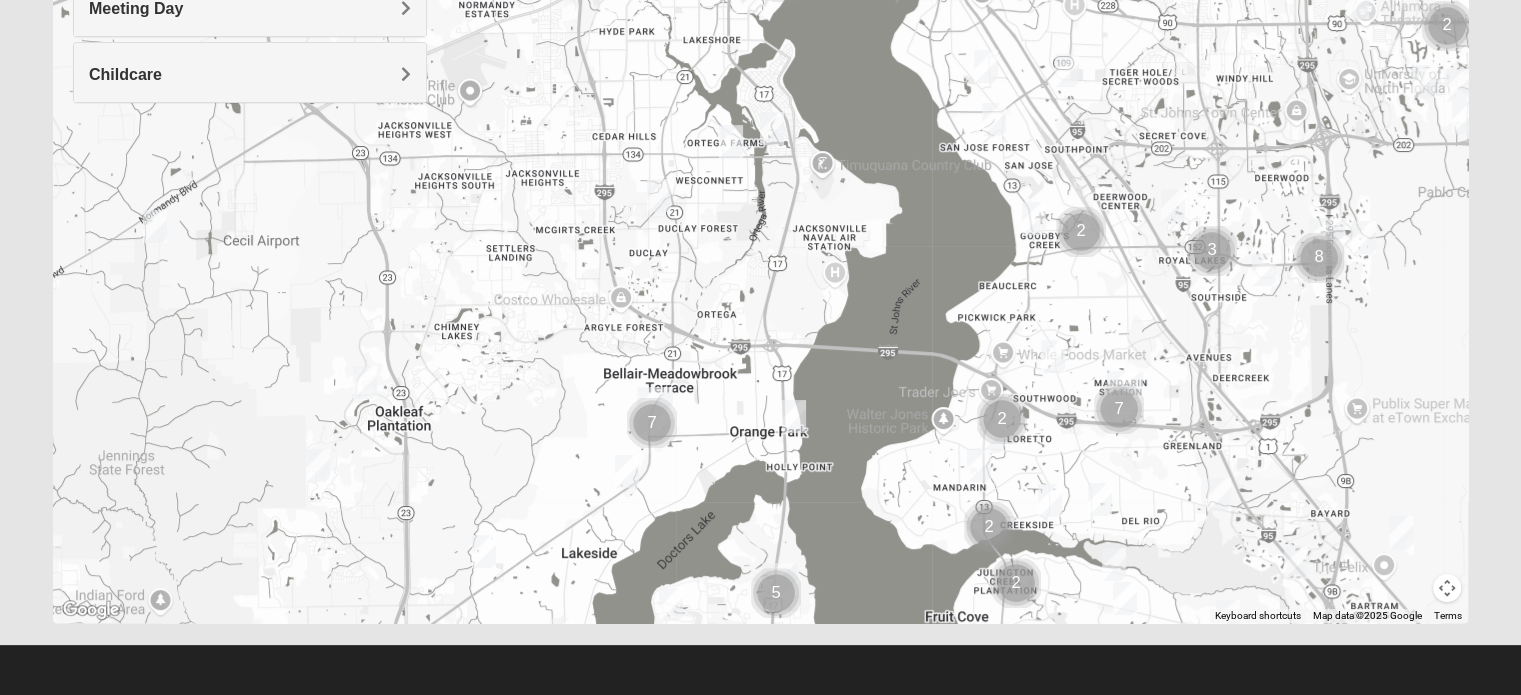 click at bounding box center (365, 382) 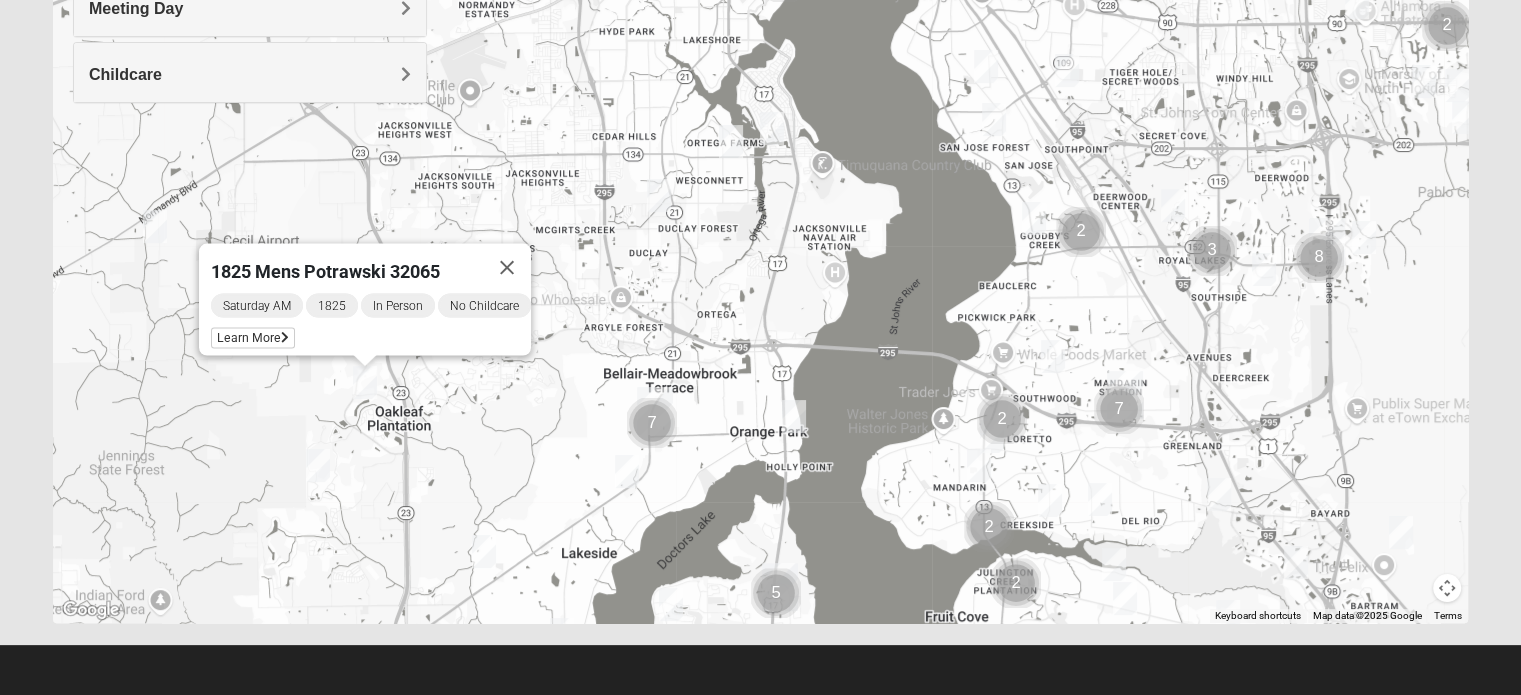 click at bounding box center (318, 465) 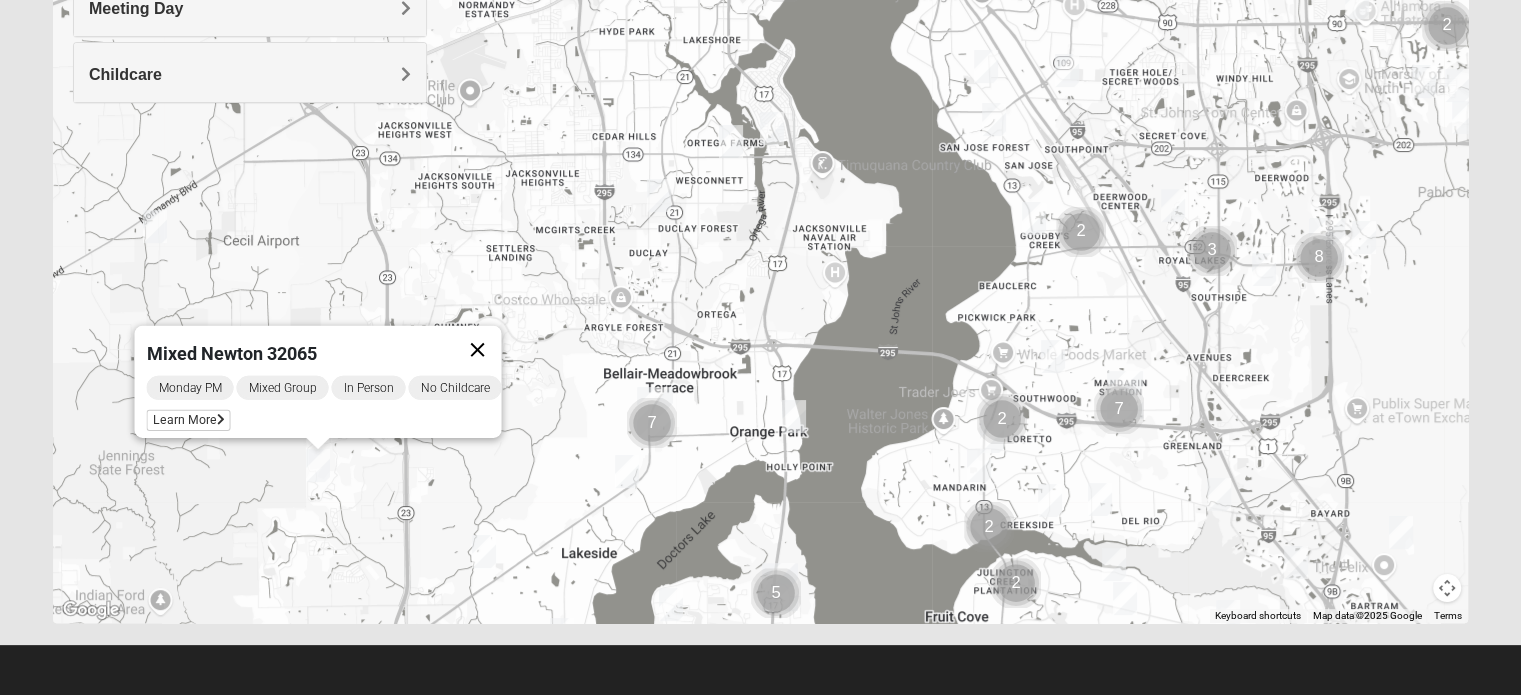 click at bounding box center (477, 350) 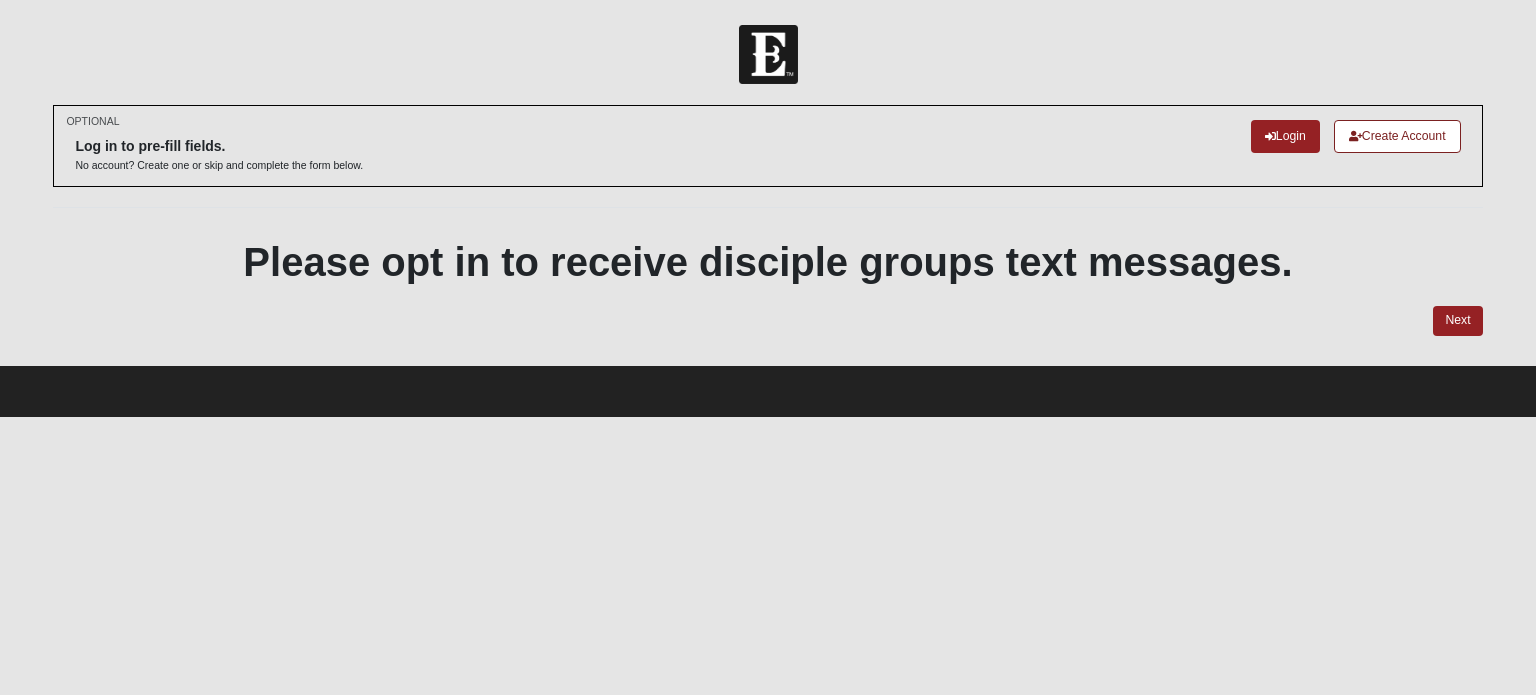 scroll, scrollTop: 0, scrollLeft: 0, axis: both 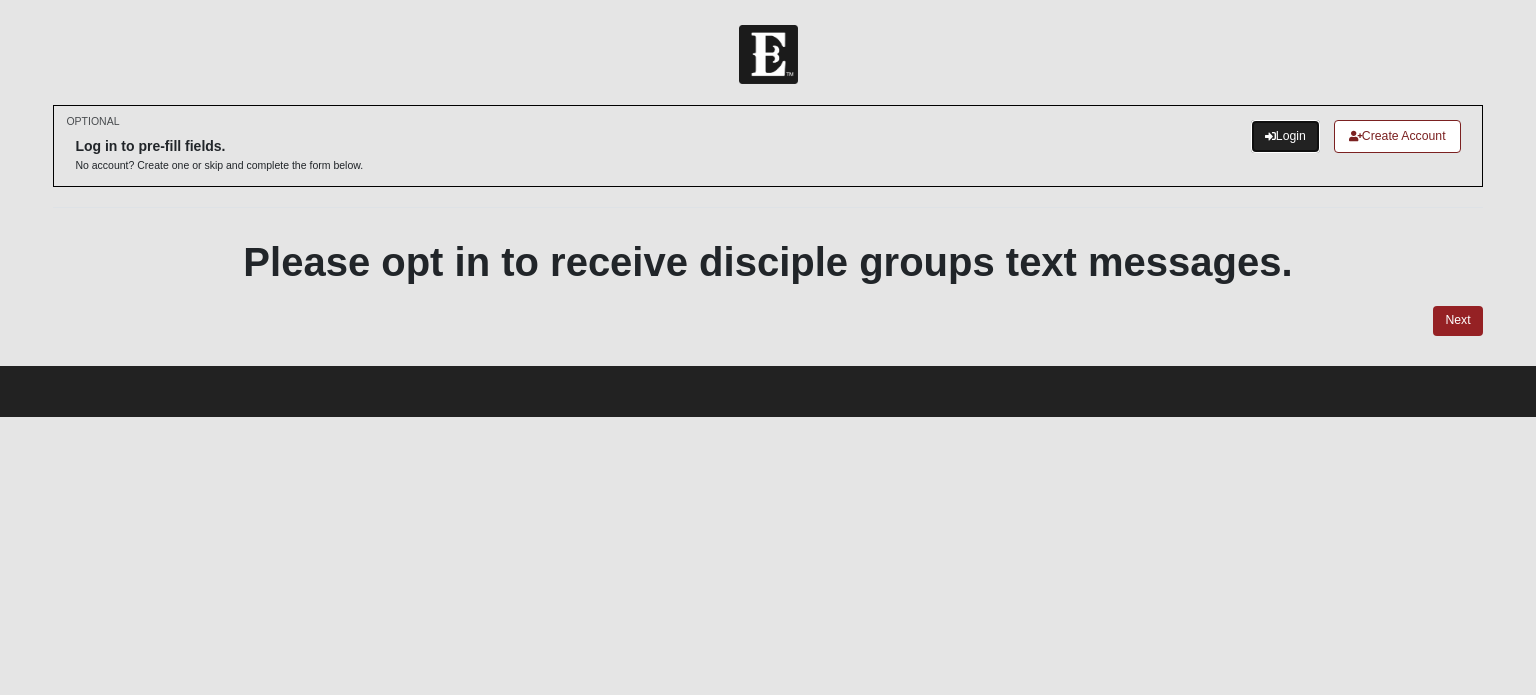 click on "Login" at bounding box center [1285, 136] 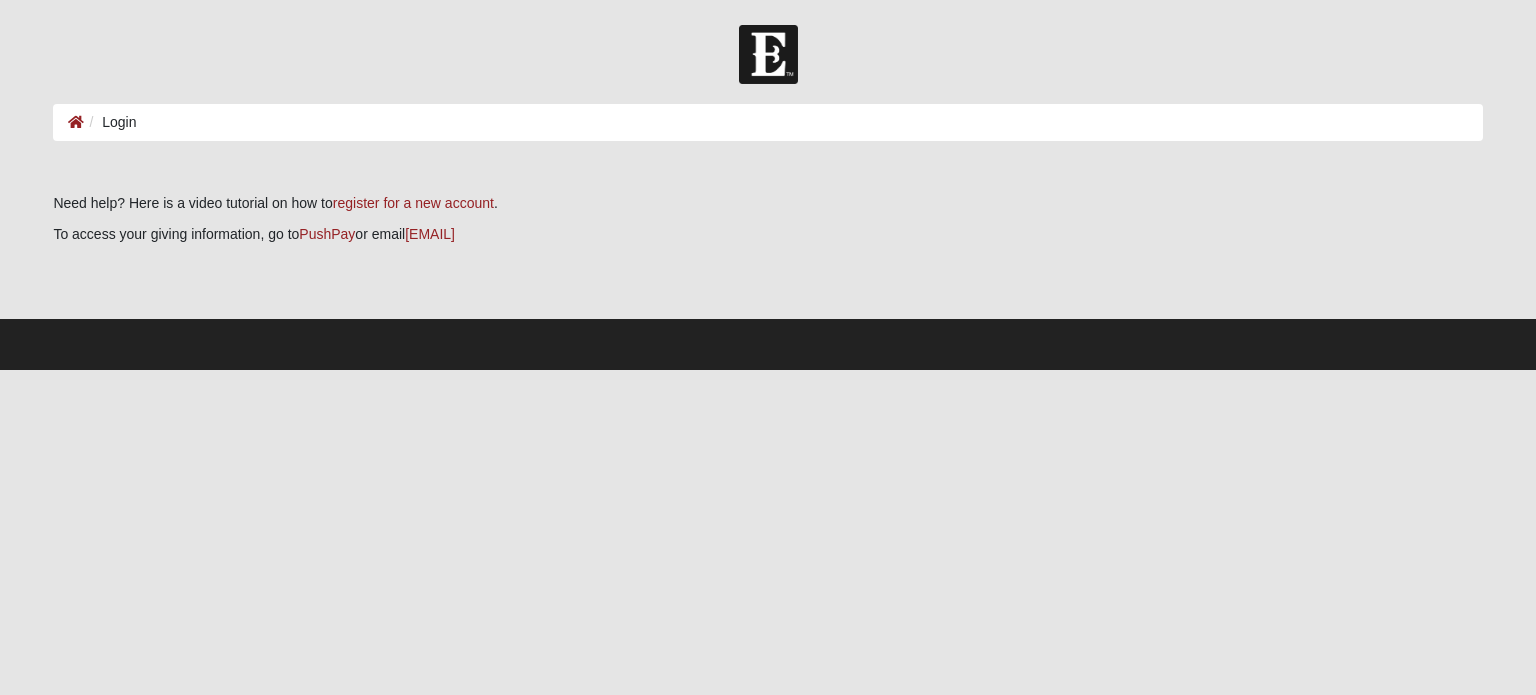 scroll, scrollTop: 0, scrollLeft: 0, axis: both 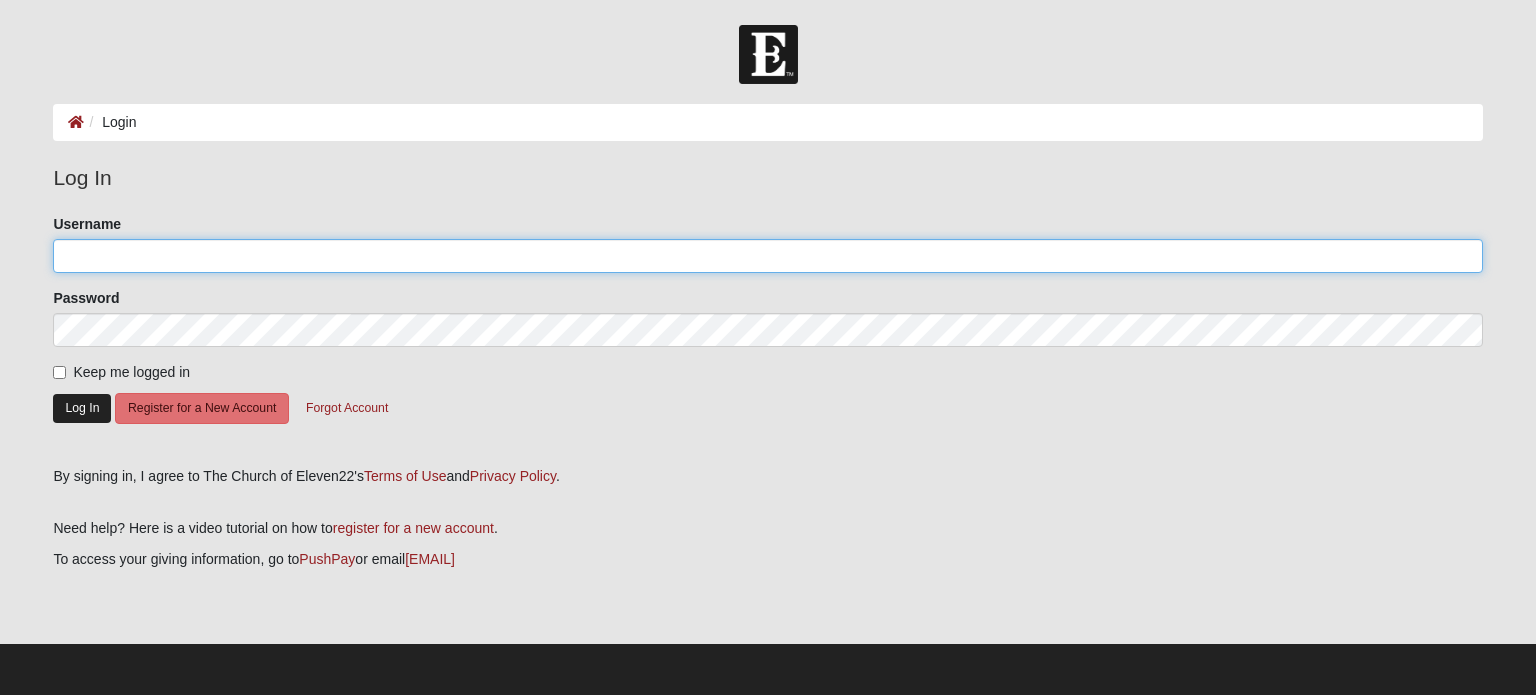 type on "JCostley60" 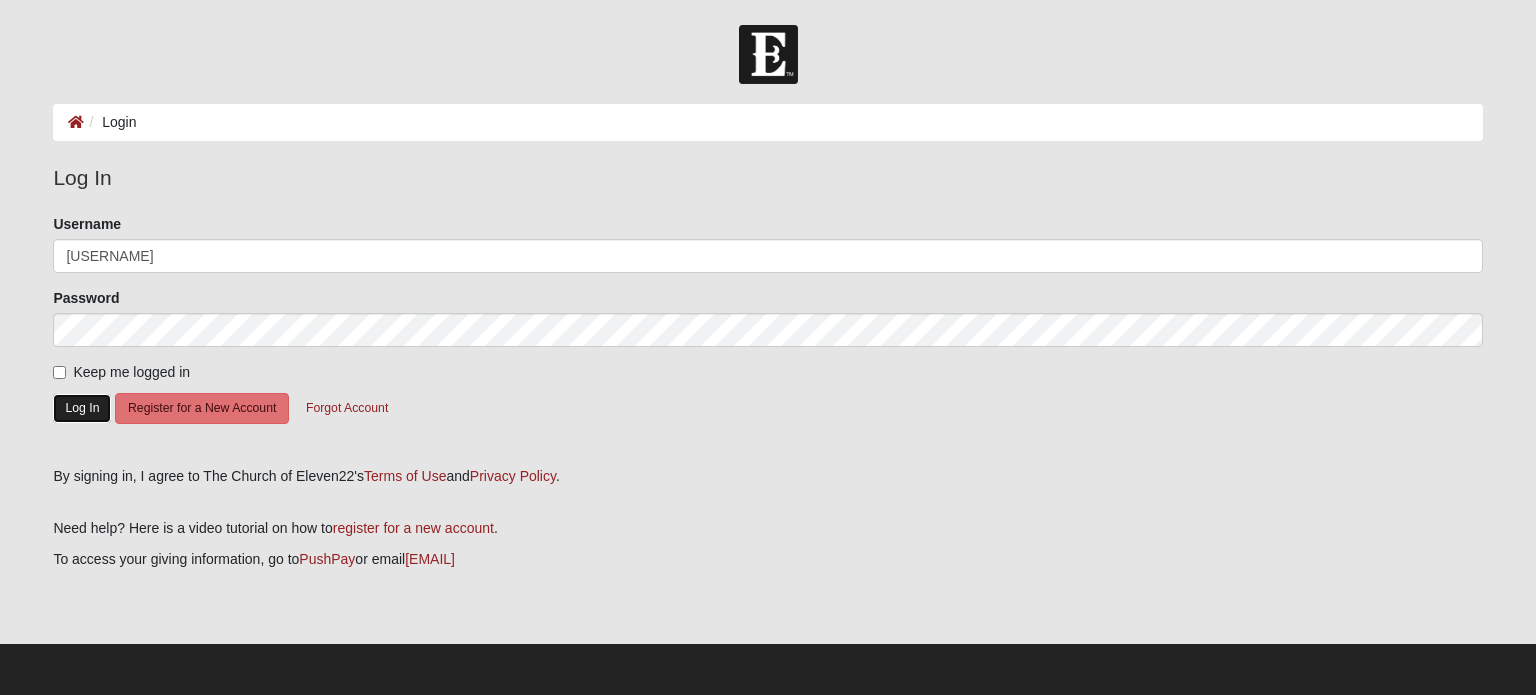 click on "Log In" 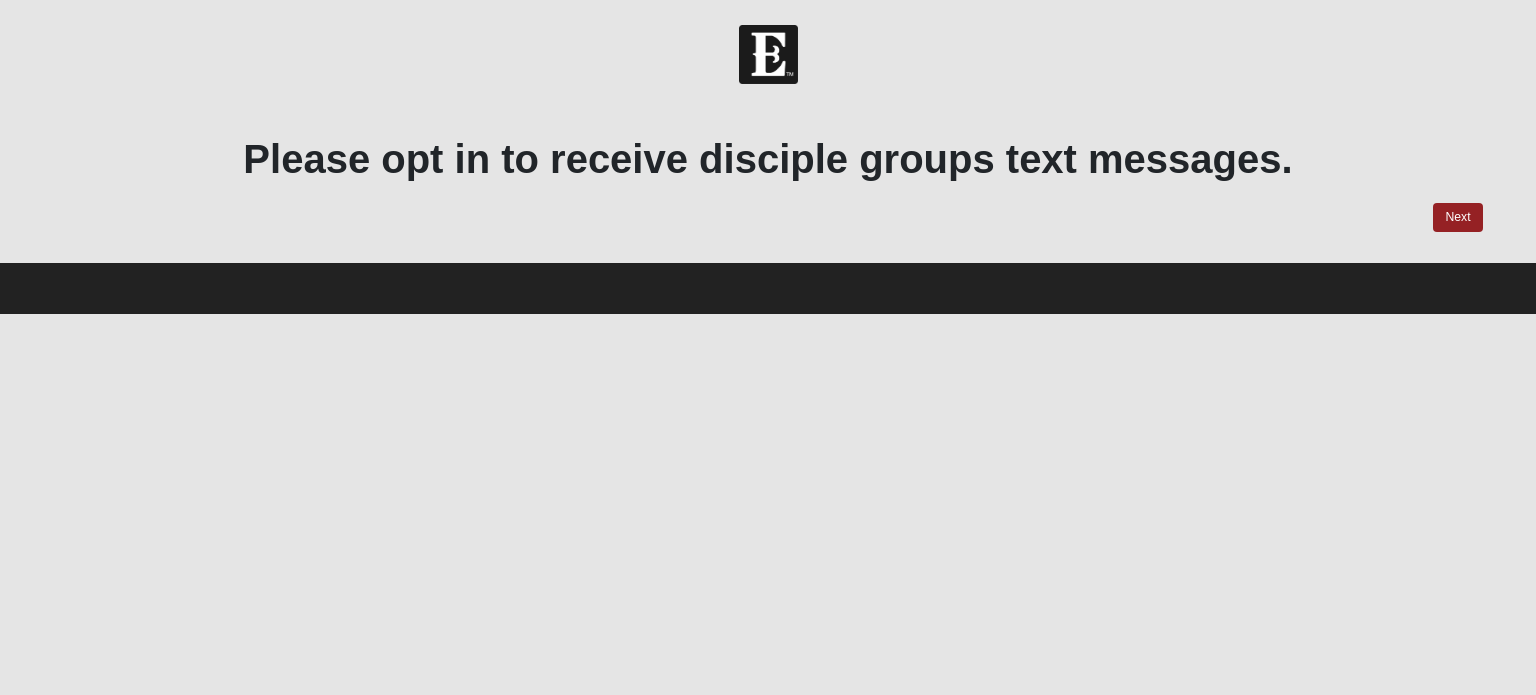 scroll, scrollTop: 0, scrollLeft: 0, axis: both 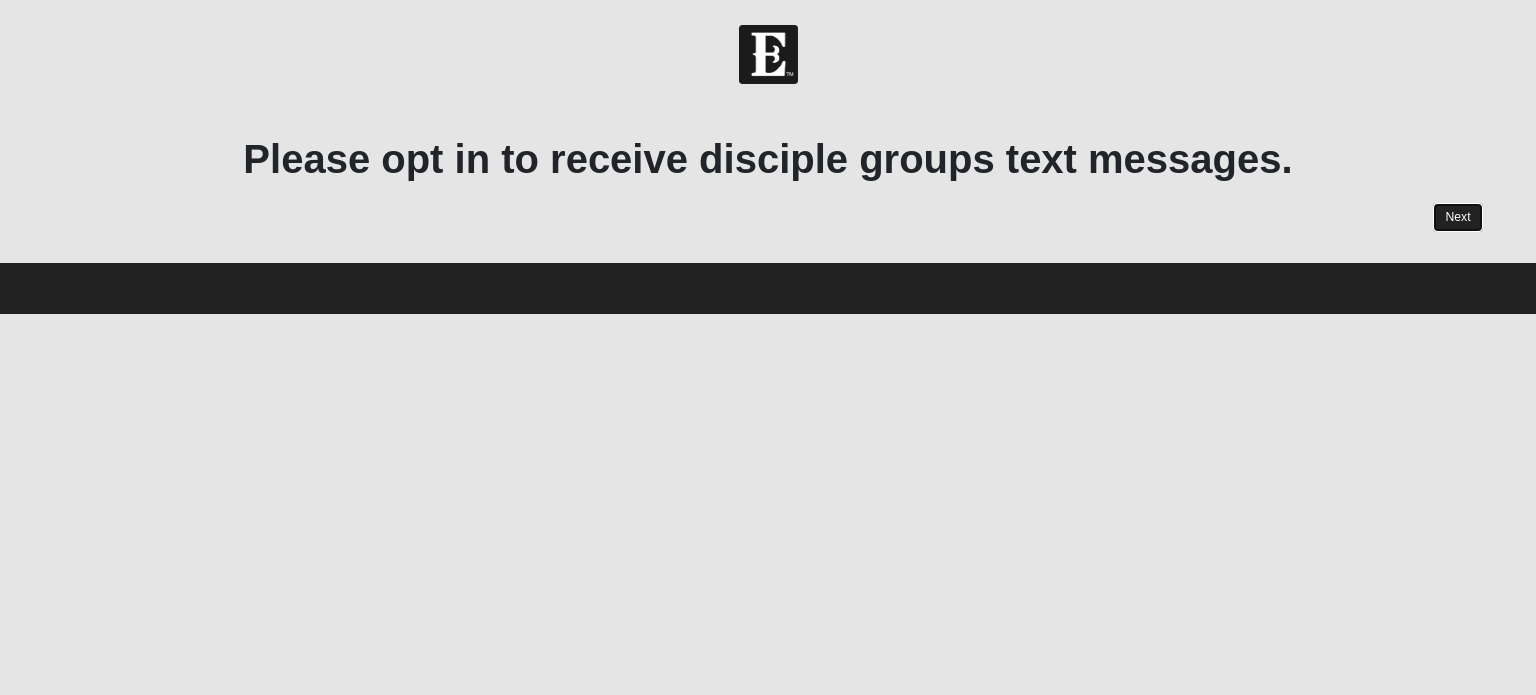 click on "Next" at bounding box center [1457, 217] 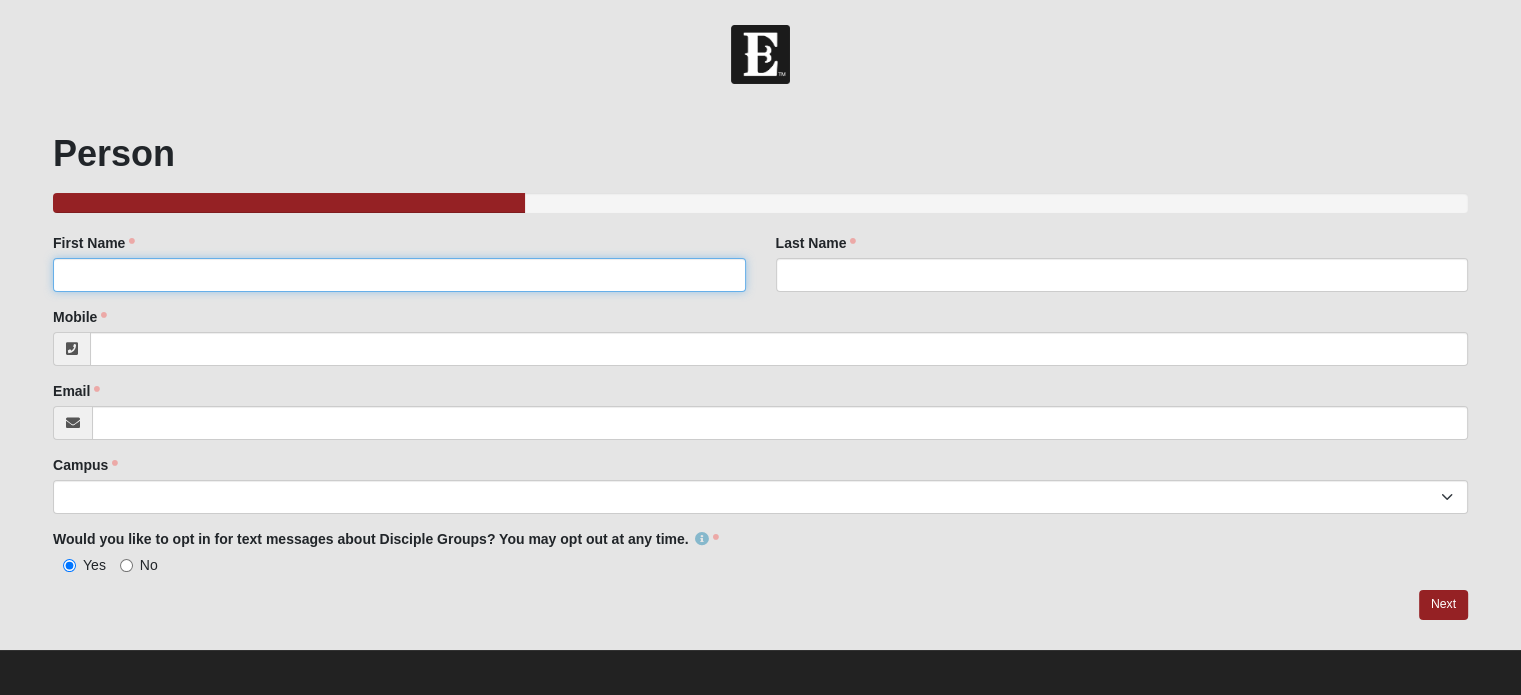 click on "First Name" at bounding box center [399, 275] 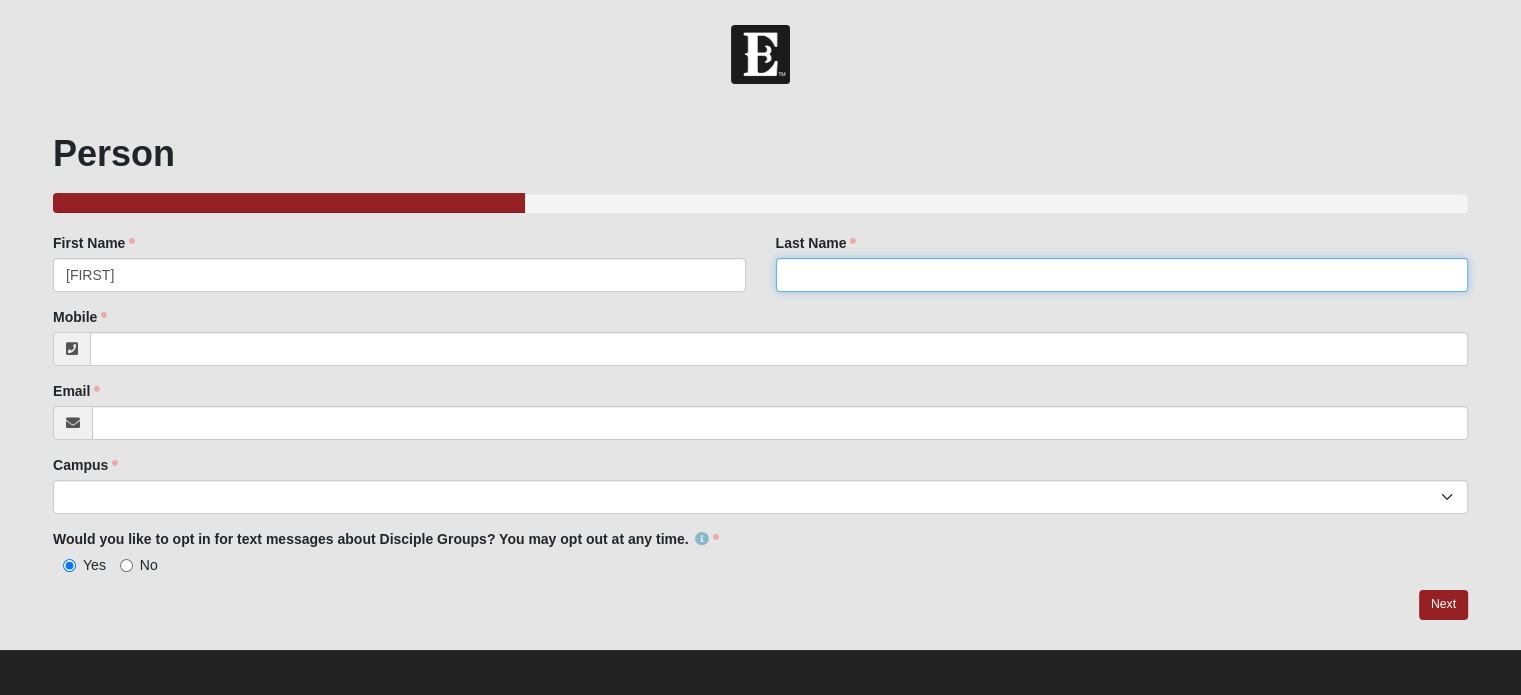 type on "COSTLEY" 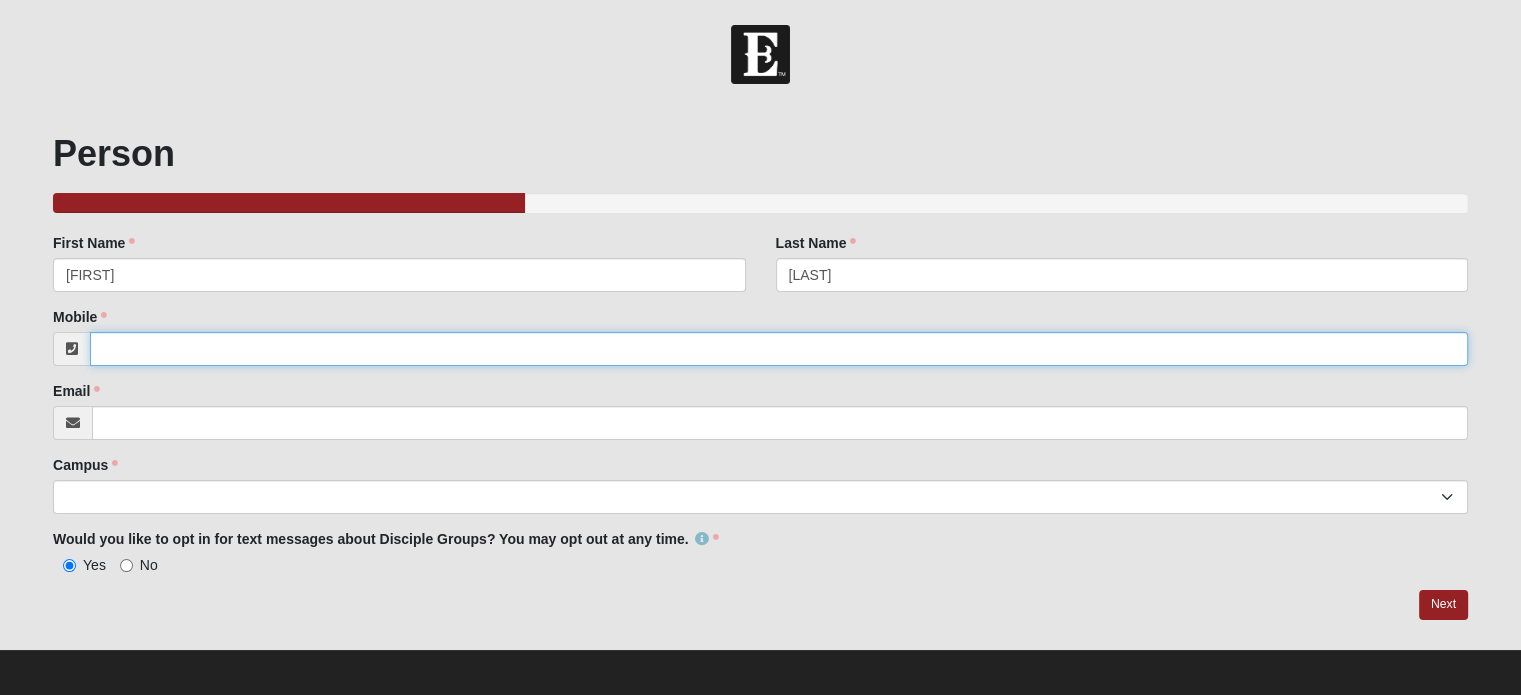 type on "9043862756" 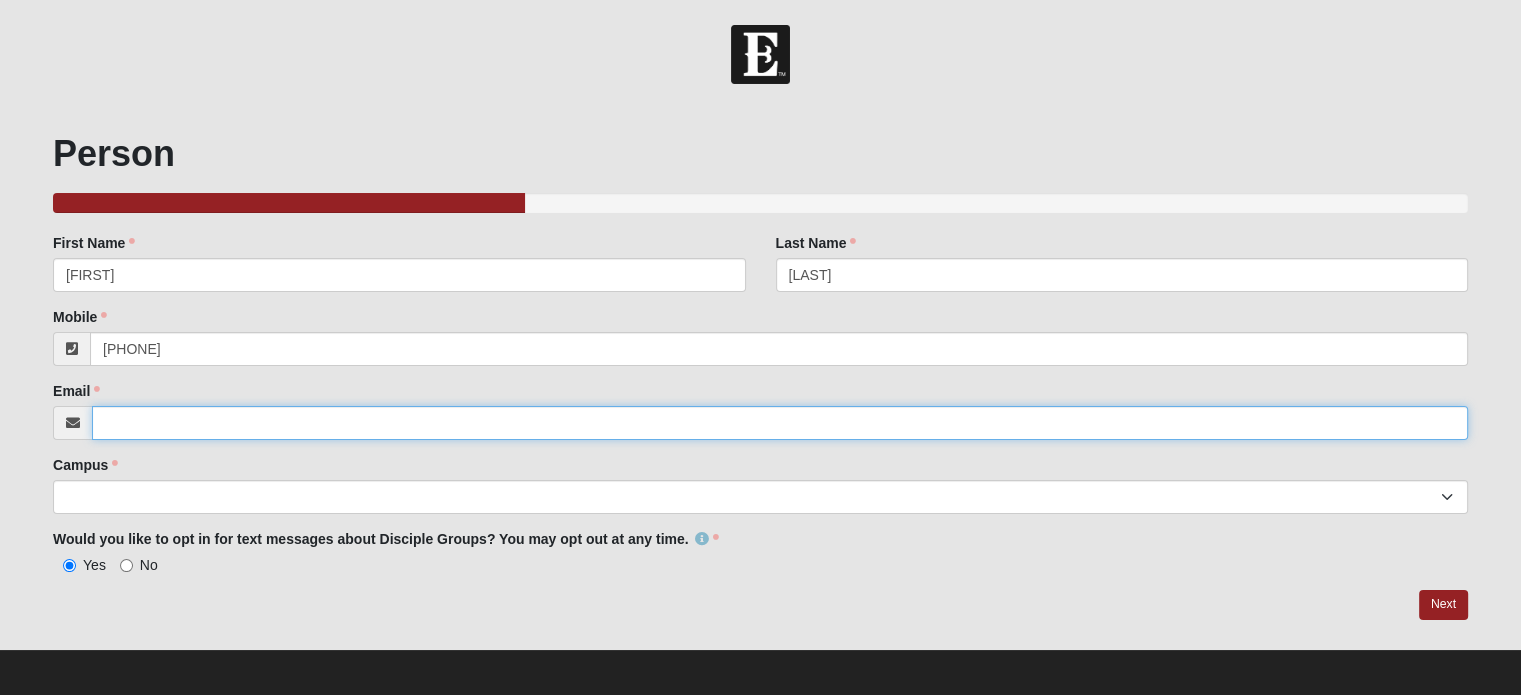 type on "[EMAIL]" 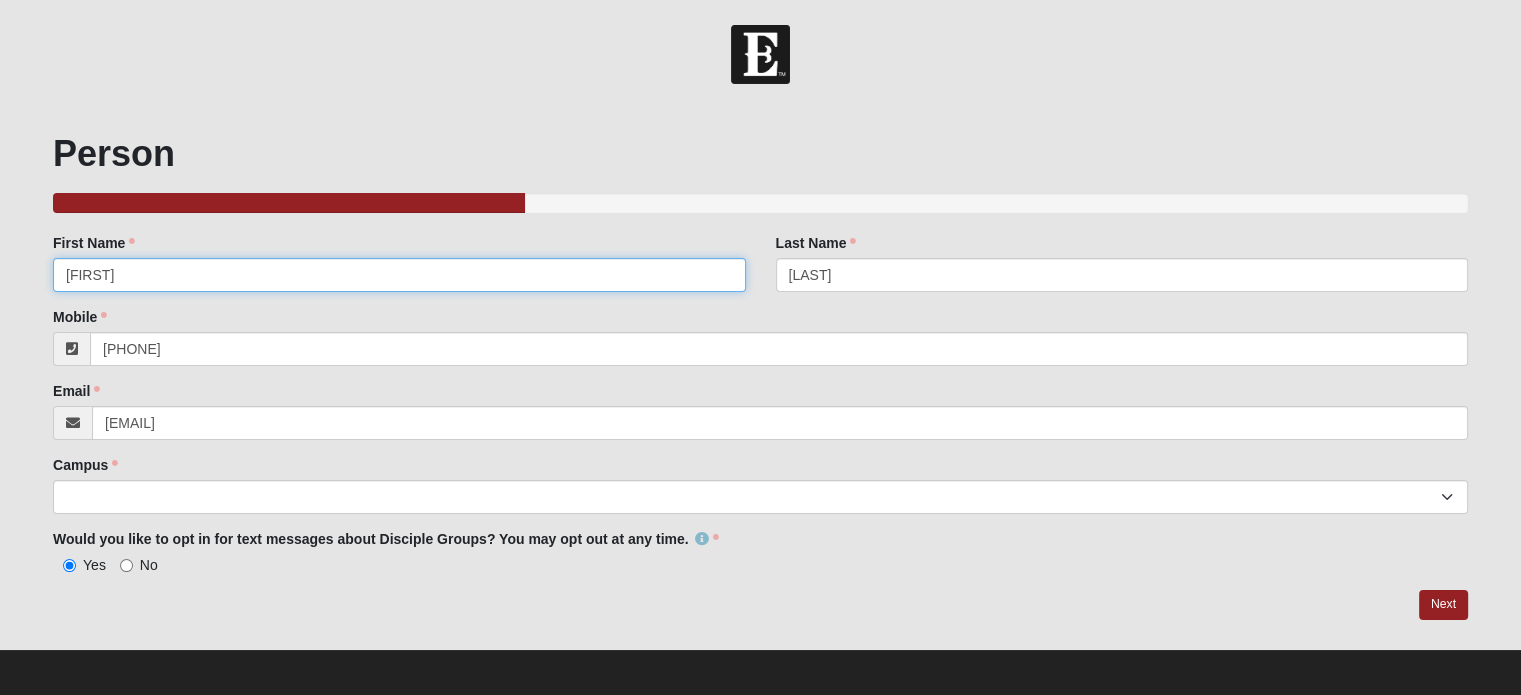 type on "[PHONE]" 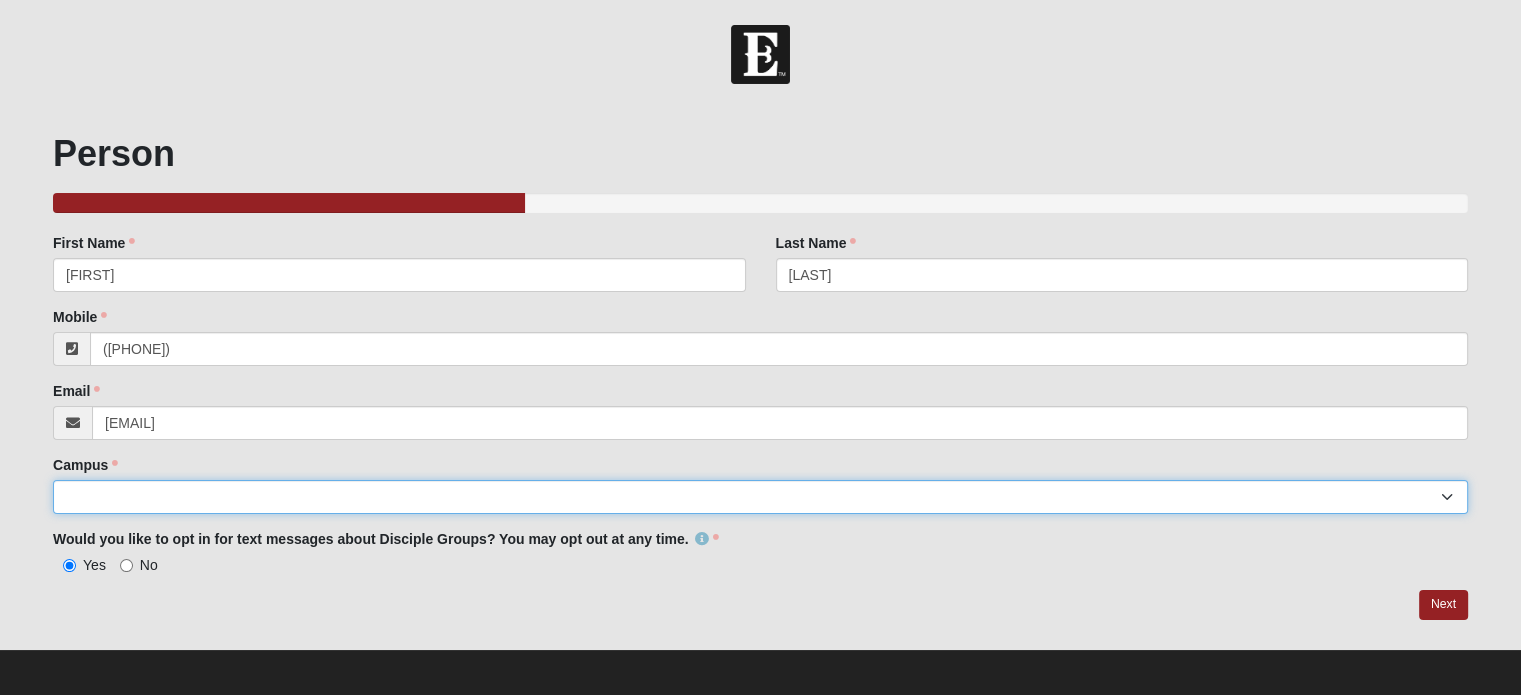 click on "Arlington
Baymeadows
Eleven22 Online
Fleming Island
Jesup
Mandarin
North Jax
Orange Park
Outpost
Palatka (Coming Soon)
Ponte Vedra
San Pablo
St. Johns
St. Augustine (Coming Soon)
Wildlight
NONE" at bounding box center (760, 497) 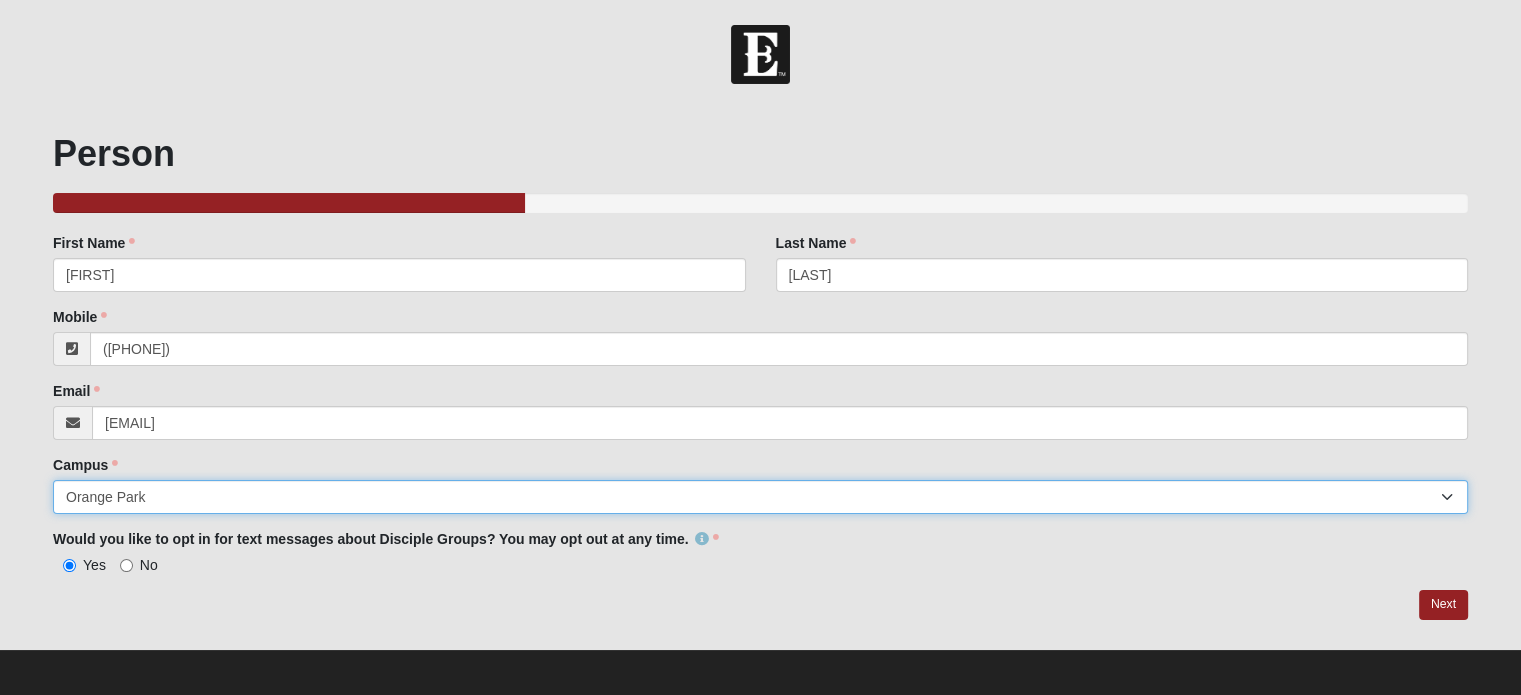 click on "Arlington
Baymeadows
Eleven22 Online
Fleming Island
Jesup
Mandarin
North Jax
Orange Park
Outpost
Palatka (Coming Soon)
Ponte Vedra
San Pablo
St. Johns
St. Augustine (Coming Soon)
Wildlight
NONE" at bounding box center (760, 497) 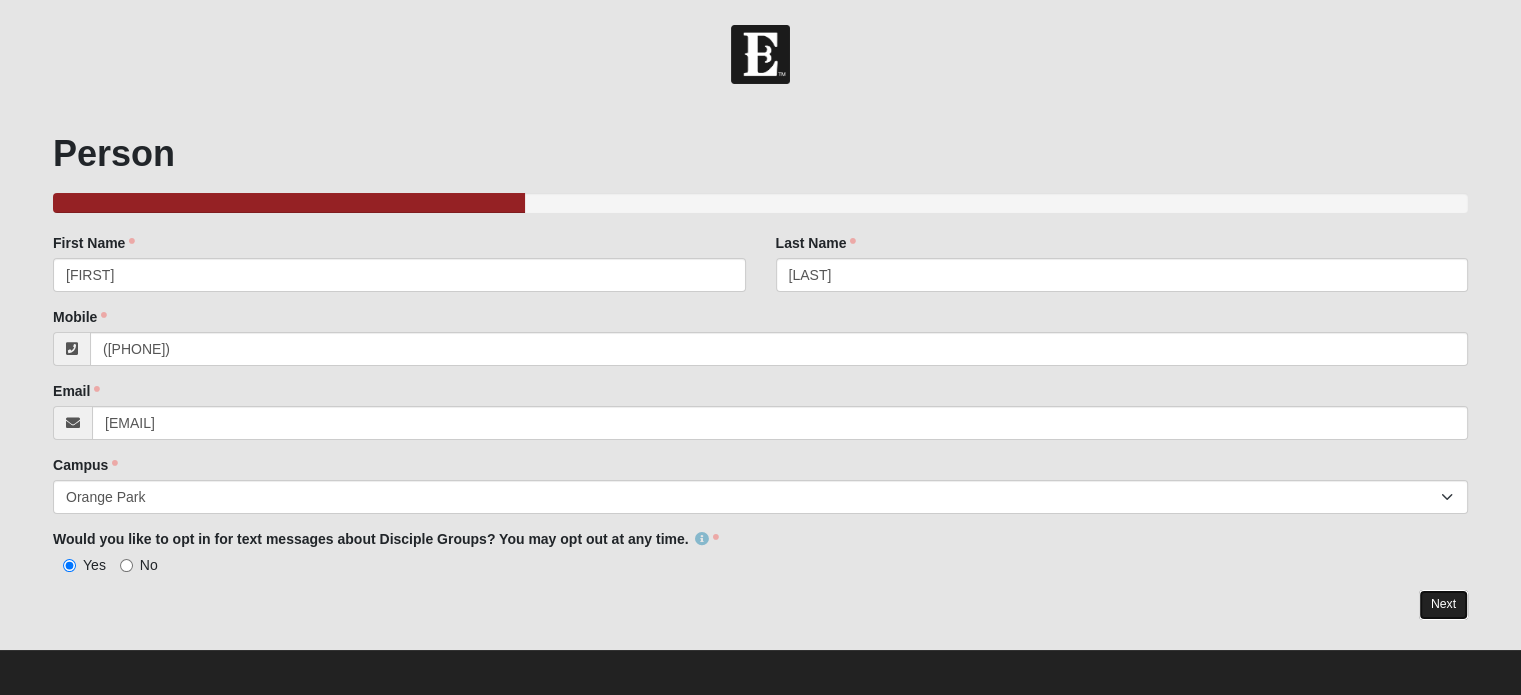 click on "Next" at bounding box center [1443, 604] 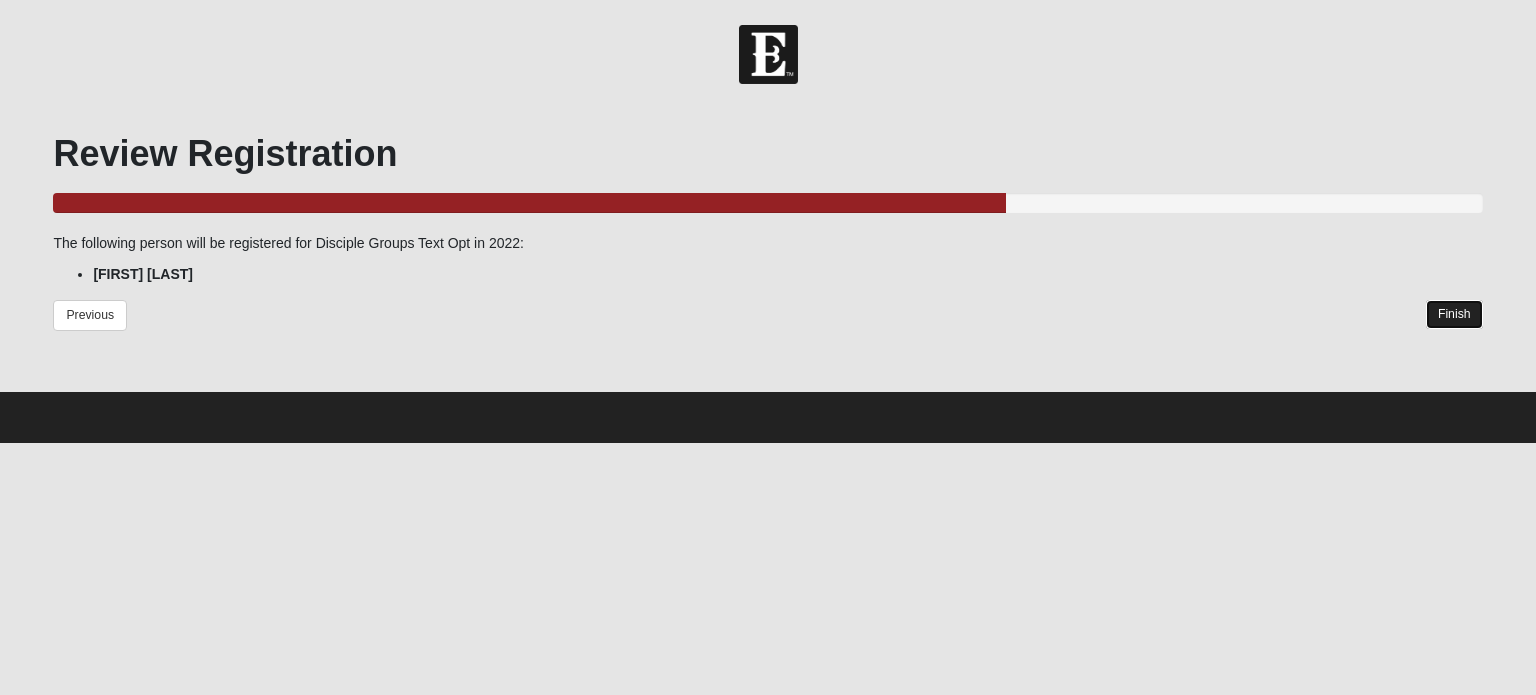 click on "Finish" at bounding box center (1454, 314) 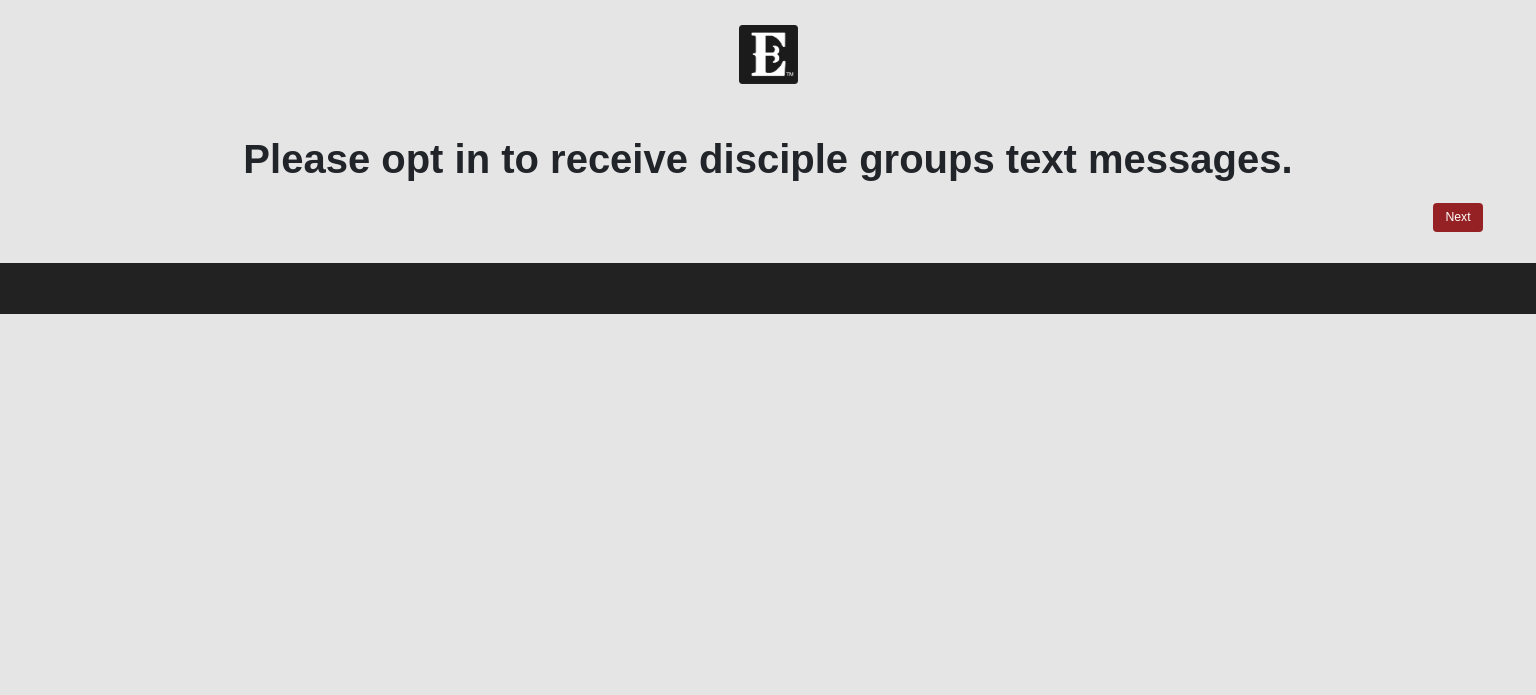 scroll, scrollTop: 0, scrollLeft: 0, axis: both 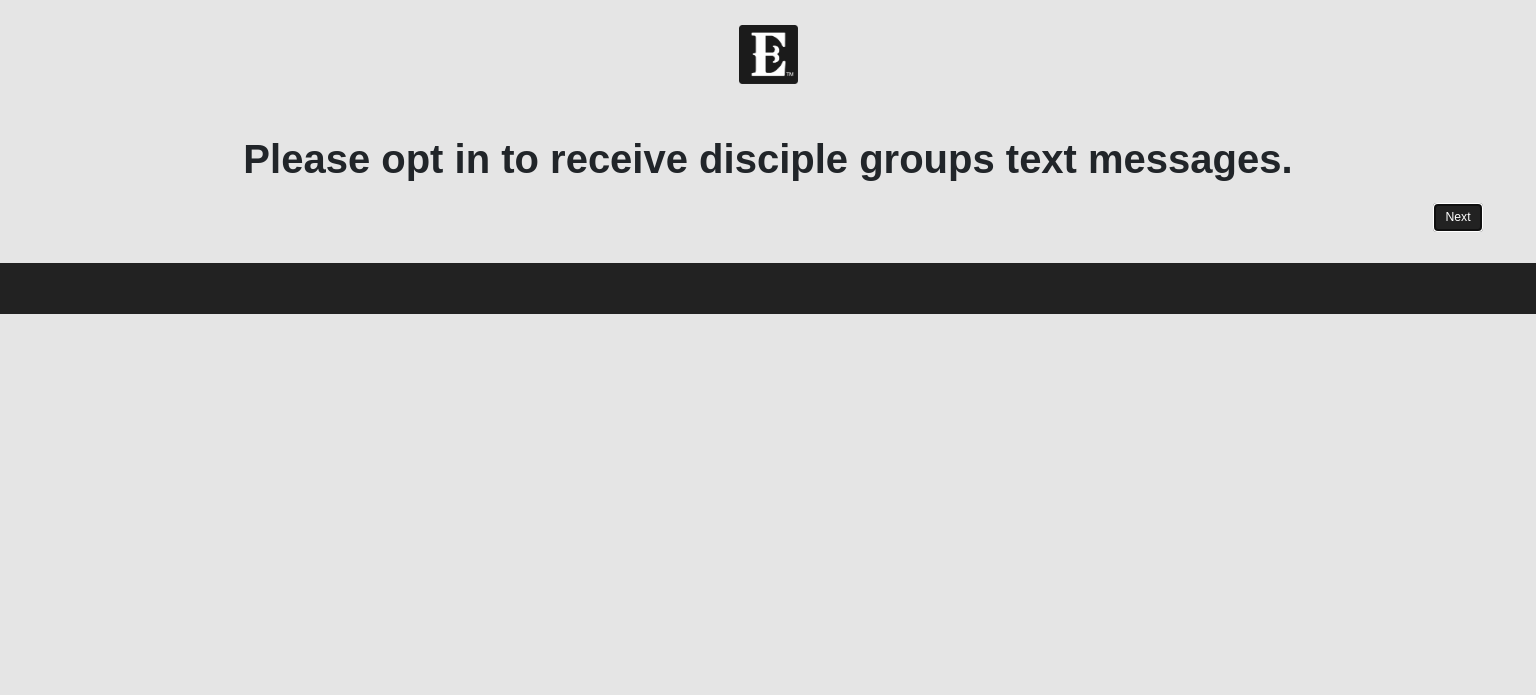 click on "Next" at bounding box center [1457, 217] 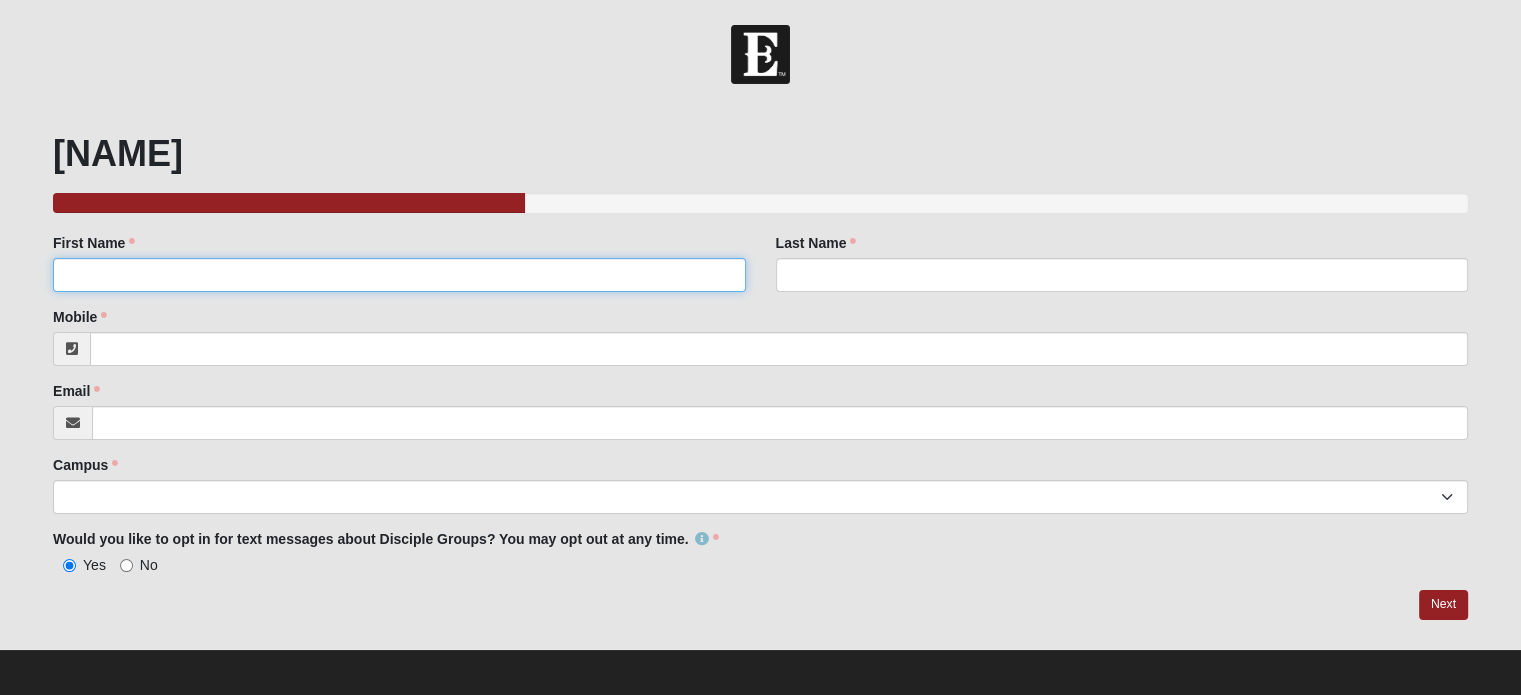 click on "First Name" at bounding box center [399, 275] 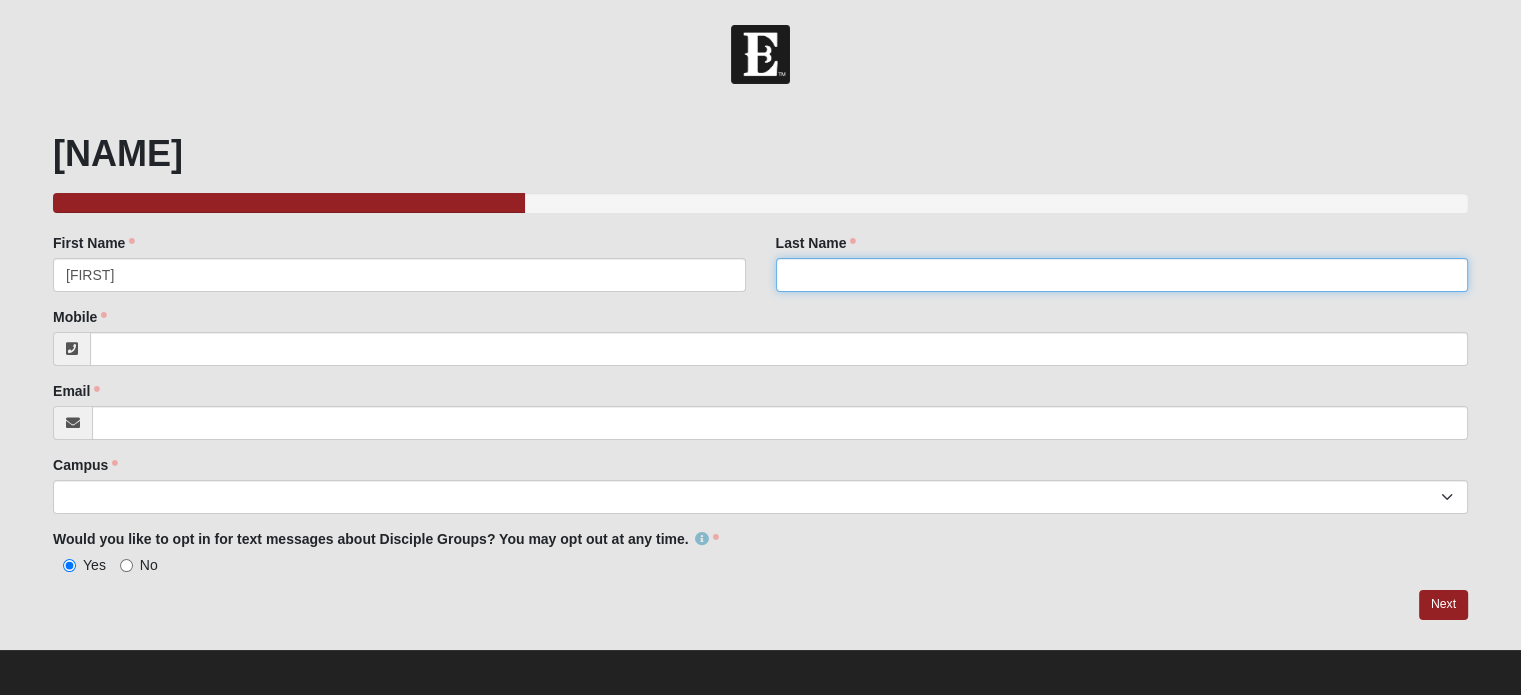type on "COSTLEY" 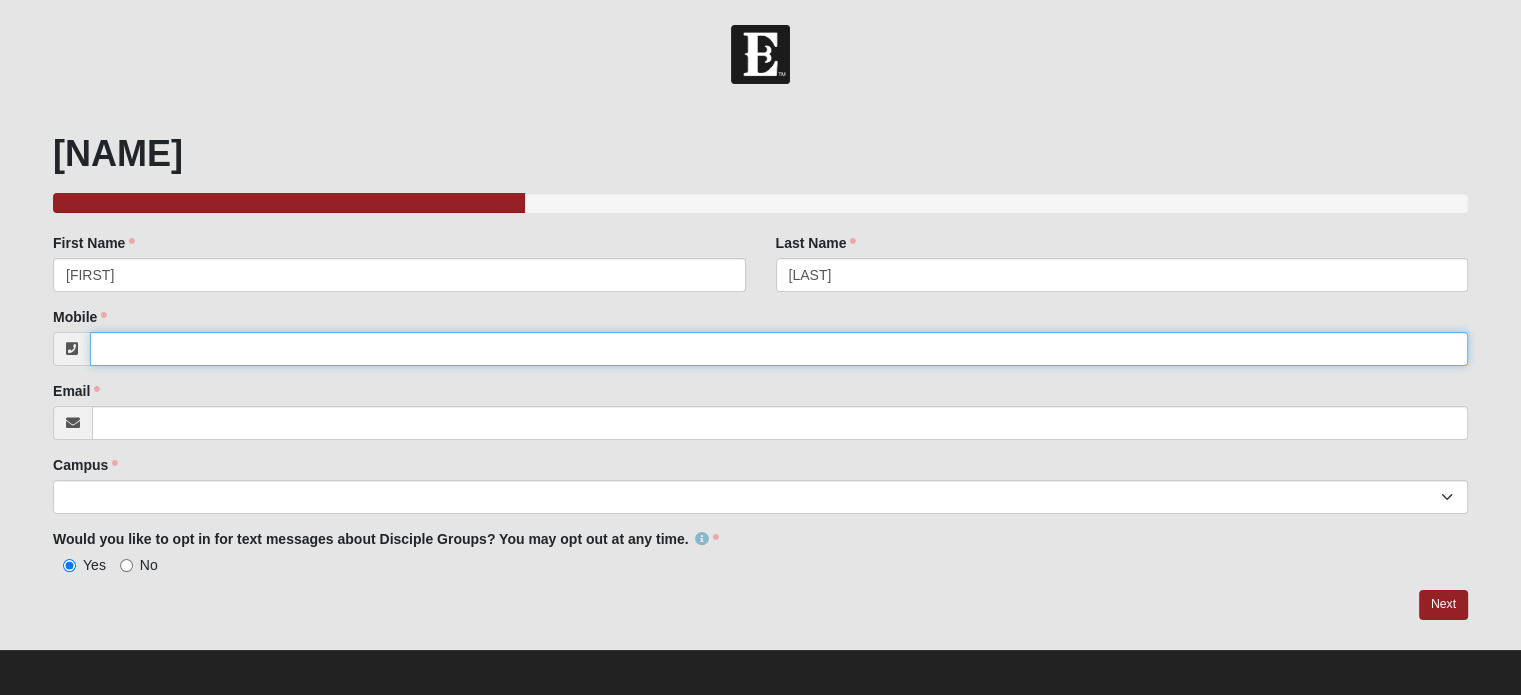 type on "9043862756" 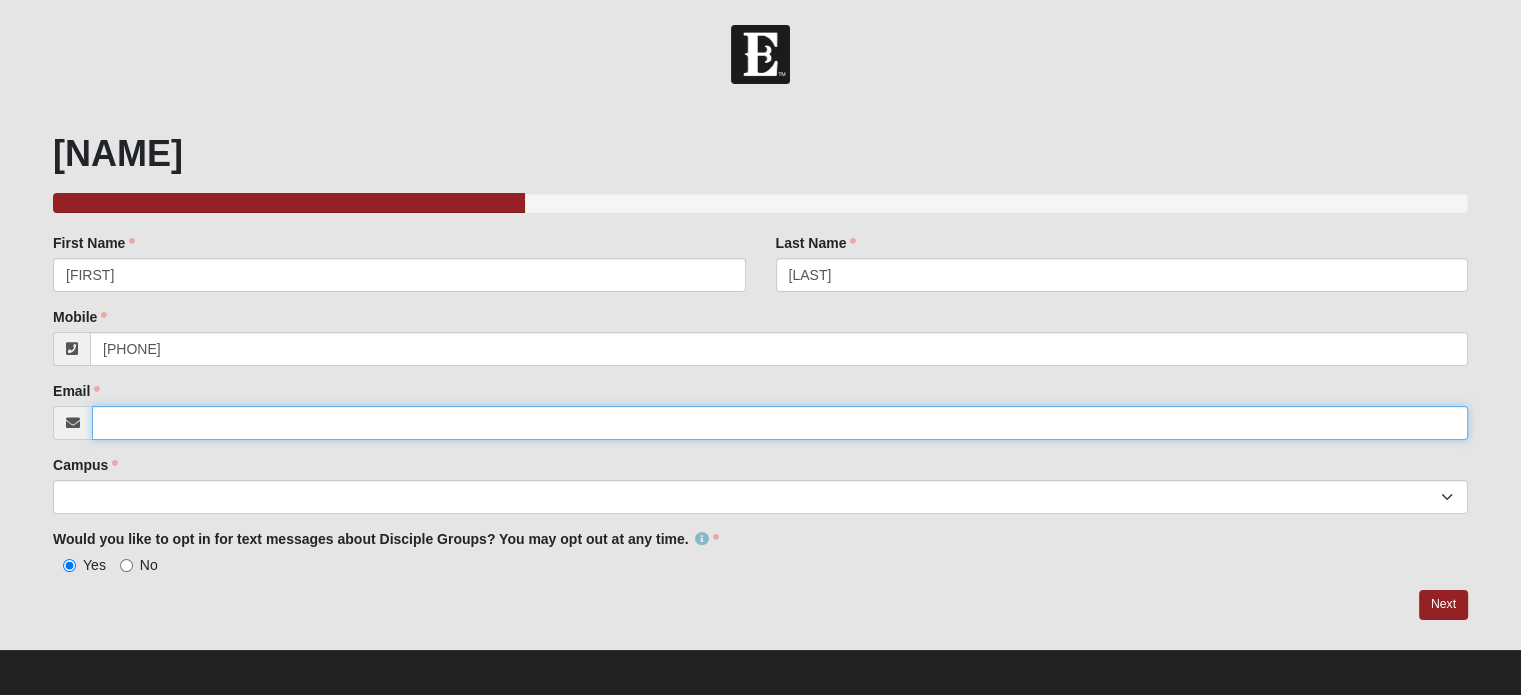type on "JLCBKP@BELLSOUTH.NET" 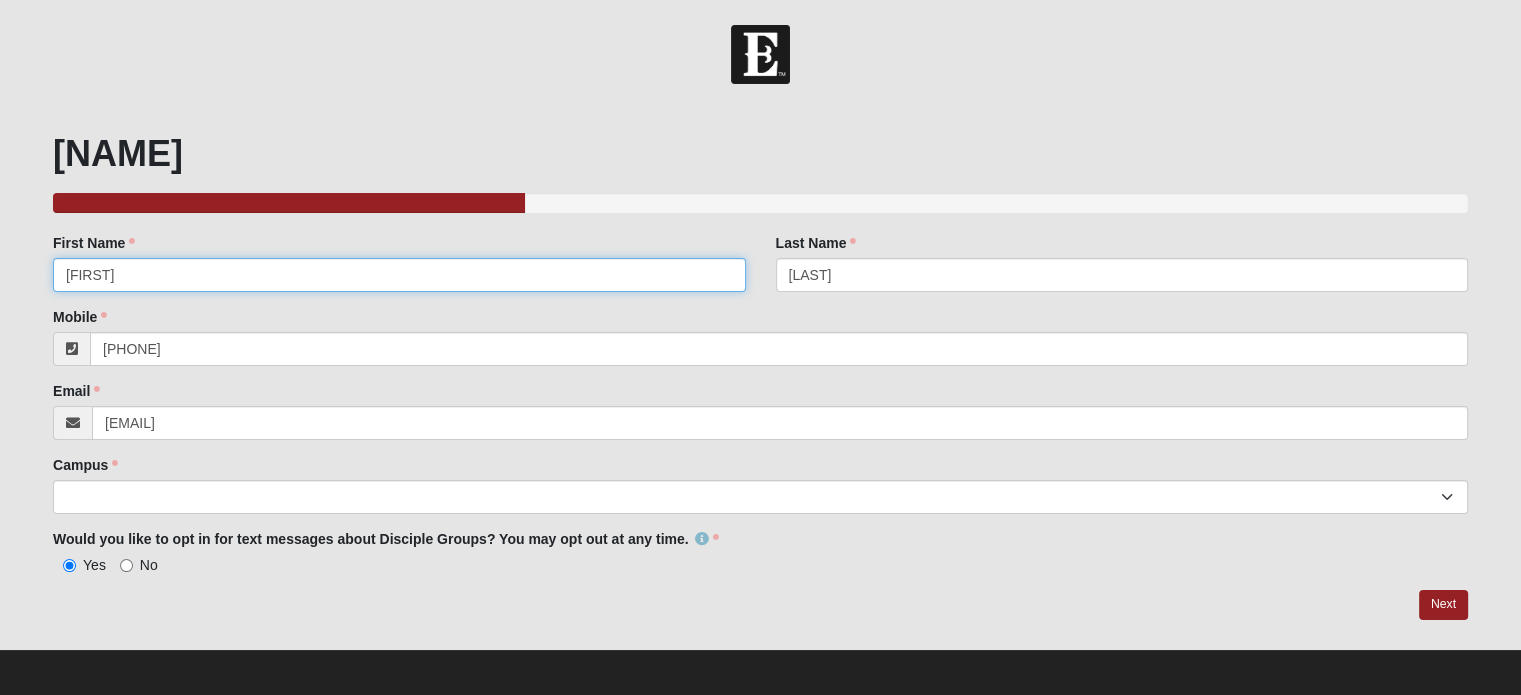 type on "([PHONE])" 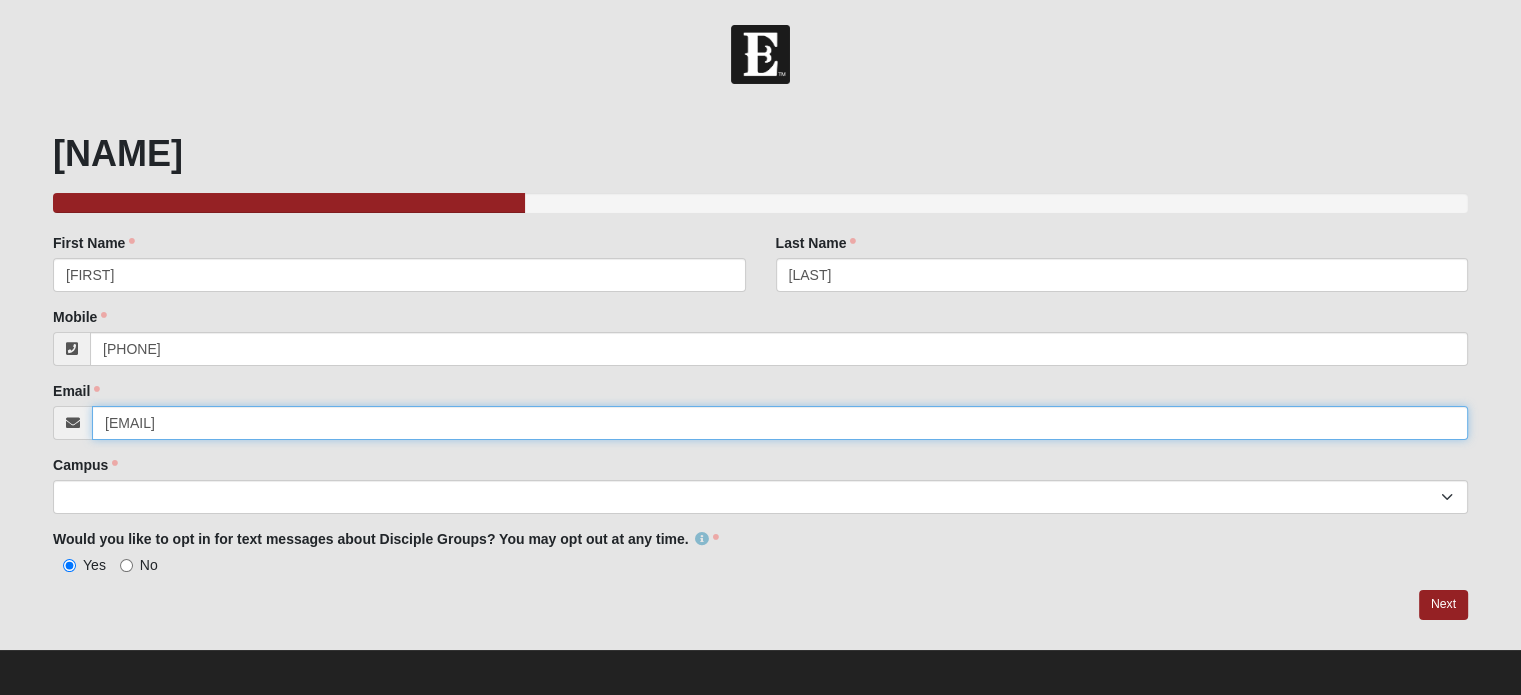 click on "JLCBKP@BELLSOUTH.NET" at bounding box center [780, 423] 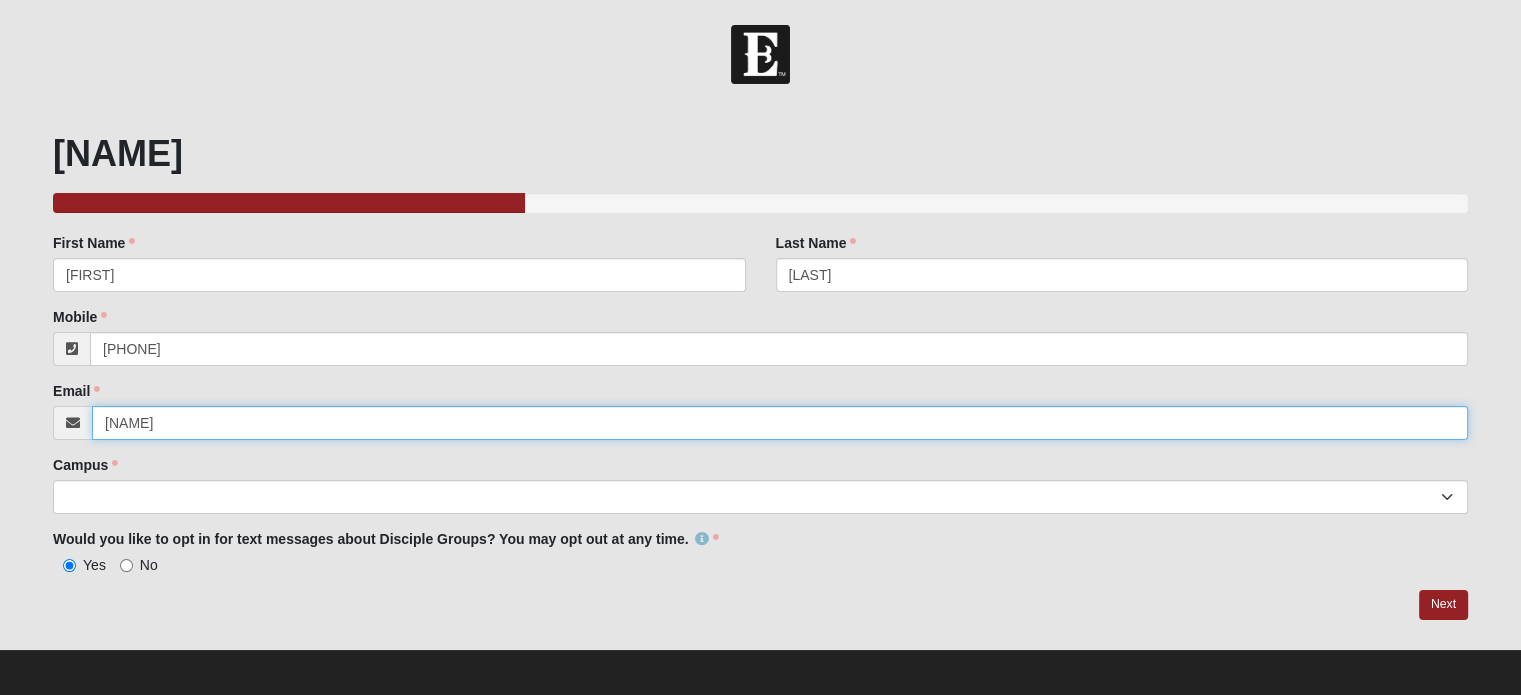 type on "J" 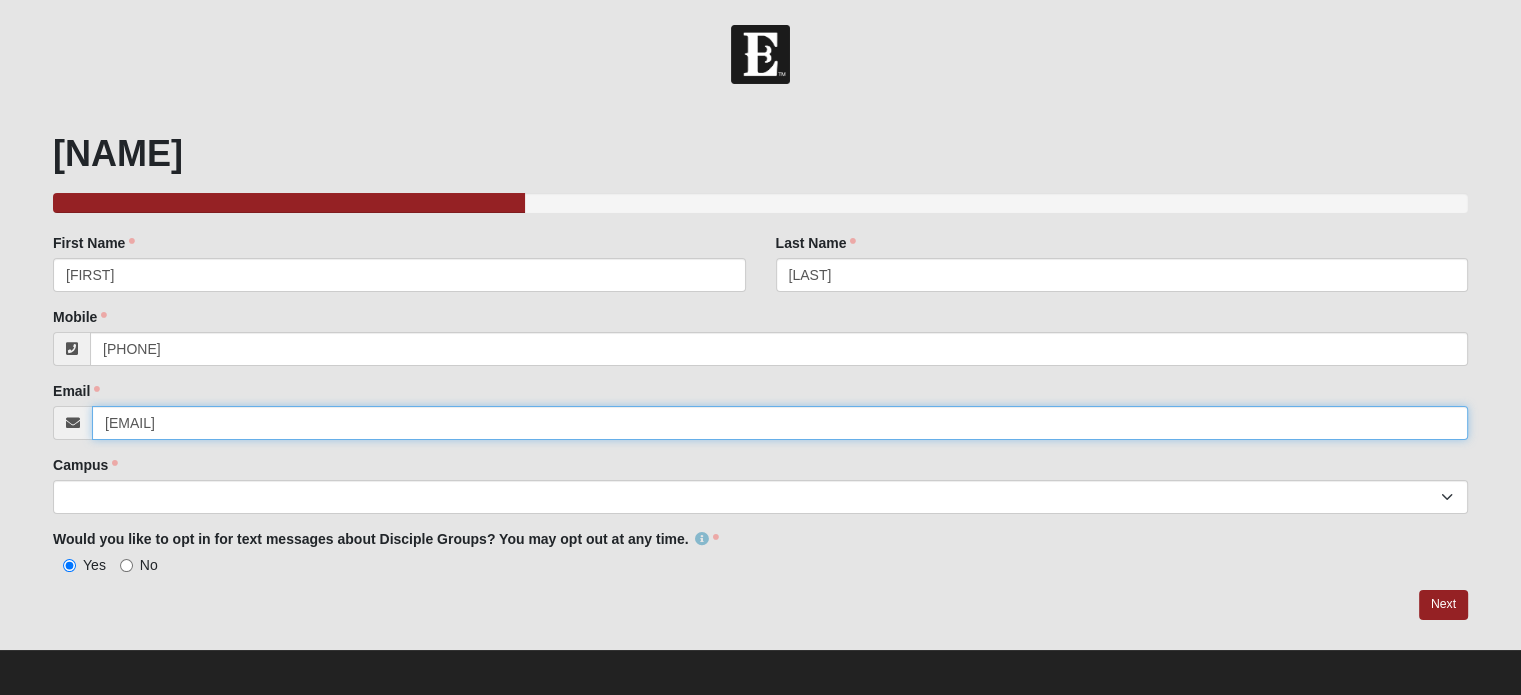 type on "[EMAIL]" 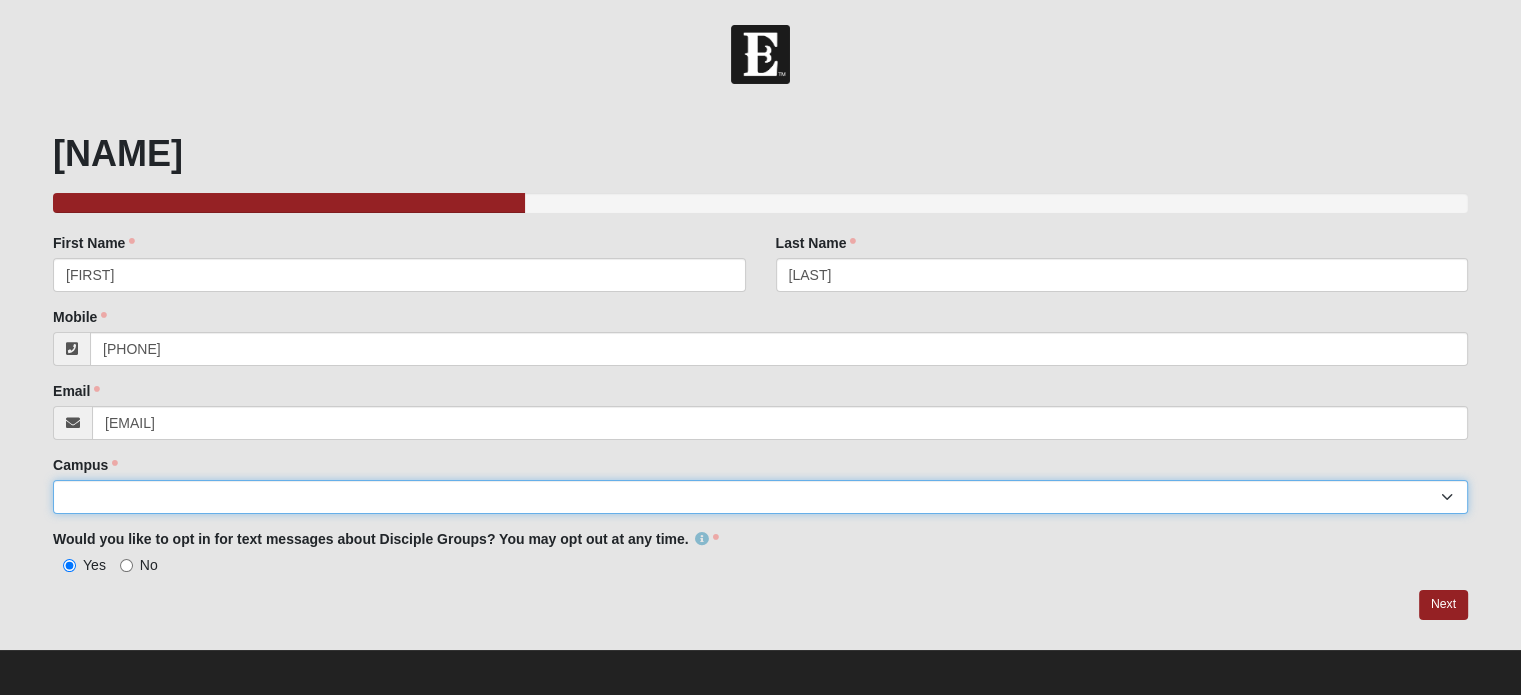 click on "Arlington
Baymeadows
Eleven22 Online
Fleming Island
Jesup
Mandarin
North Jax
Orange Park
Outpost
Palatka (Coming Soon)
Ponte Vedra
San Pablo
St. Johns
St. Augustine (Coming Soon)
Wildlight
NONE" at bounding box center [760, 497] 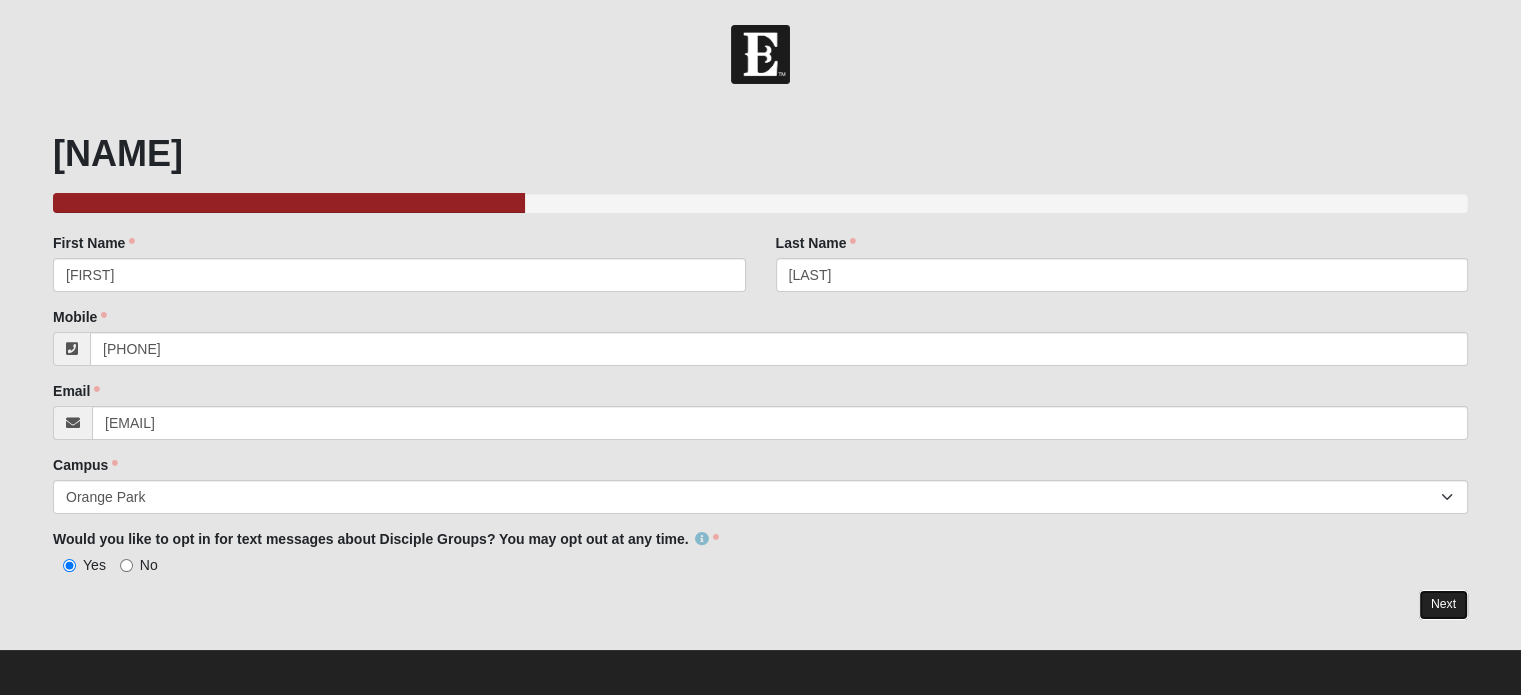click on "Next" at bounding box center (1443, 604) 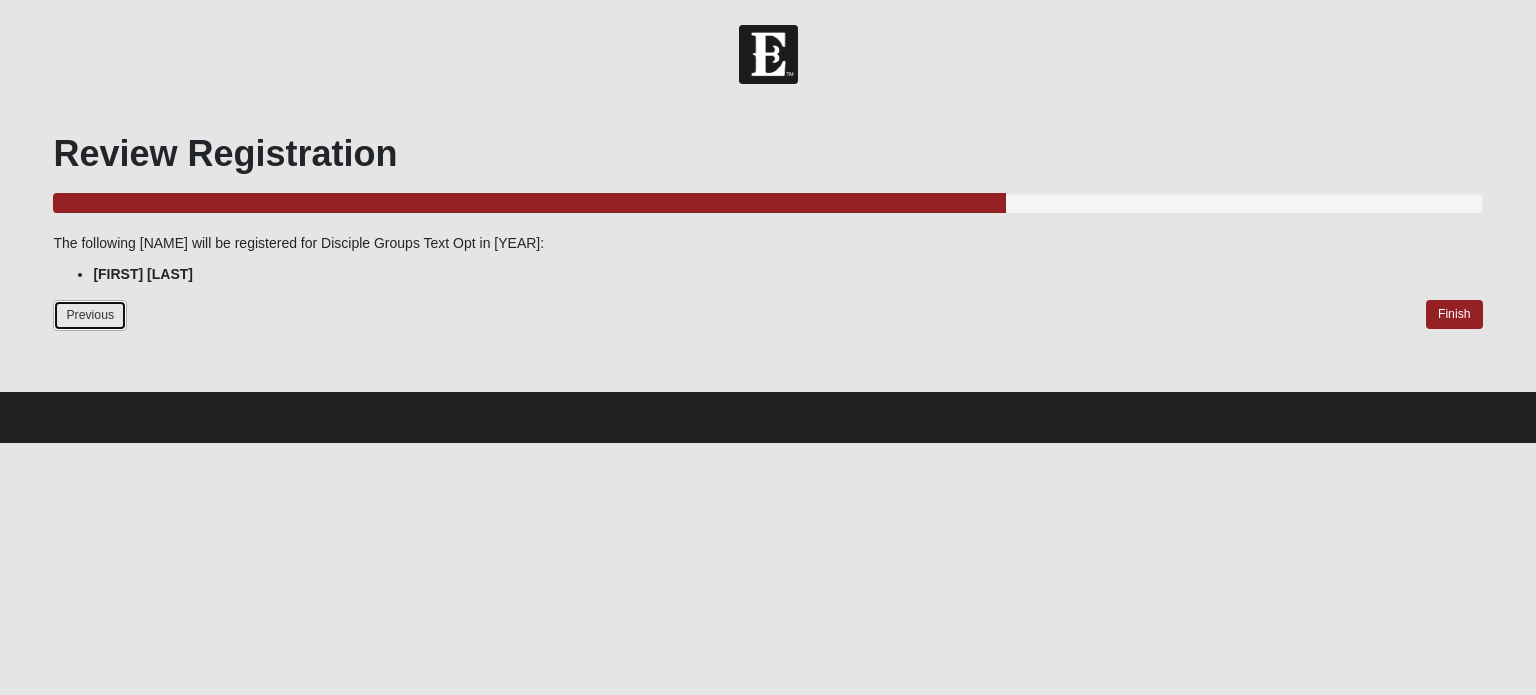 click on "Previous" at bounding box center [90, 315] 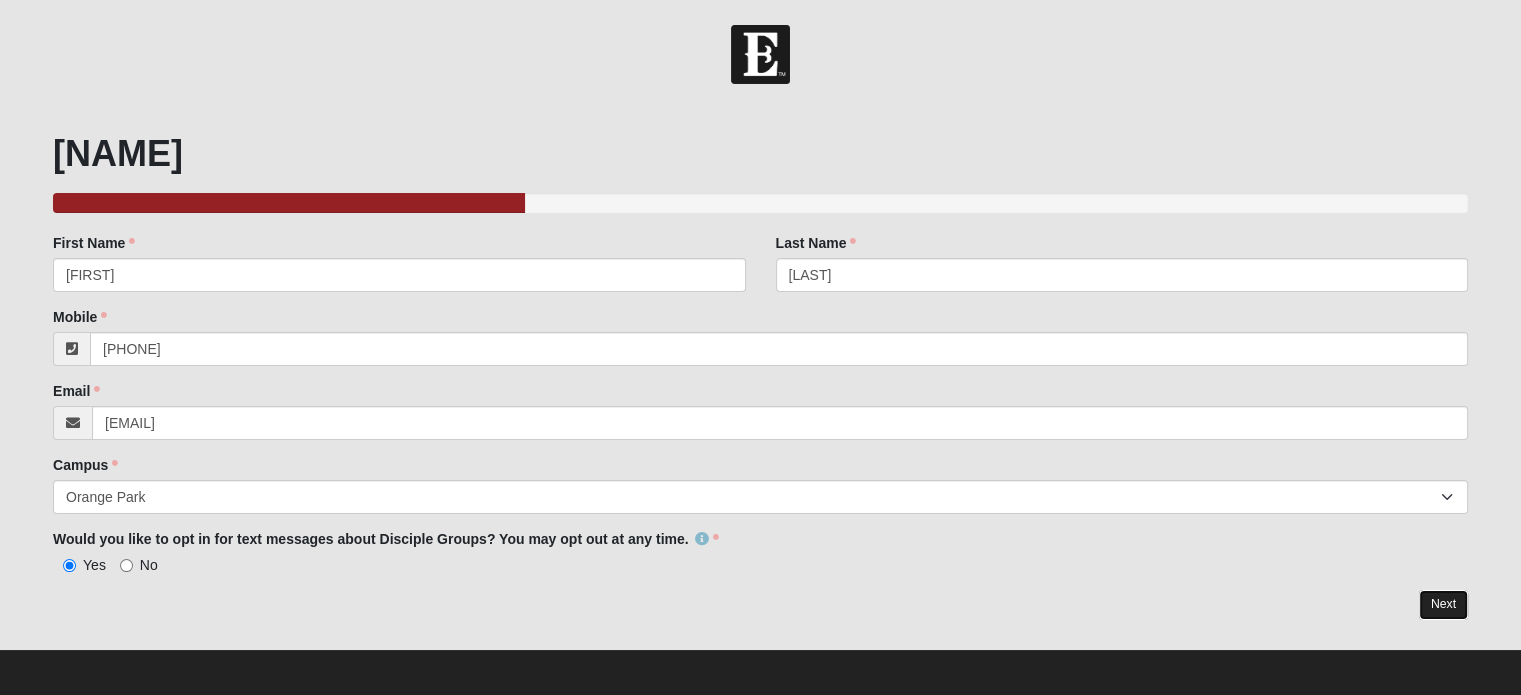 click on "Next" at bounding box center (1443, 604) 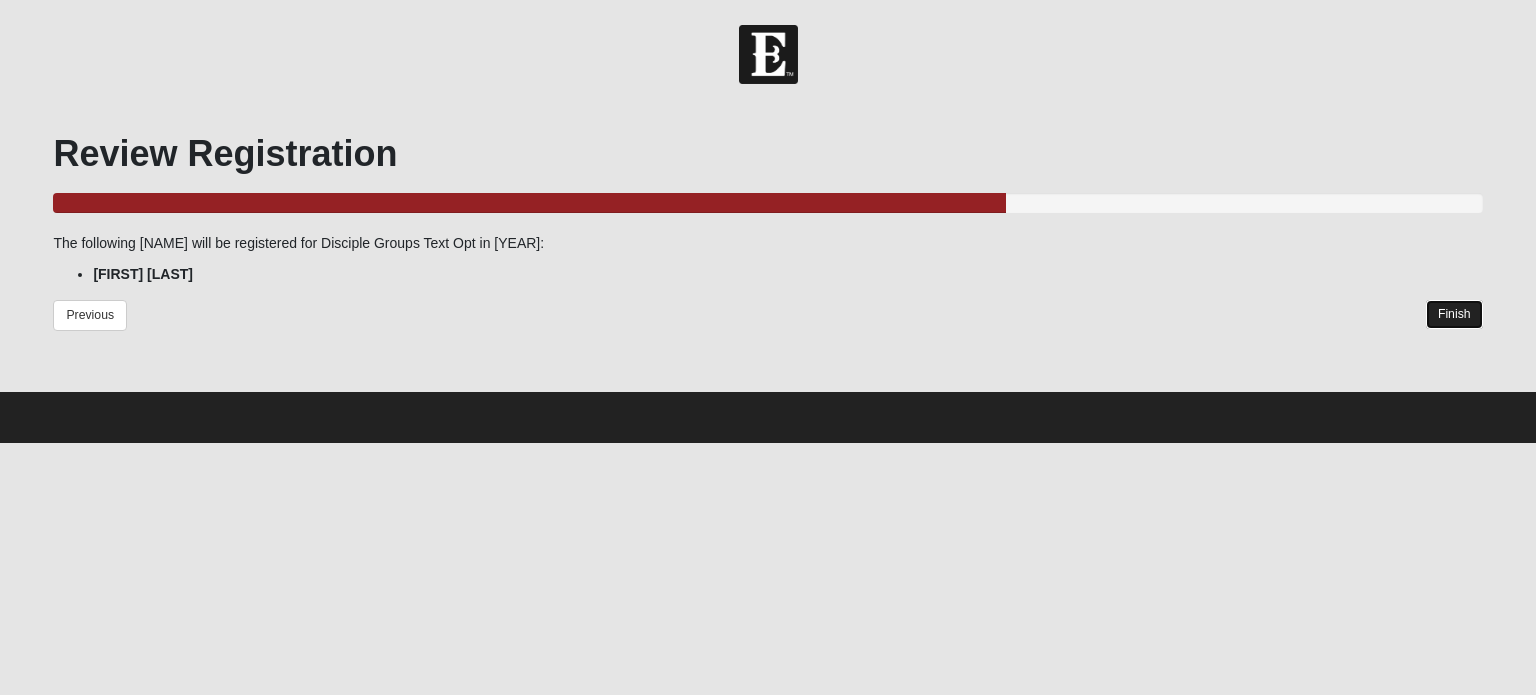 click on "Finish" at bounding box center (1454, 314) 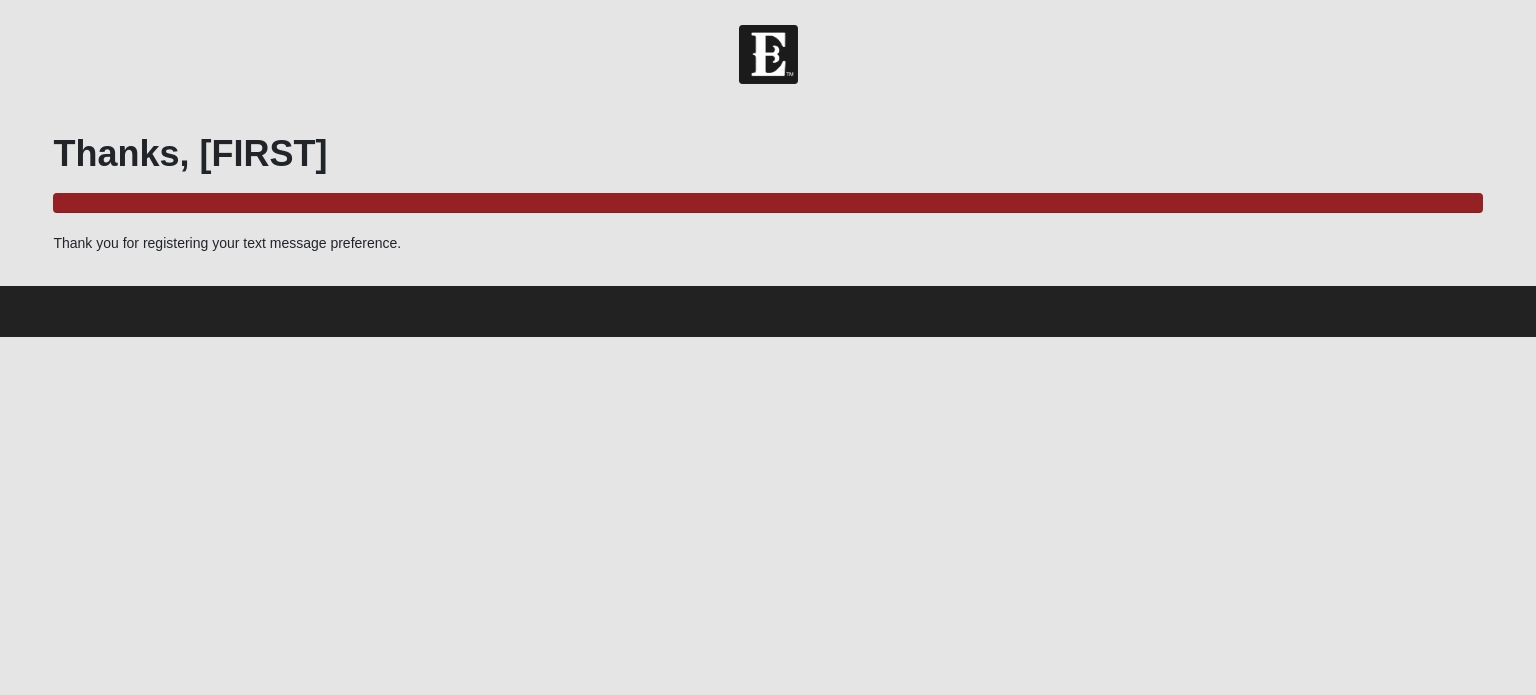 click at bounding box center (768, 54) 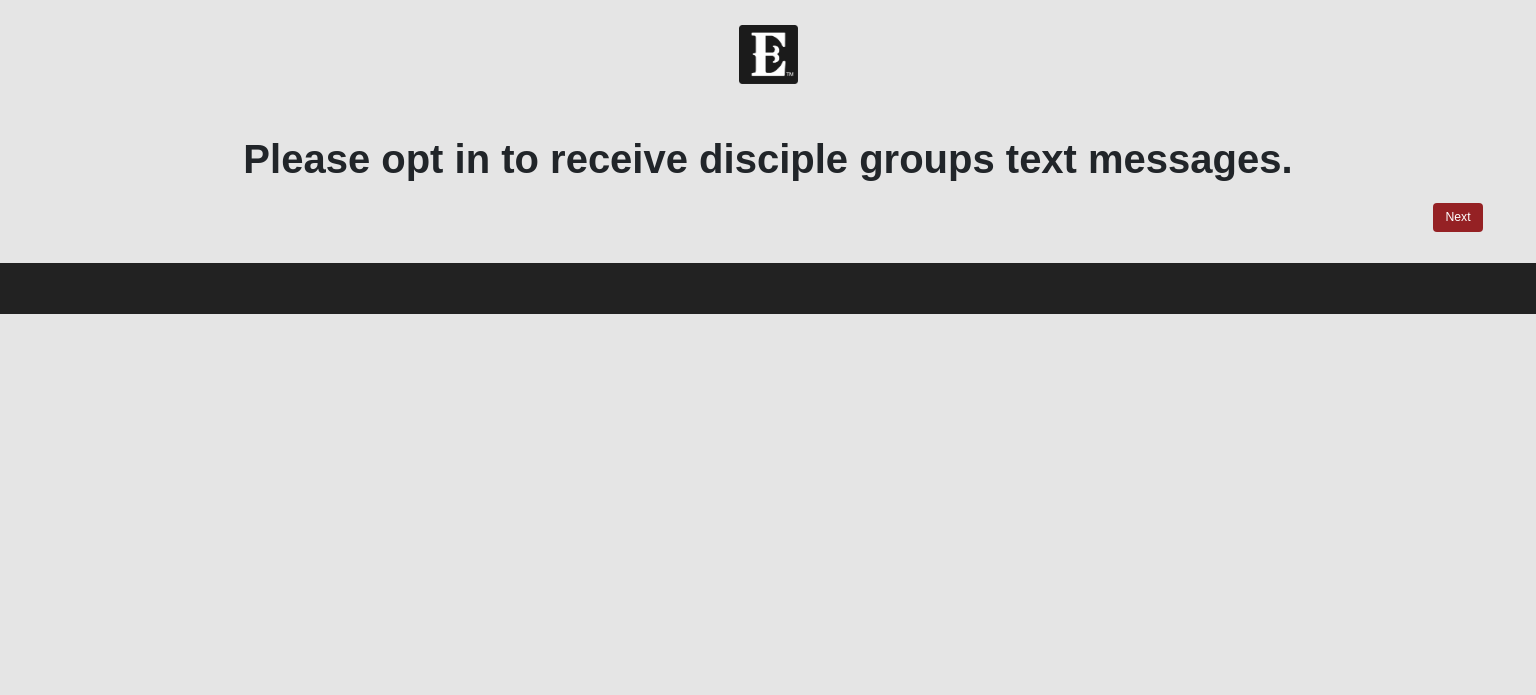 scroll, scrollTop: 0, scrollLeft: 0, axis: both 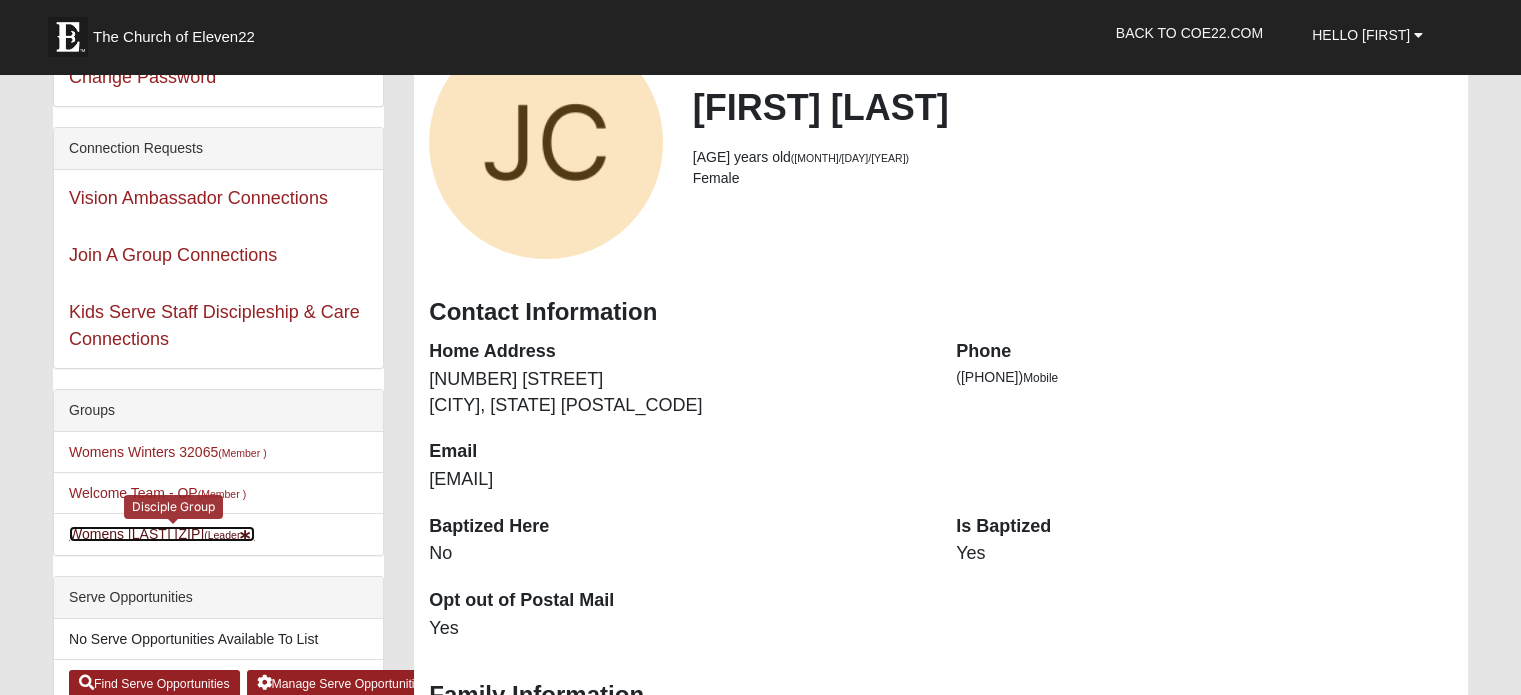 click on "Womens [LAST] [ZIP]  (Leader
)" at bounding box center (162, 534) 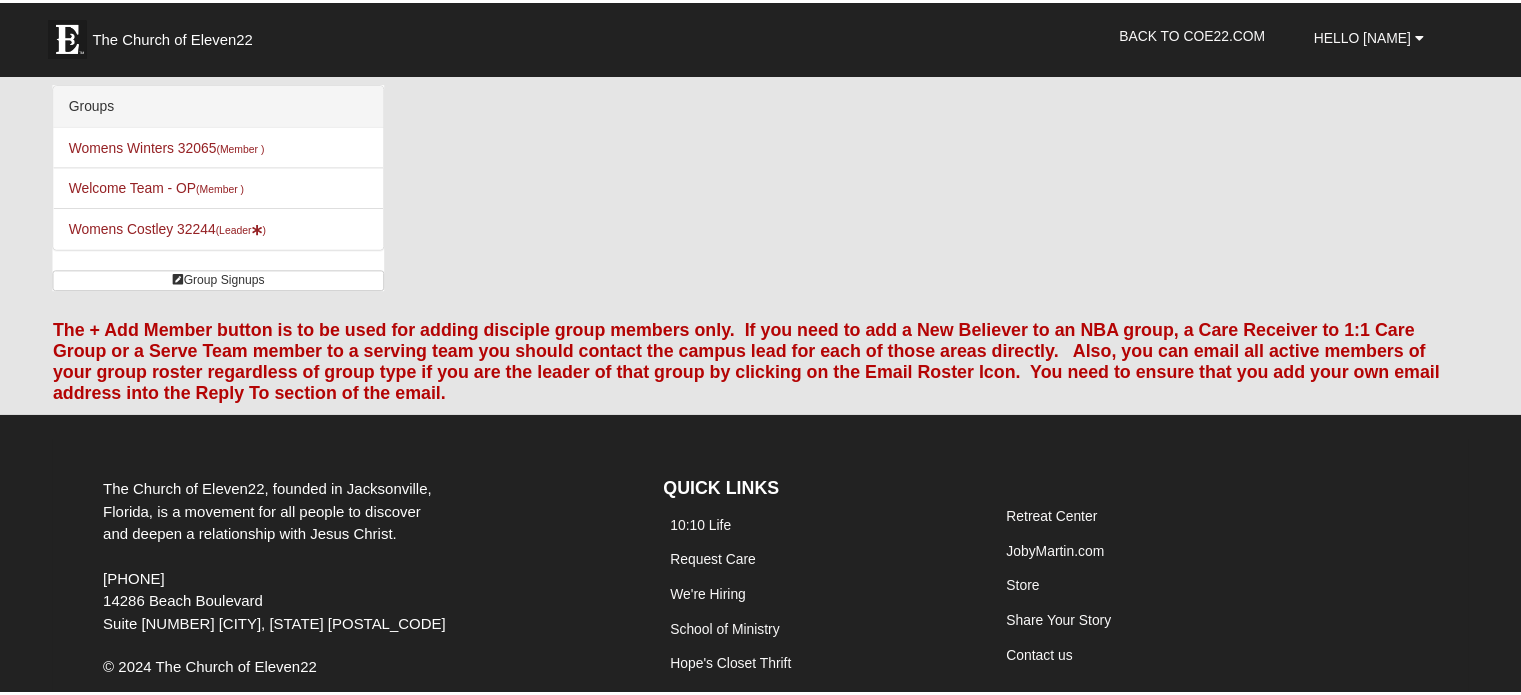 scroll, scrollTop: 0, scrollLeft: 0, axis: both 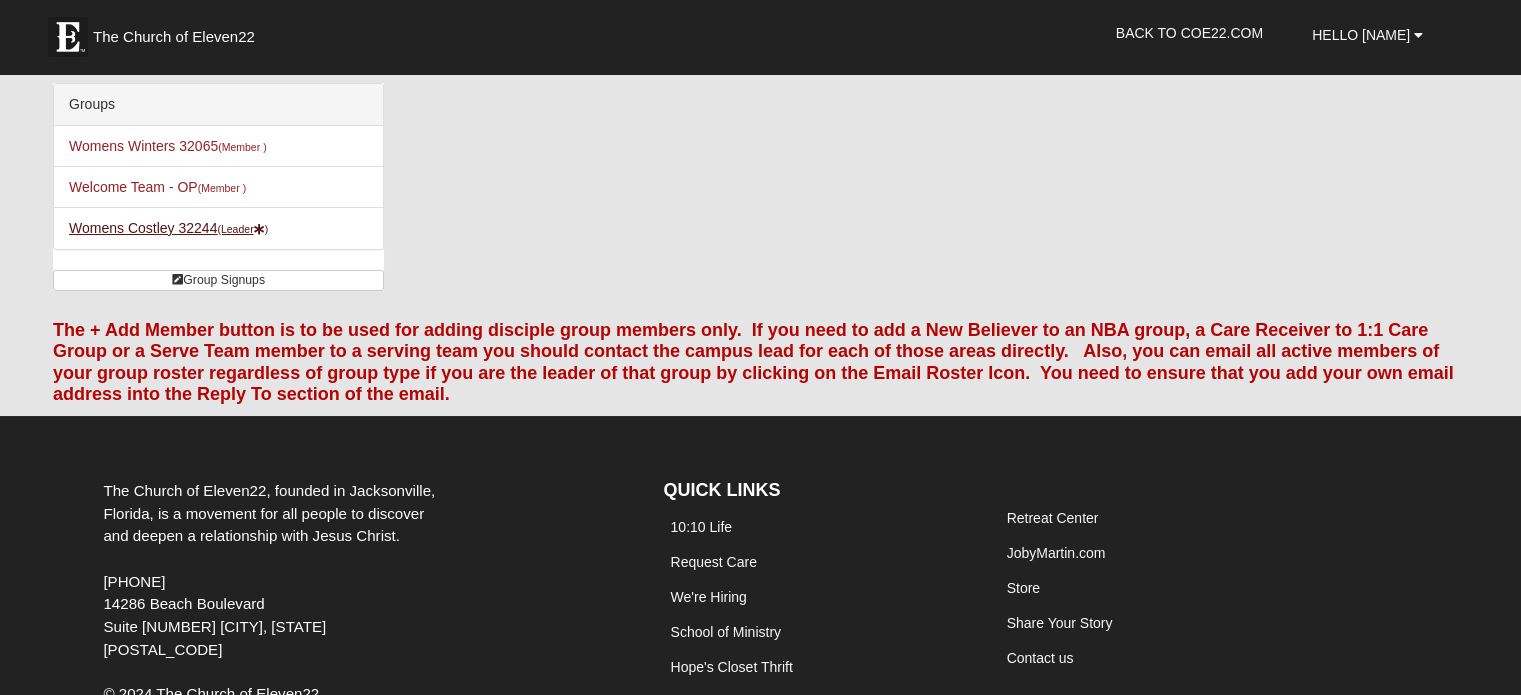 drag, startPoint x: 180, startPoint y: 210, endPoint x: 190, endPoint y: 225, distance: 18.027756 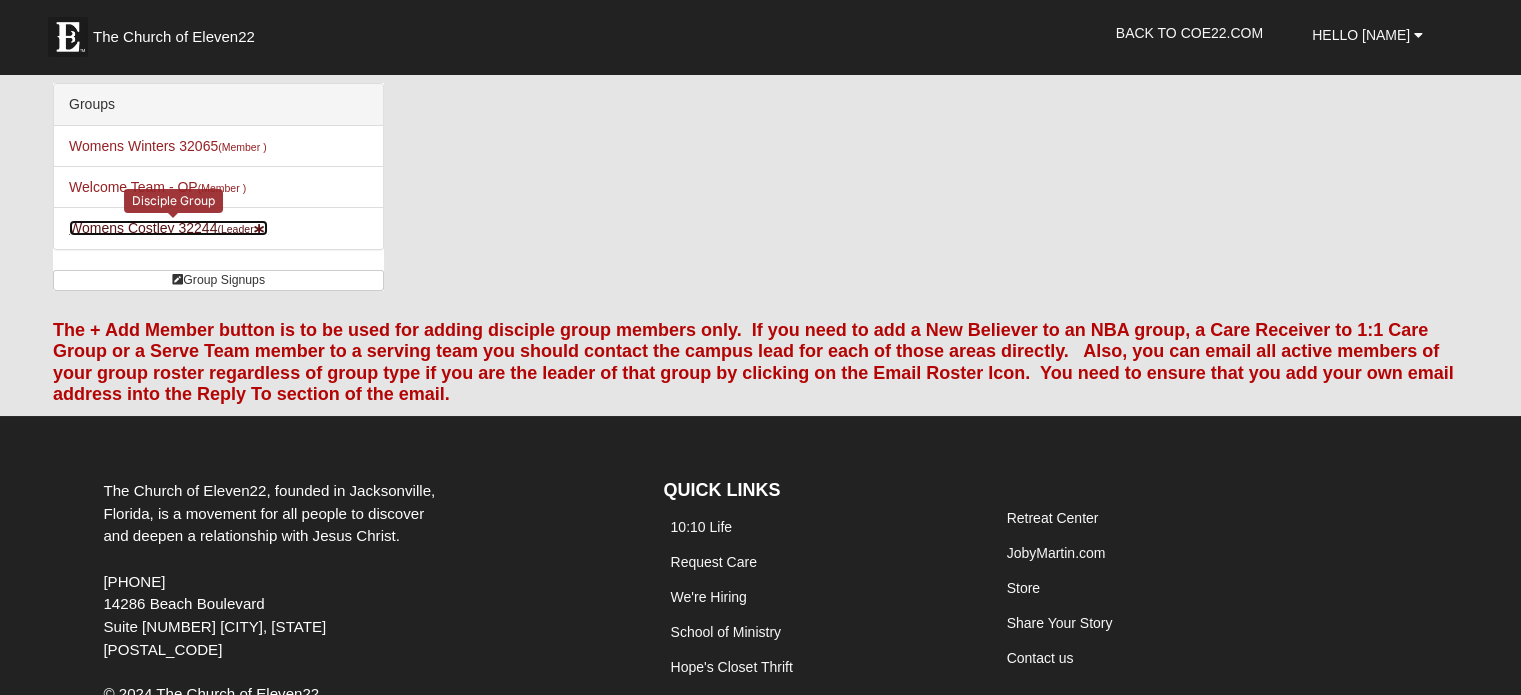 click on "Womens Costley [ZIP]  (Leader
)" at bounding box center (168, 228) 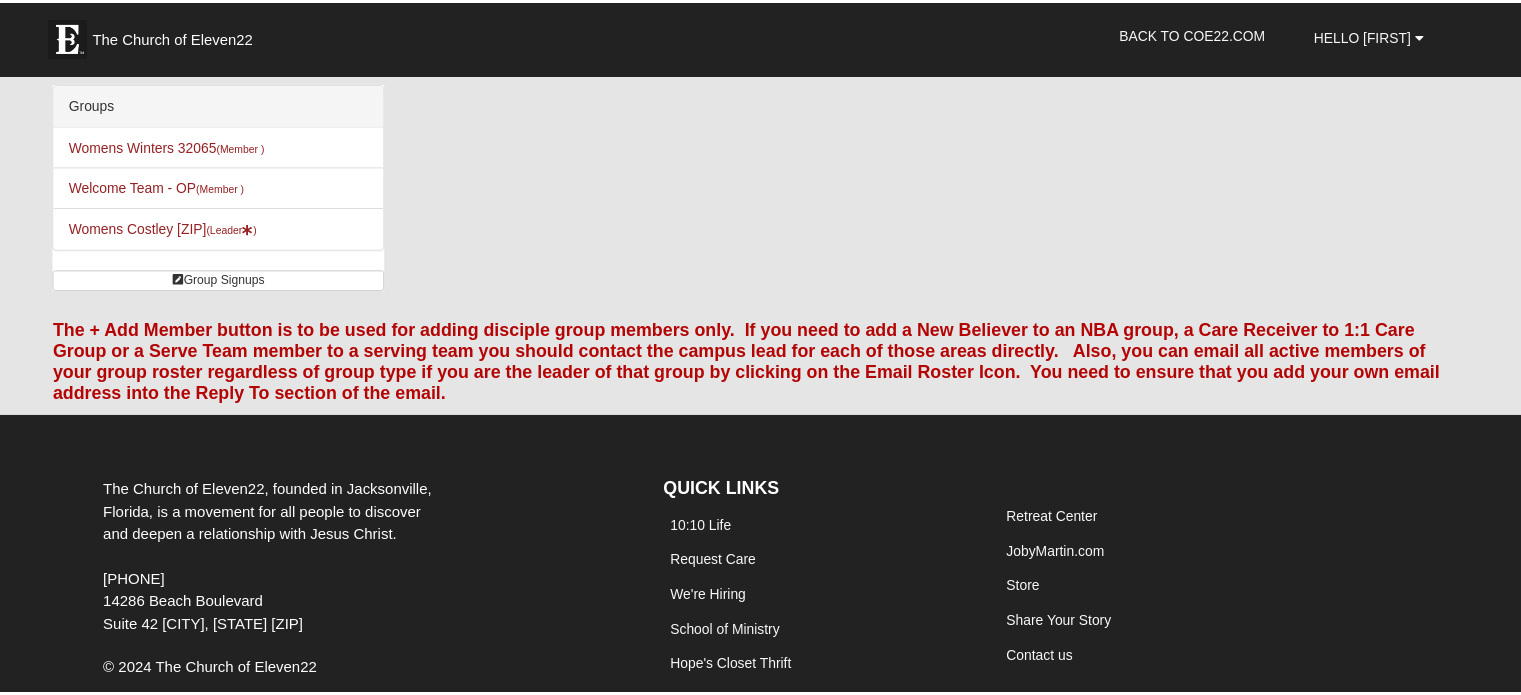 scroll, scrollTop: 0, scrollLeft: 0, axis: both 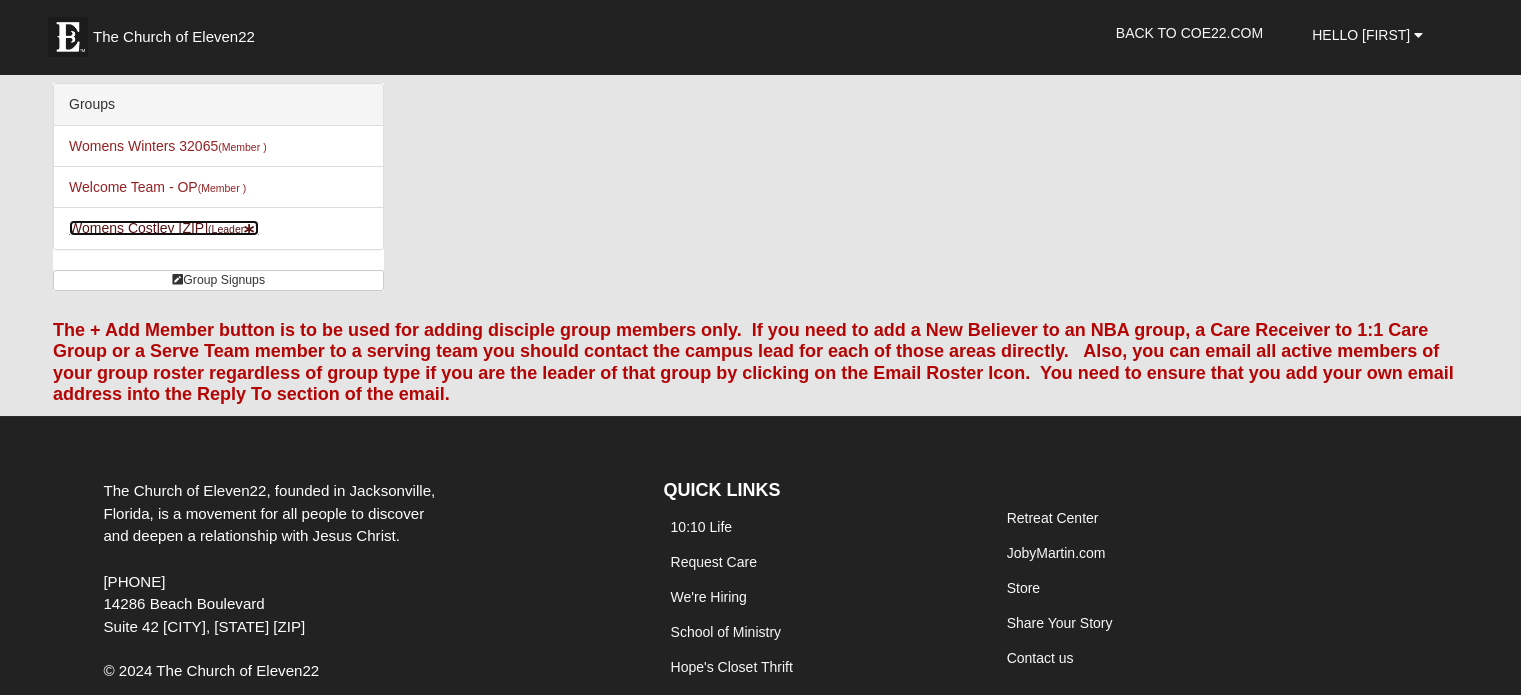 click on "Womens Costley 32244  (Leader
)" at bounding box center [164, 228] 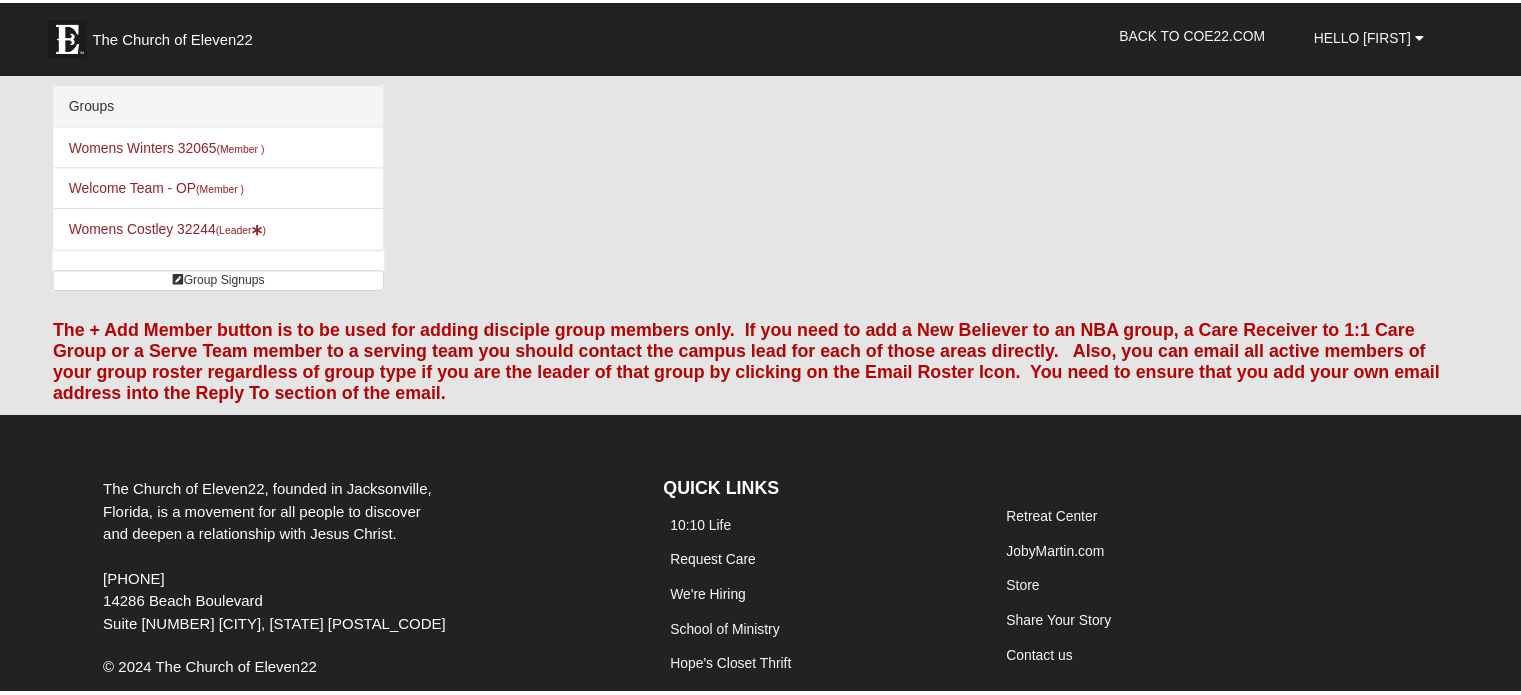 scroll, scrollTop: 0, scrollLeft: 0, axis: both 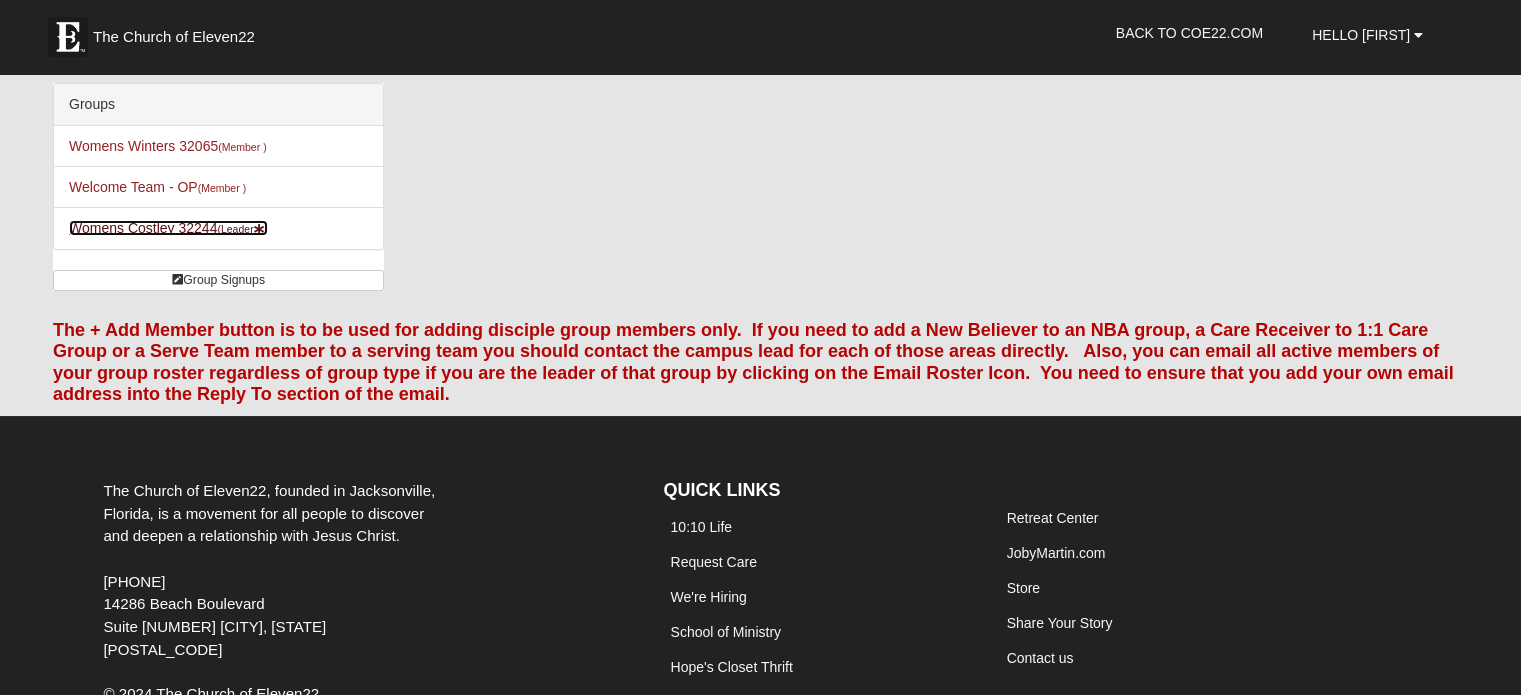 click on "[STREET] [NUMBER] [POSTAL_CODE]  (Leader
)" at bounding box center (168, 228) 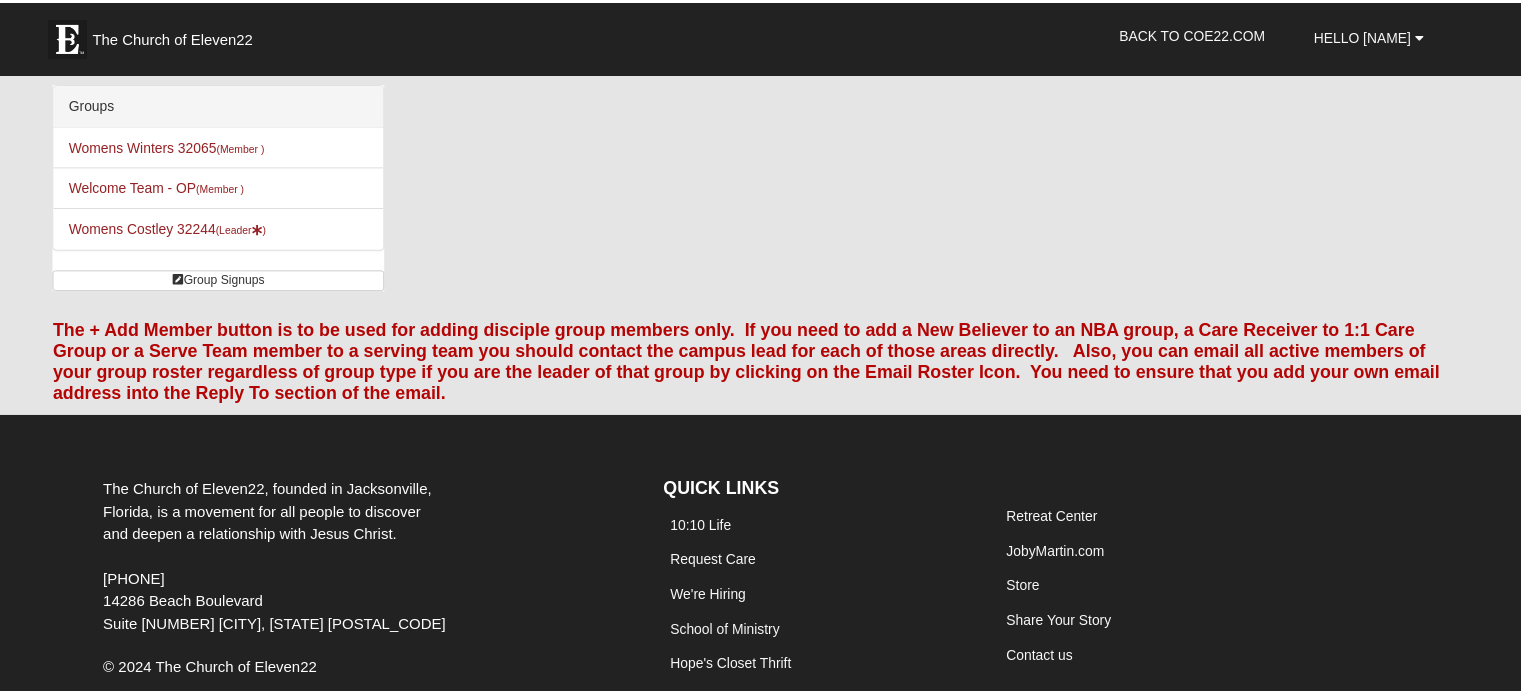 scroll, scrollTop: 0, scrollLeft: 0, axis: both 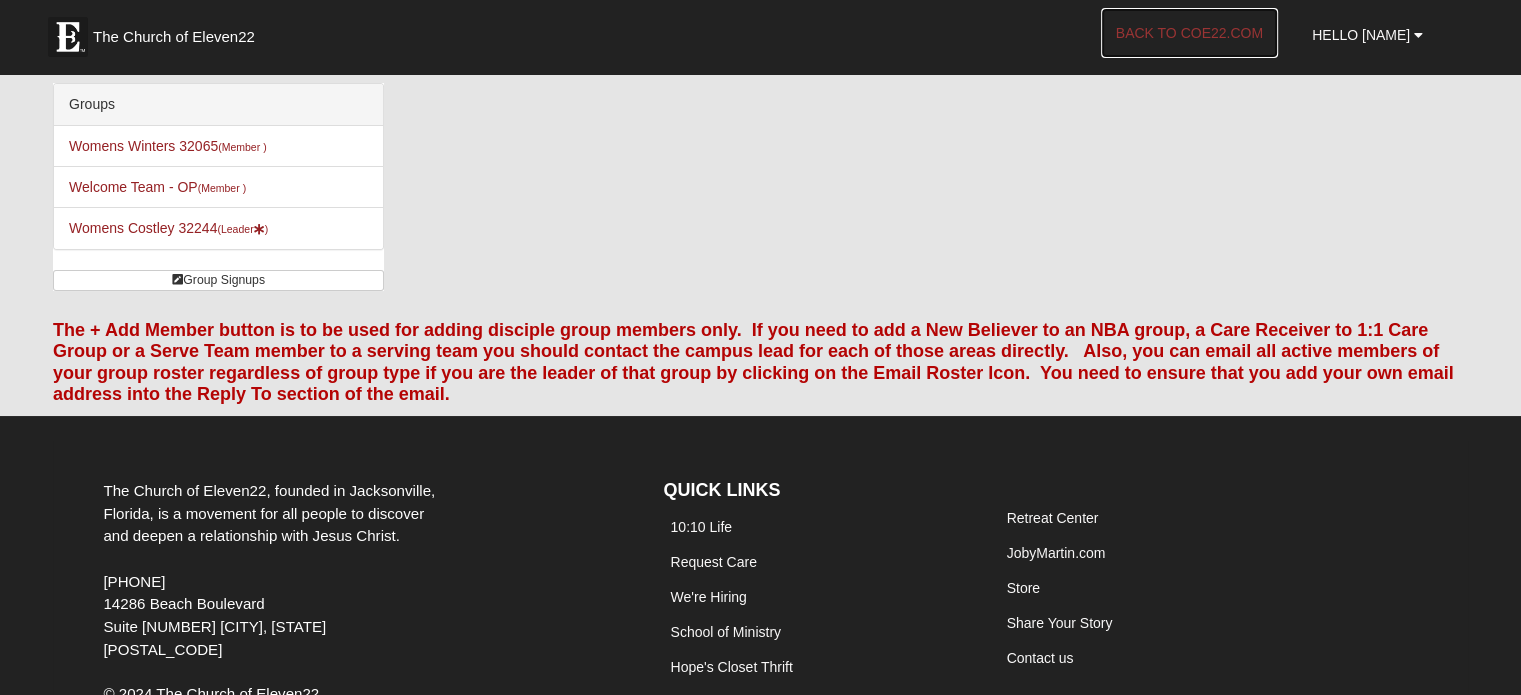 click on "Back to COE22.com" at bounding box center (1189, 33) 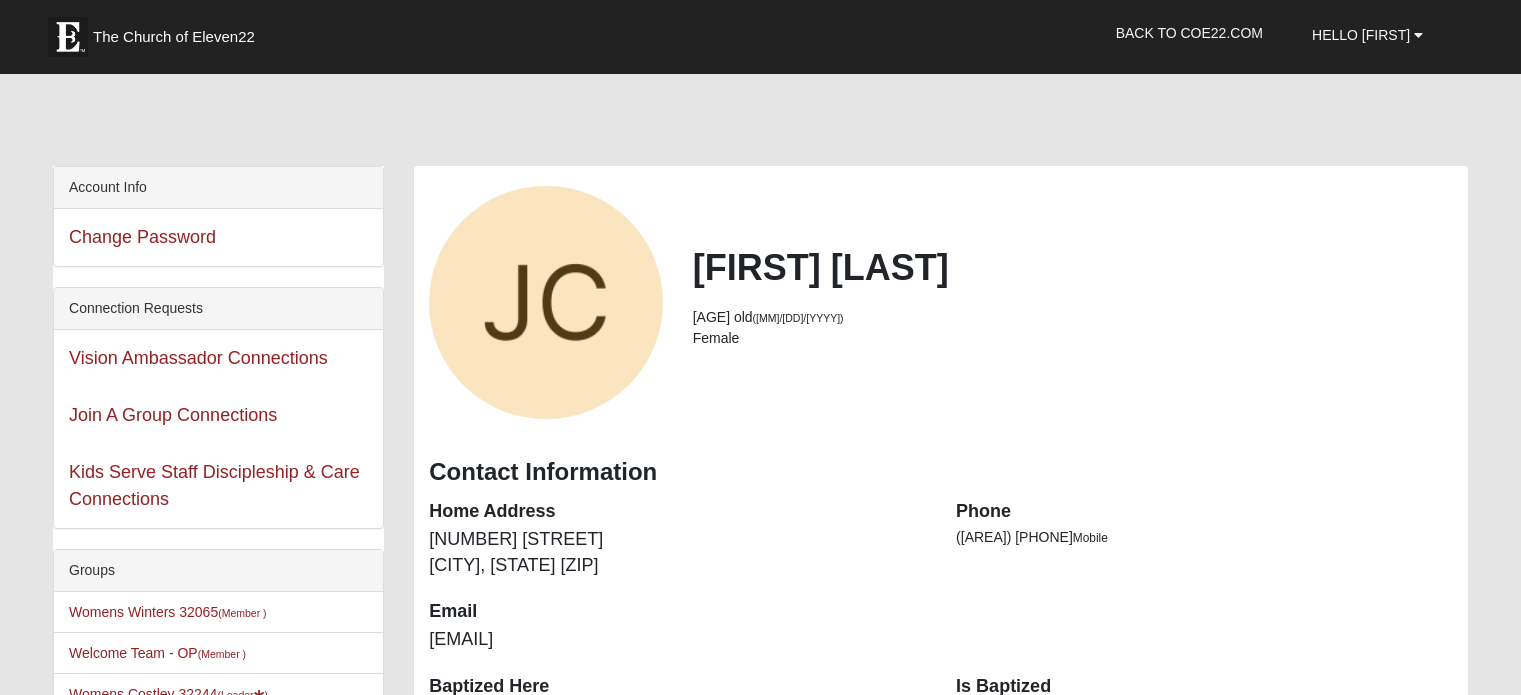 scroll, scrollTop: 0, scrollLeft: 0, axis: both 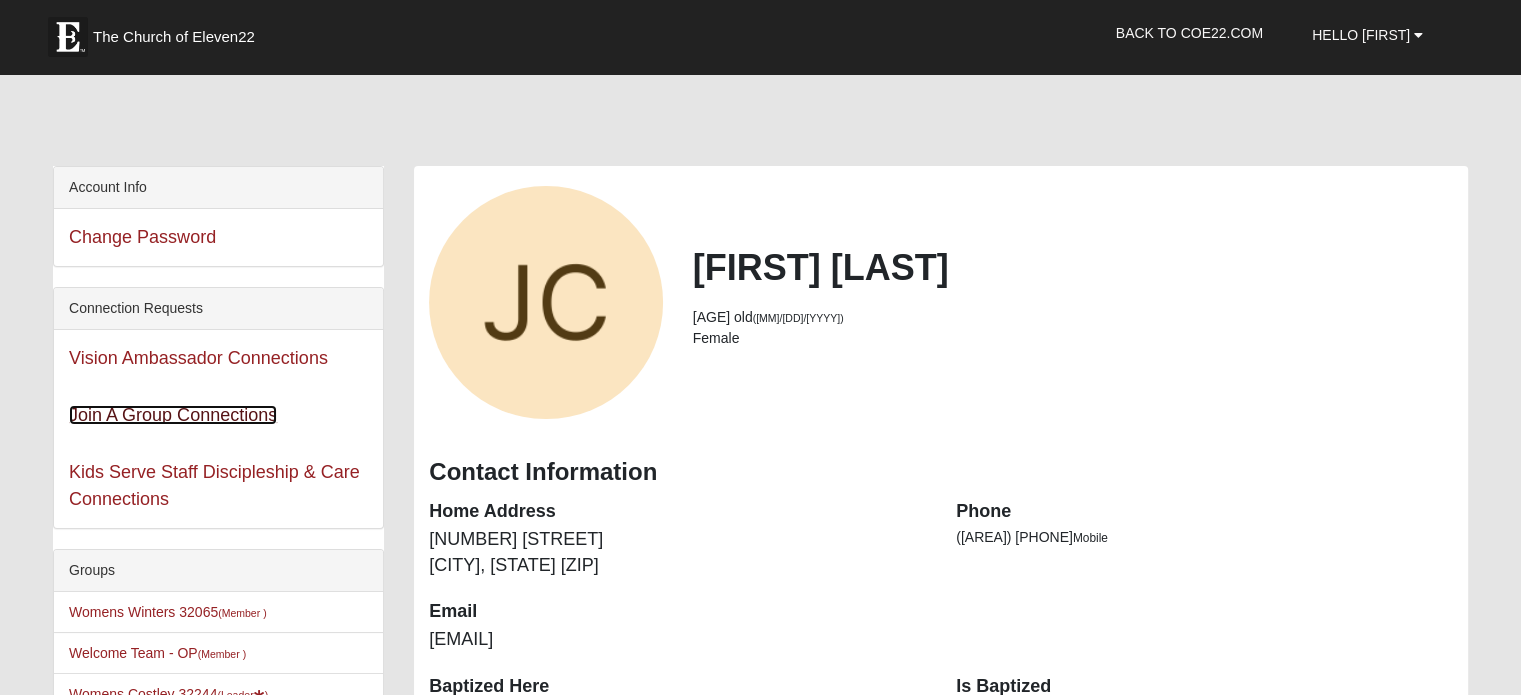 click on "Join A Group Connections" at bounding box center [173, 415] 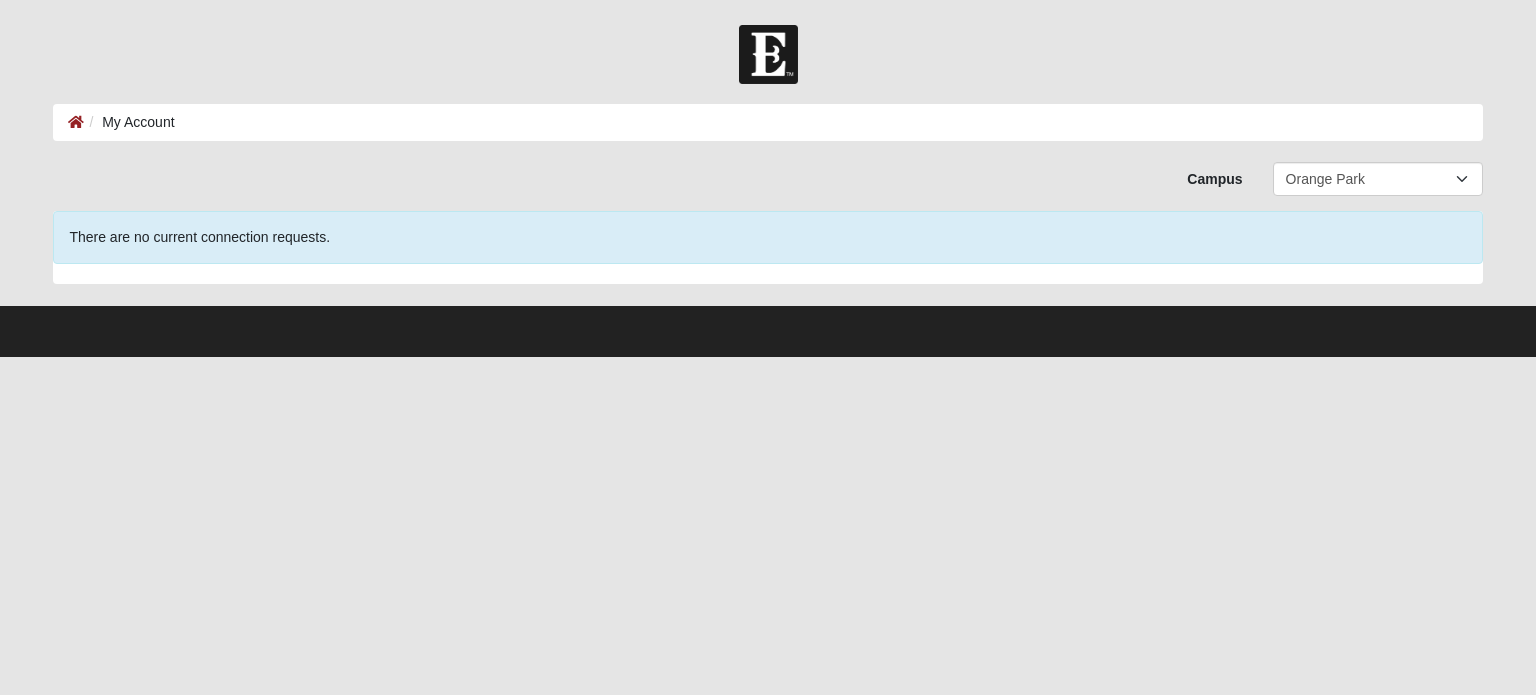scroll, scrollTop: 0, scrollLeft: 0, axis: both 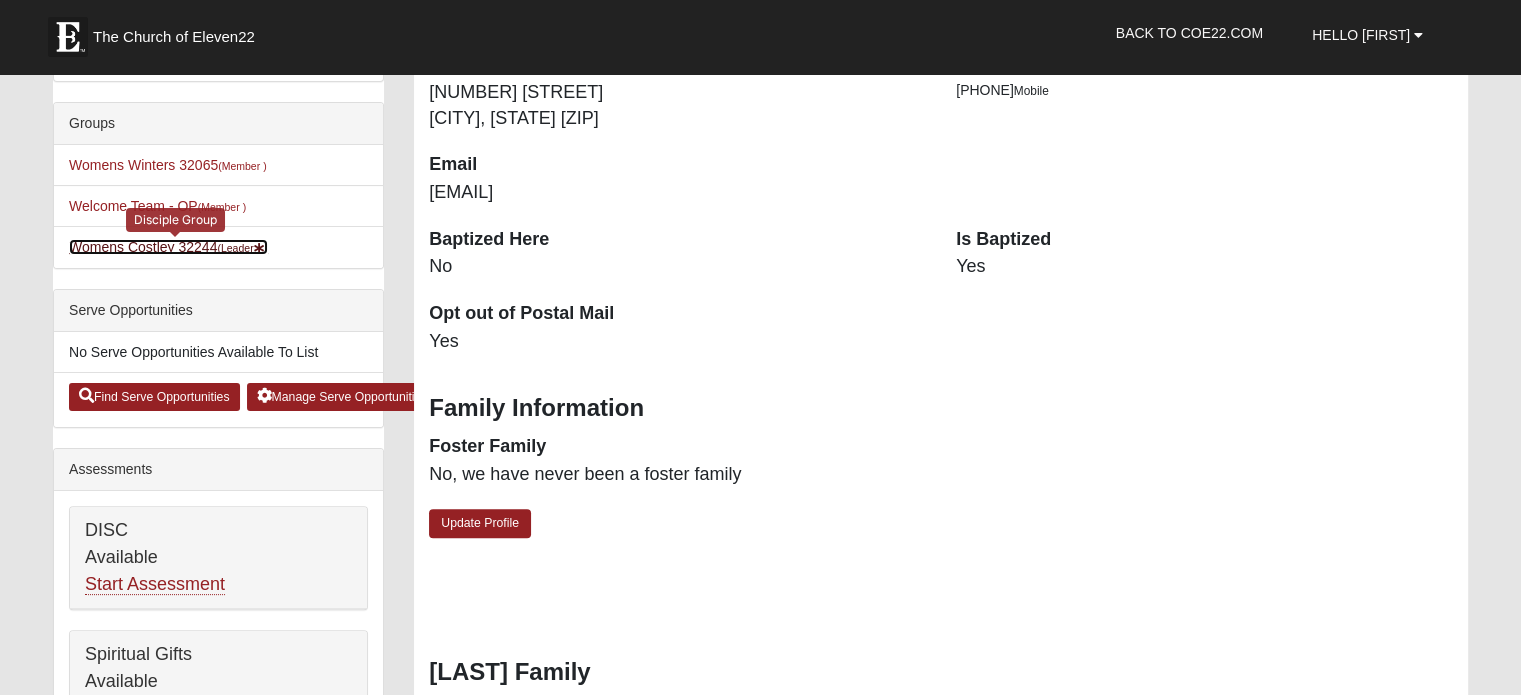click on "Womens [LAST] [POSTAL_CODE]  (Leader
)" at bounding box center (168, 247) 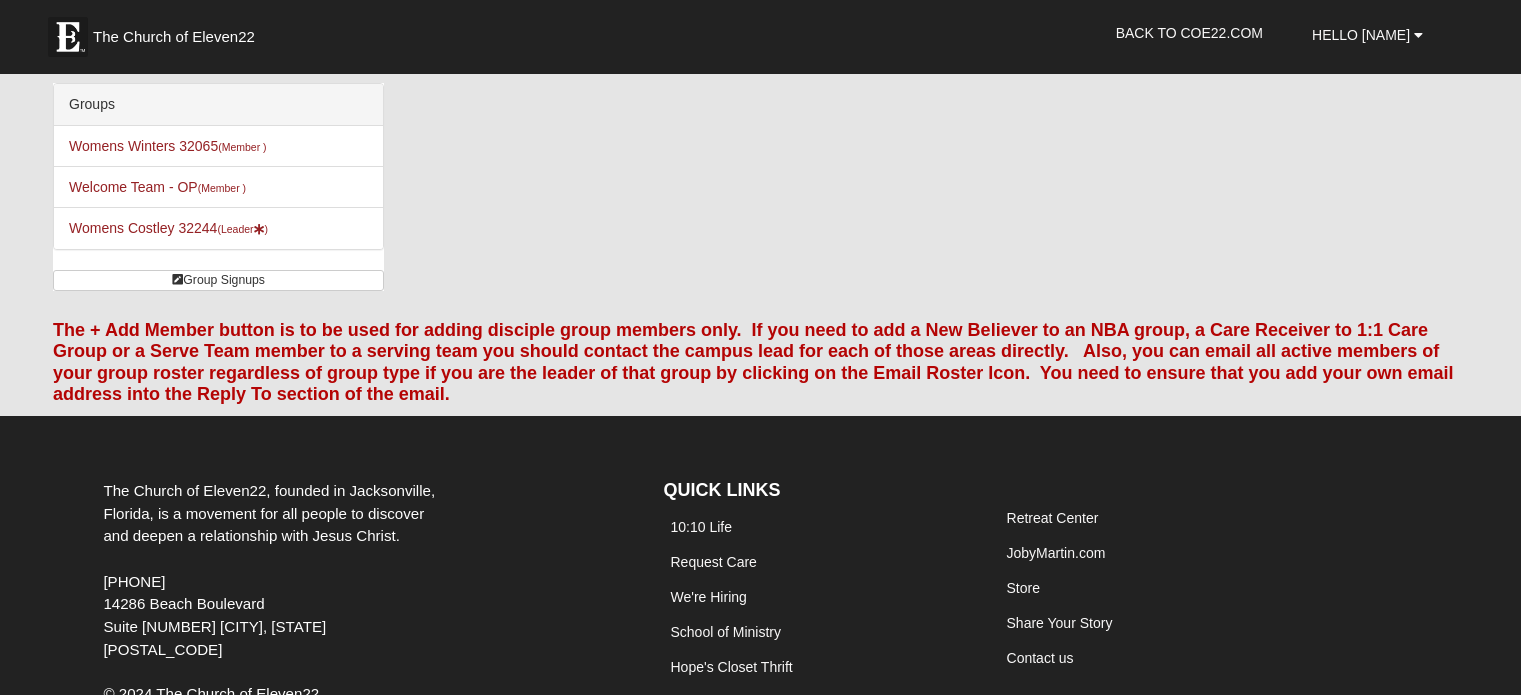 scroll, scrollTop: 0, scrollLeft: 0, axis: both 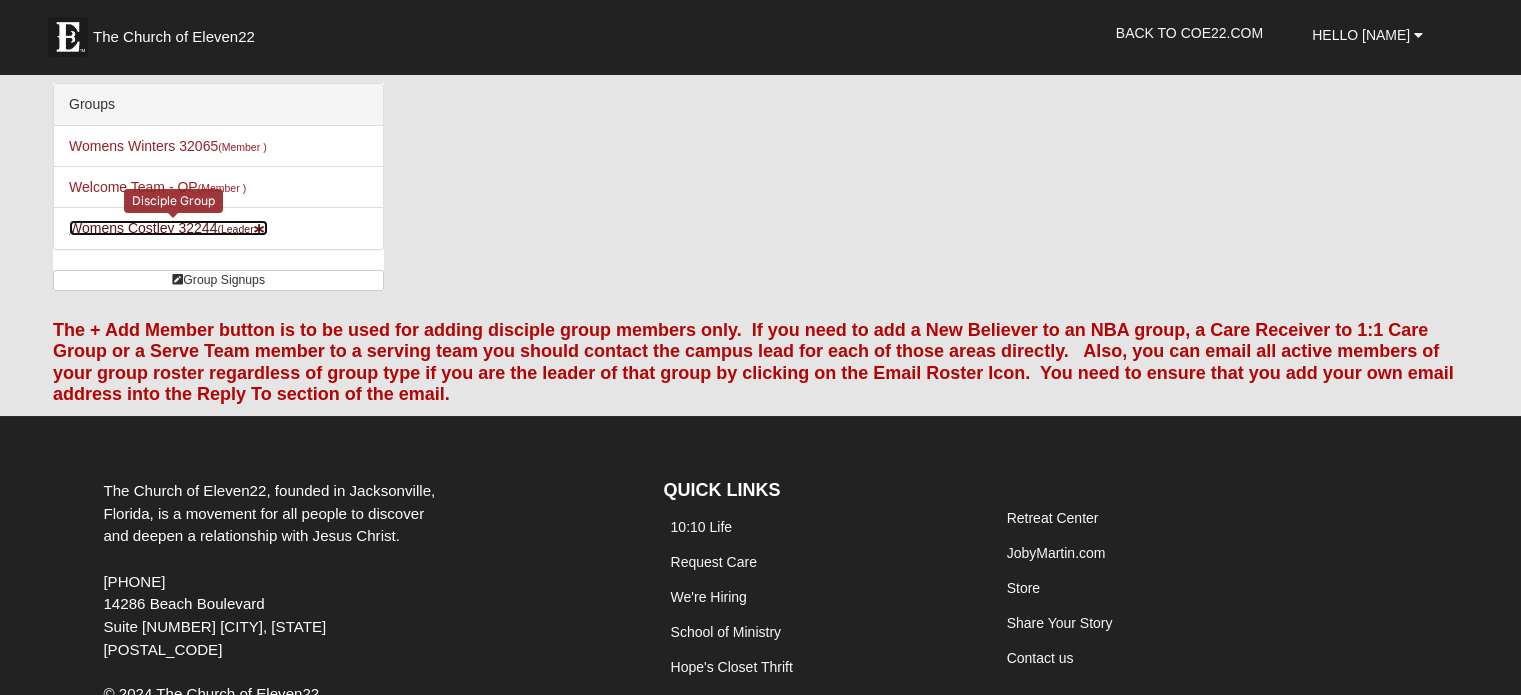 click on "Womens [LAST] [POSTAL_CODE]  (Leader
)" at bounding box center (168, 228) 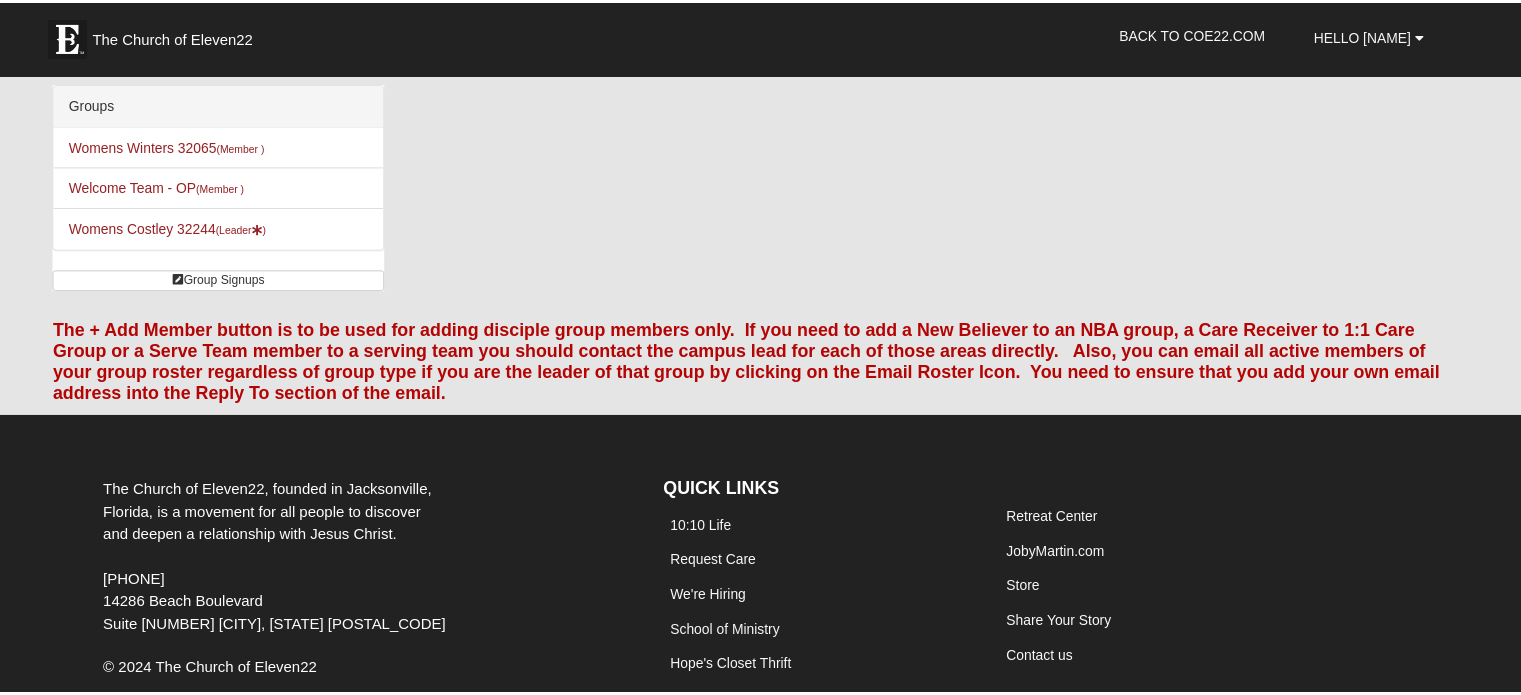 scroll, scrollTop: 0, scrollLeft: 0, axis: both 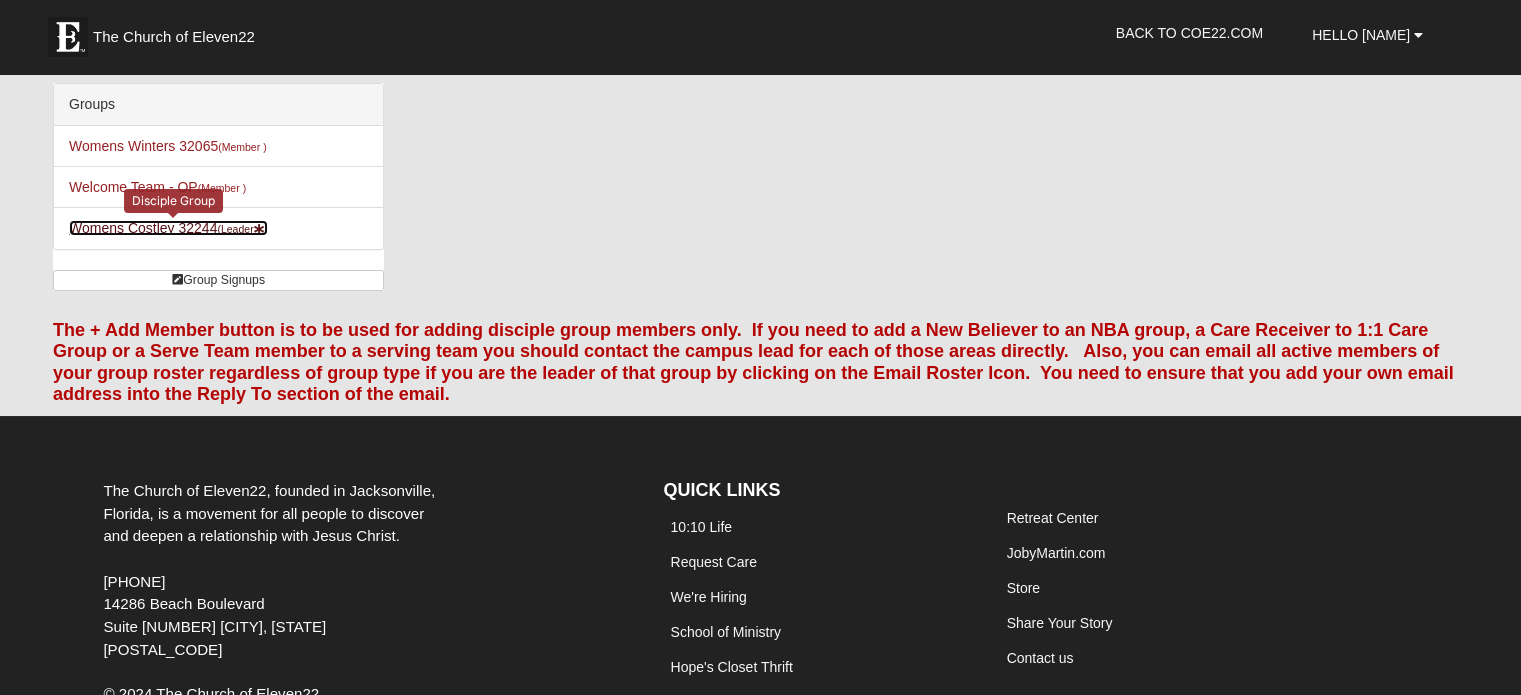 click on "Womens Costley [POSTAL_CODE]  (Leader
)" at bounding box center (168, 228) 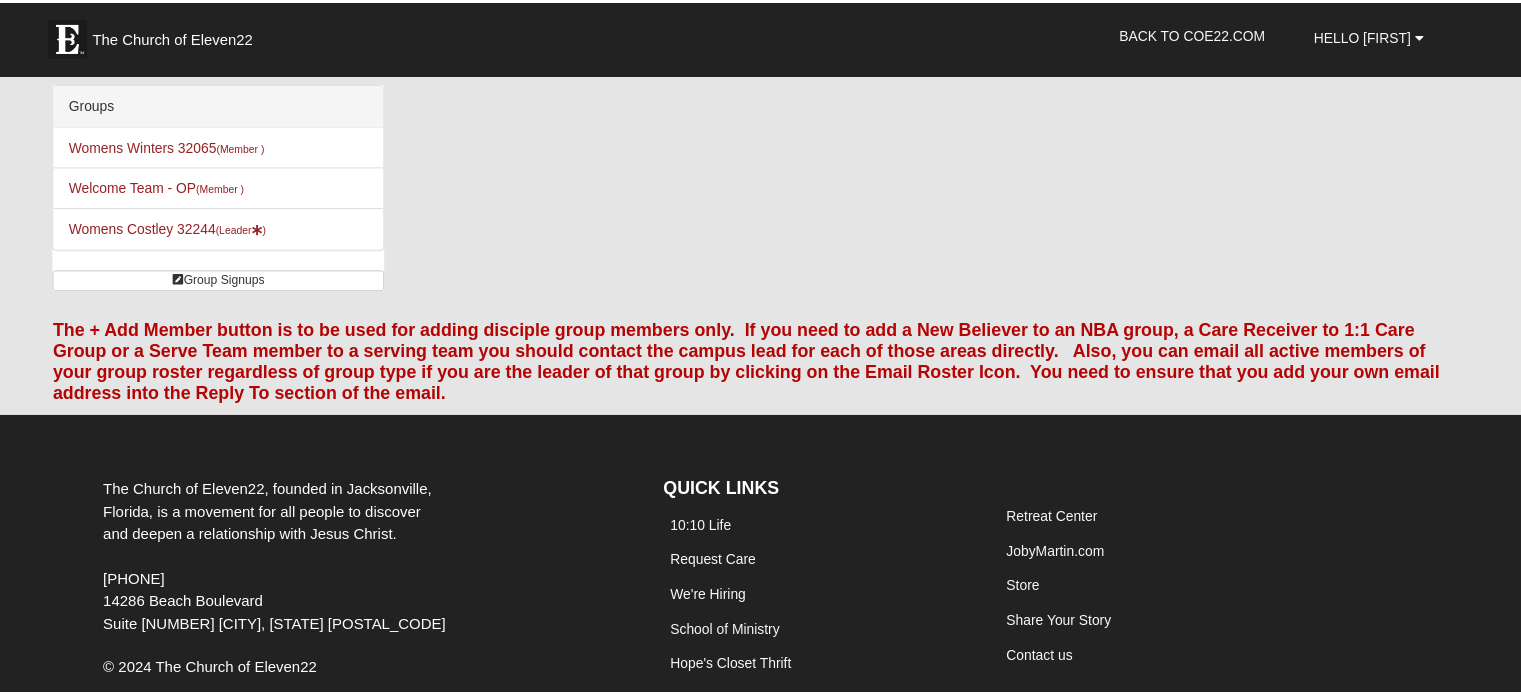 scroll, scrollTop: 0, scrollLeft: 0, axis: both 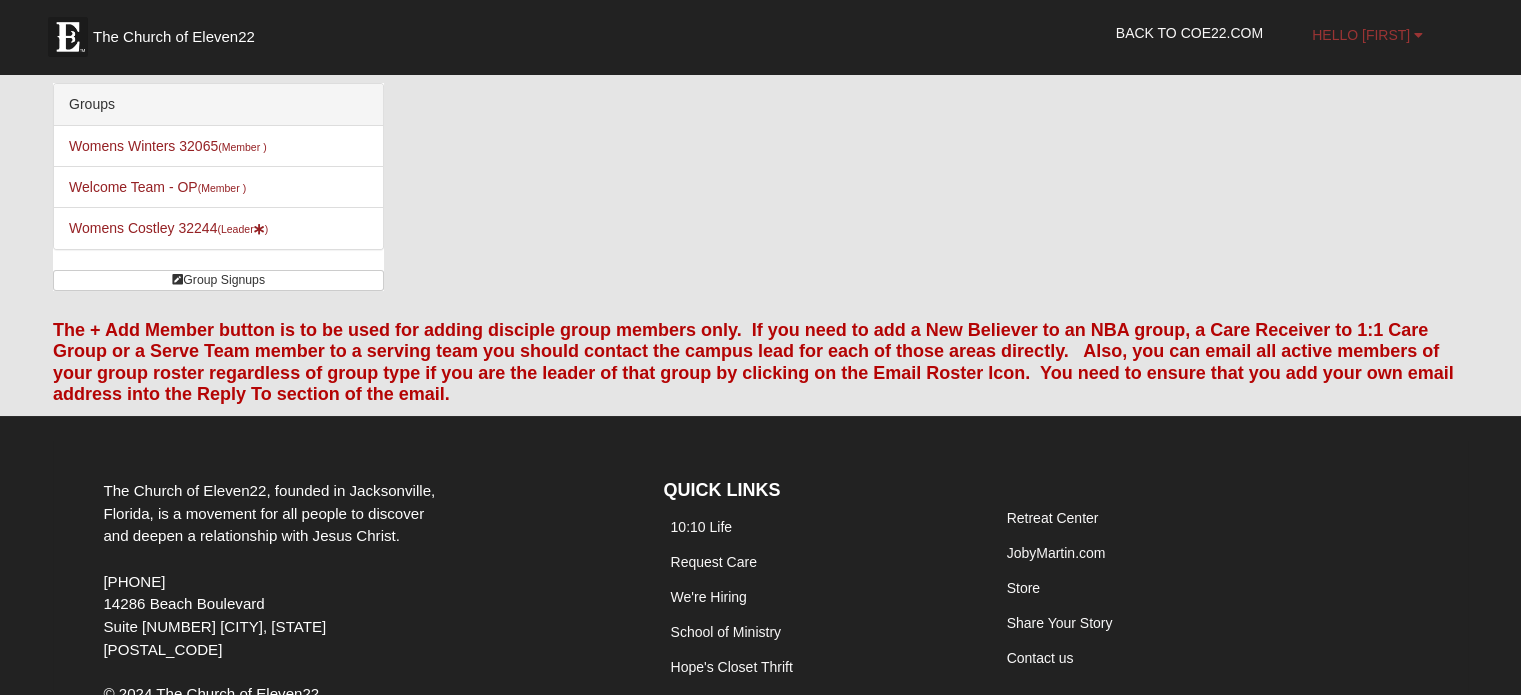 click on "Hello [FIRST]" at bounding box center [1361, 35] 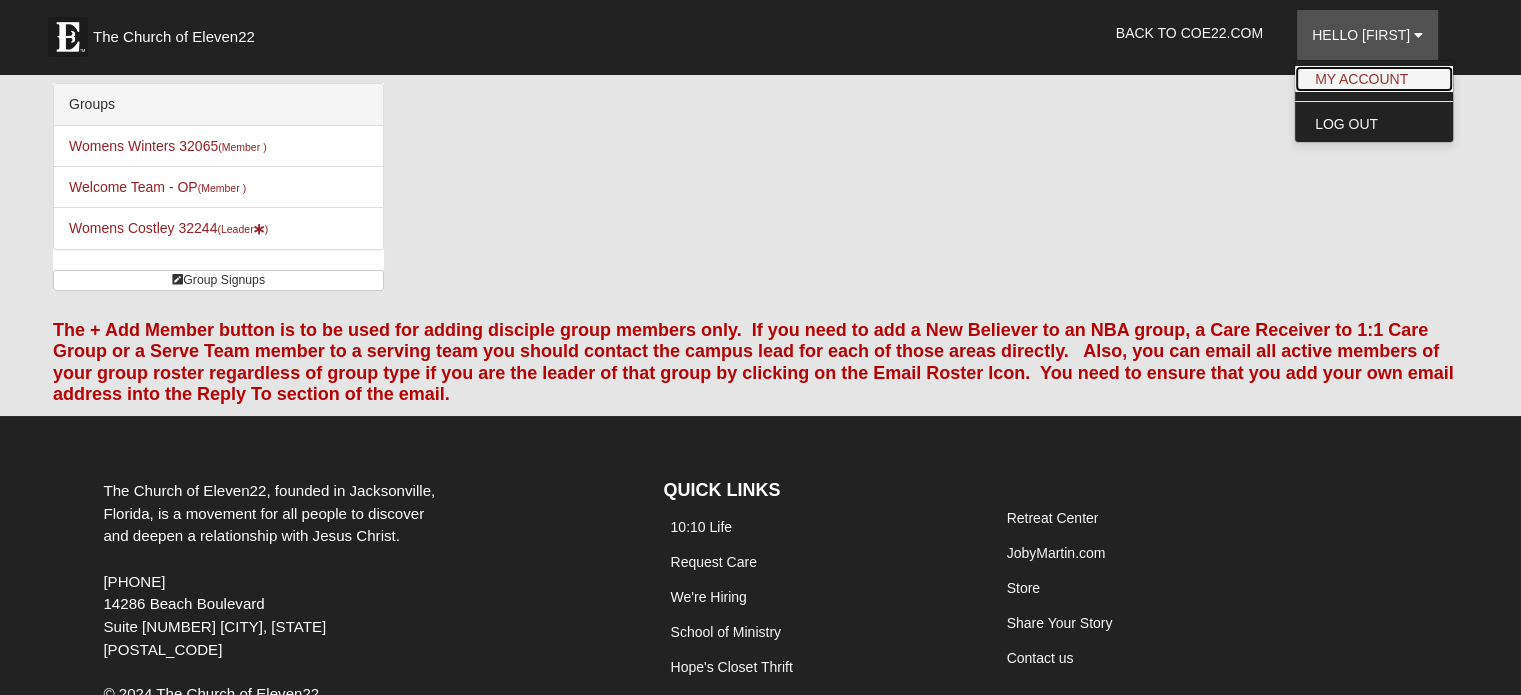 click on "My Account" at bounding box center [1374, 79] 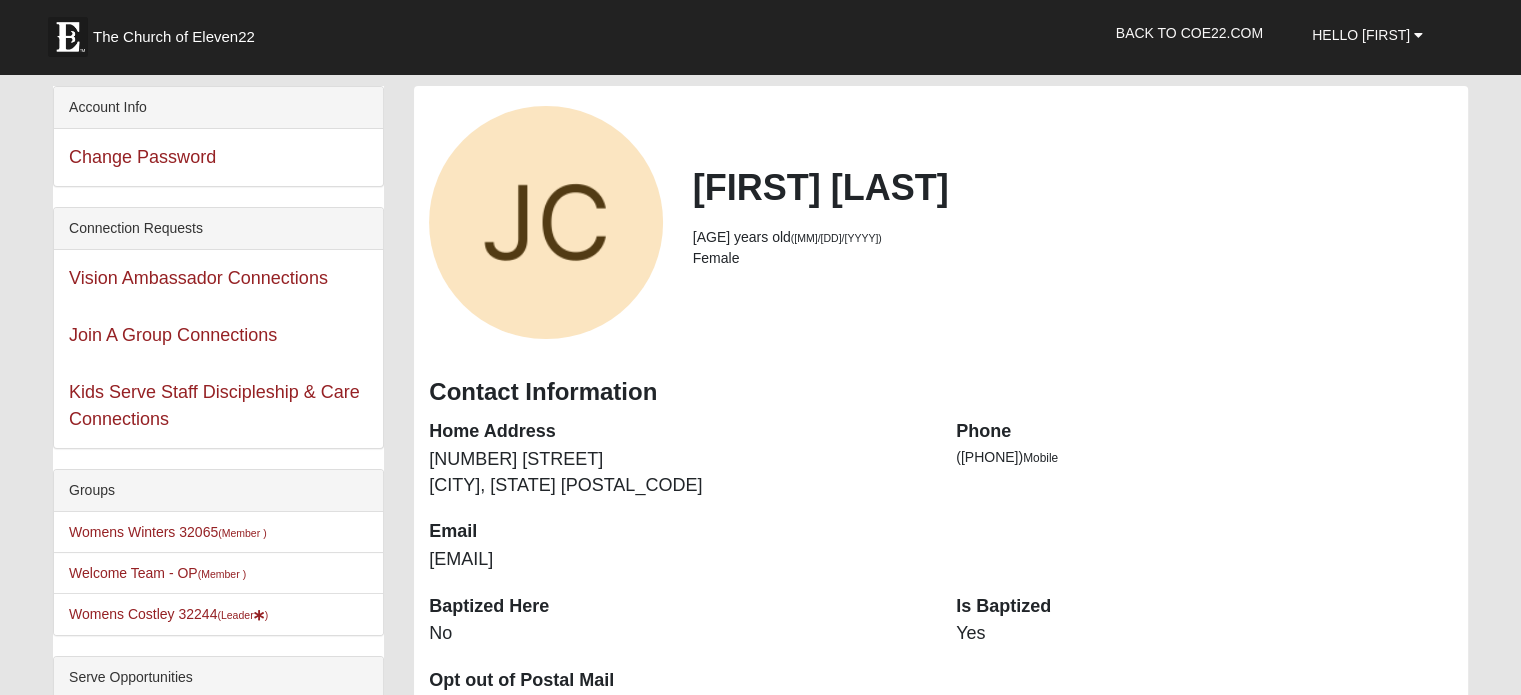 scroll, scrollTop: 120, scrollLeft: 0, axis: vertical 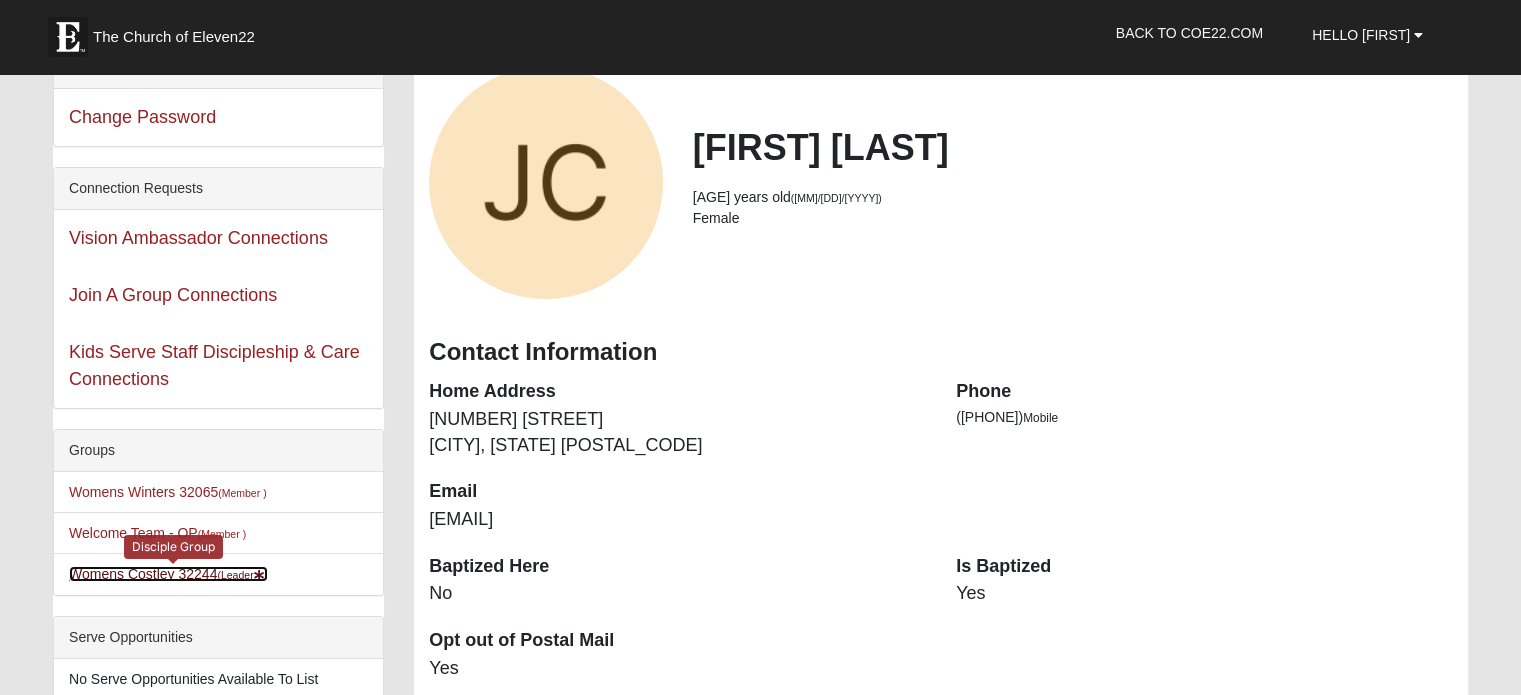 click on "Womens [LAST] [POSTAL_CODE]  (Leader
)" at bounding box center (168, 574) 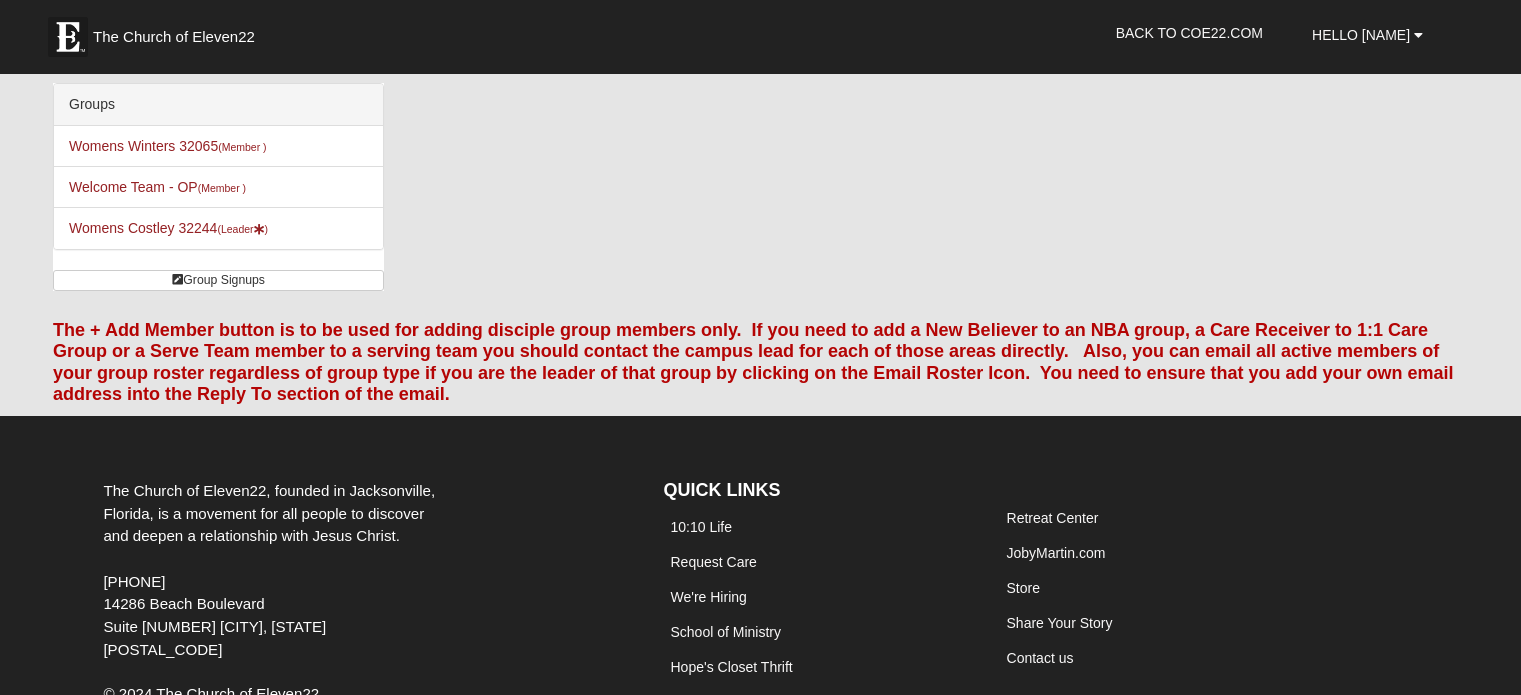 scroll, scrollTop: 0, scrollLeft: 0, axis: both 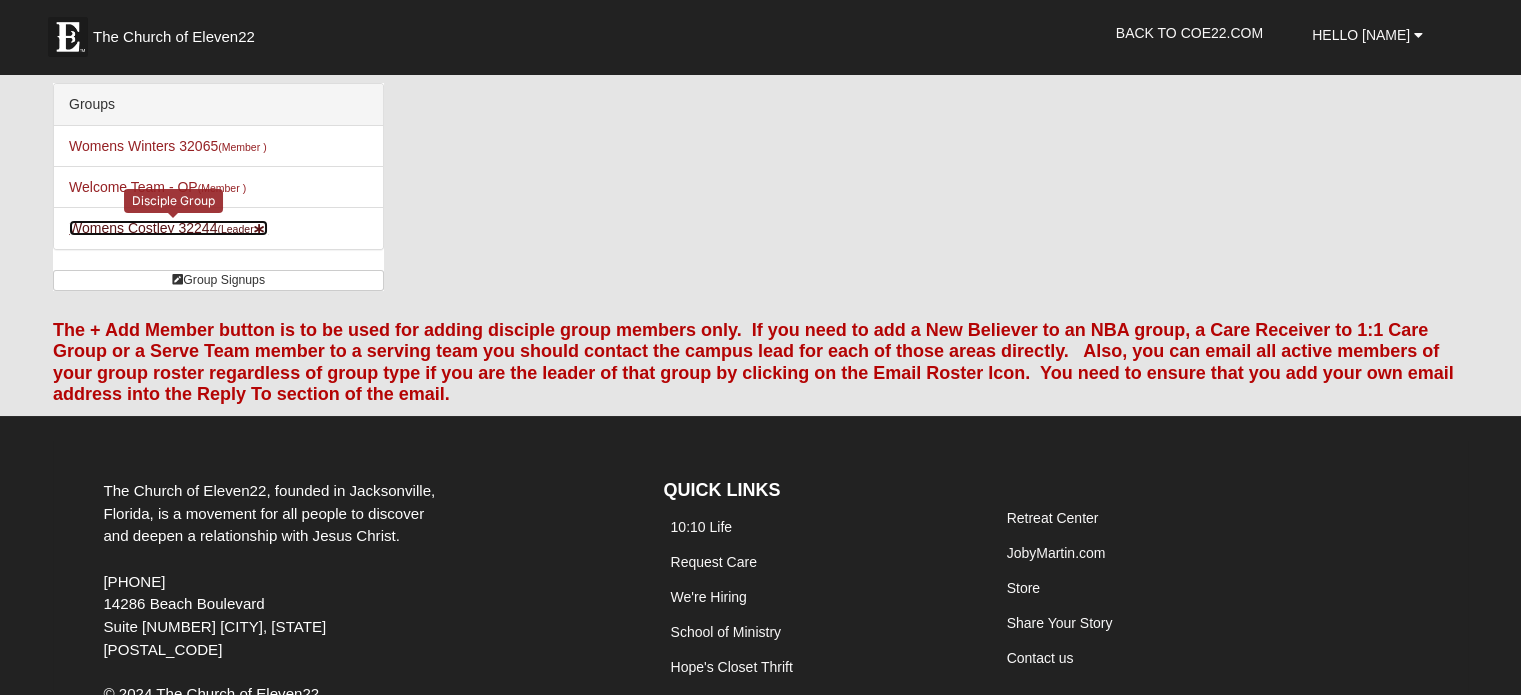 click on "Womens Costley 32244  (Leader
)" at bounding box center [168, 228] 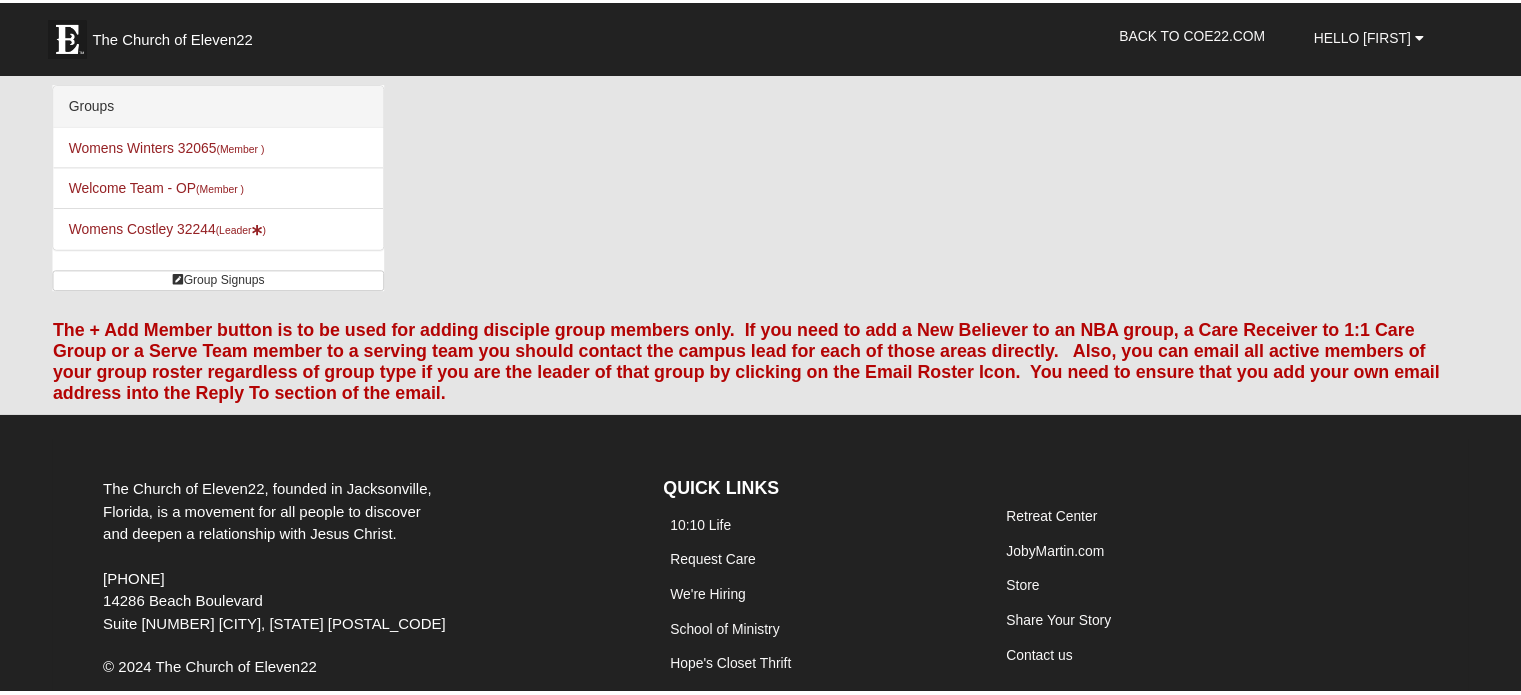 scroll, scrollTop: 0, scrollLeft: 0, axis: both 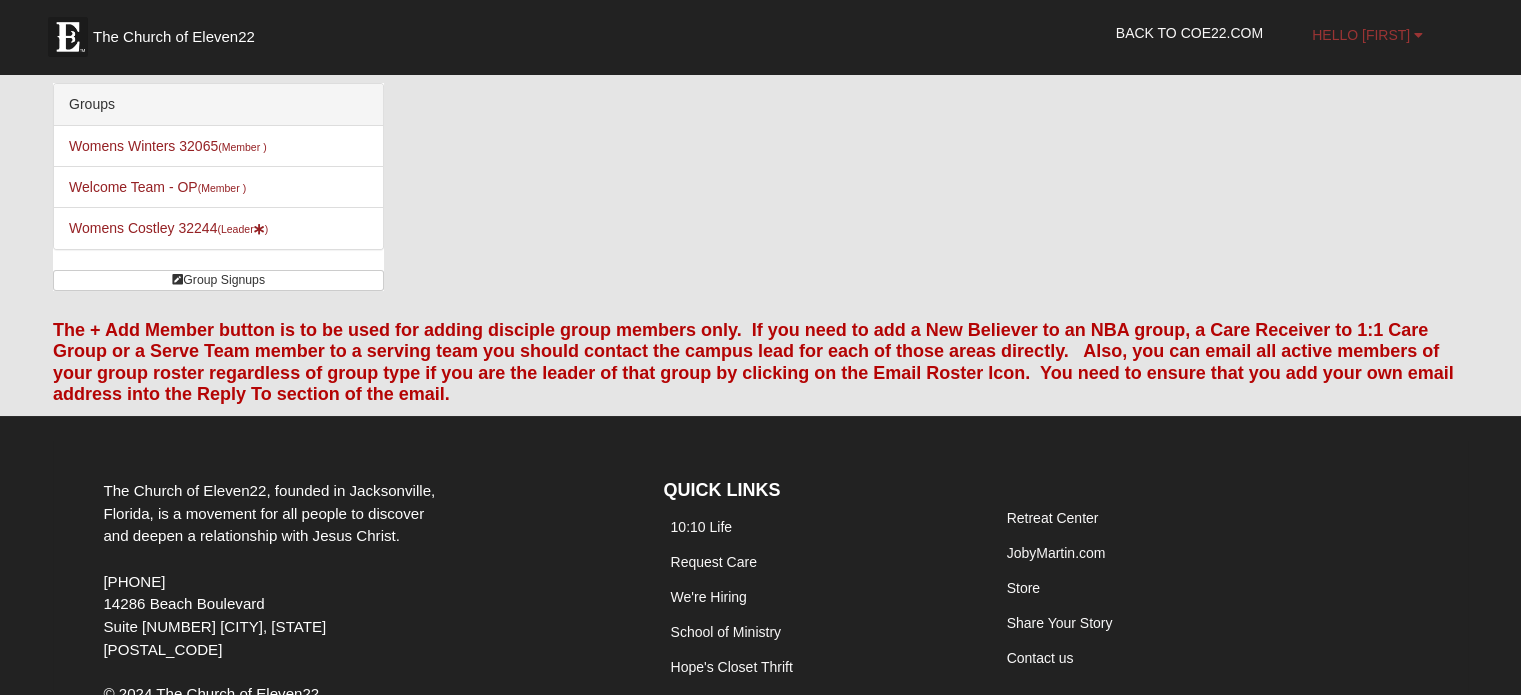 click on "Hello [FIRST]" at bounding box center [1361, 35] 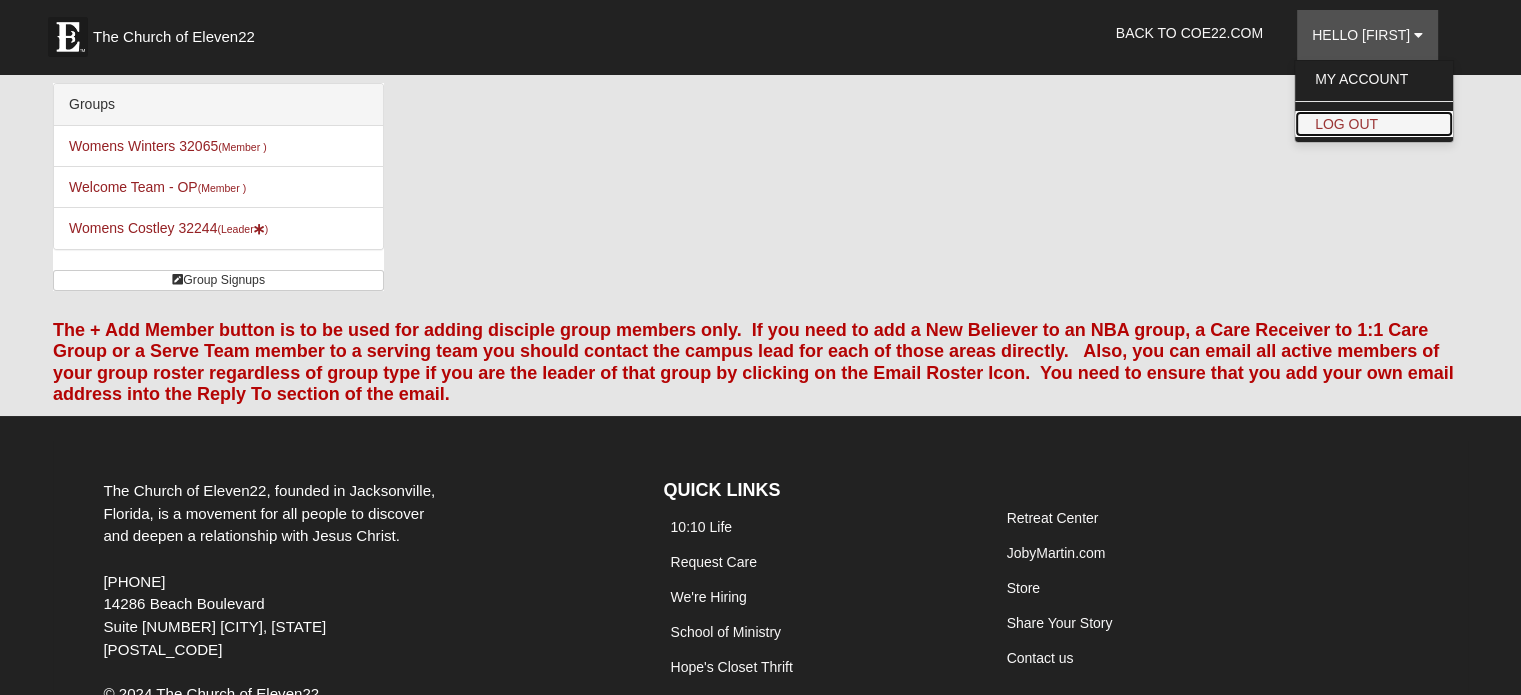 click on "Log Out" at bounding box center [1374, 124] 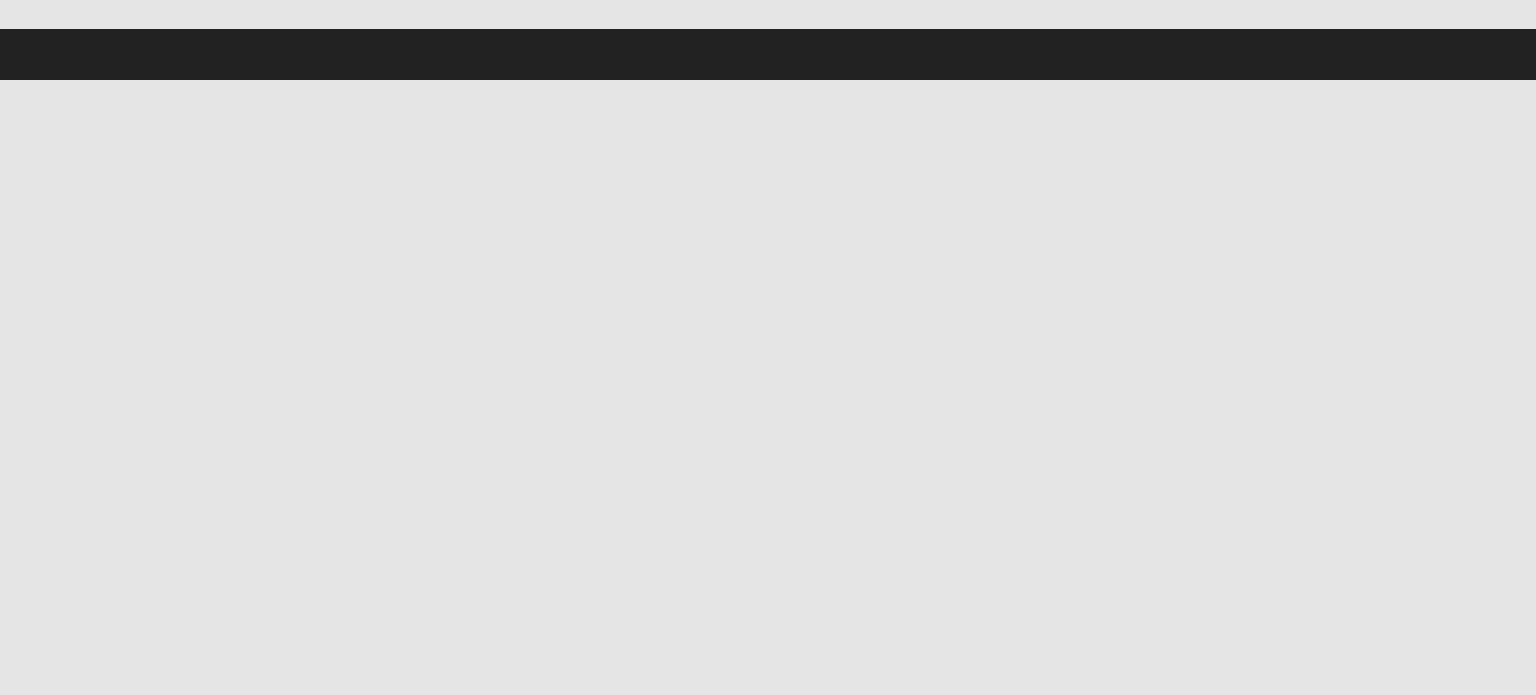 scroll, scrollTop: 0, scrollLeft: 0, axis: both 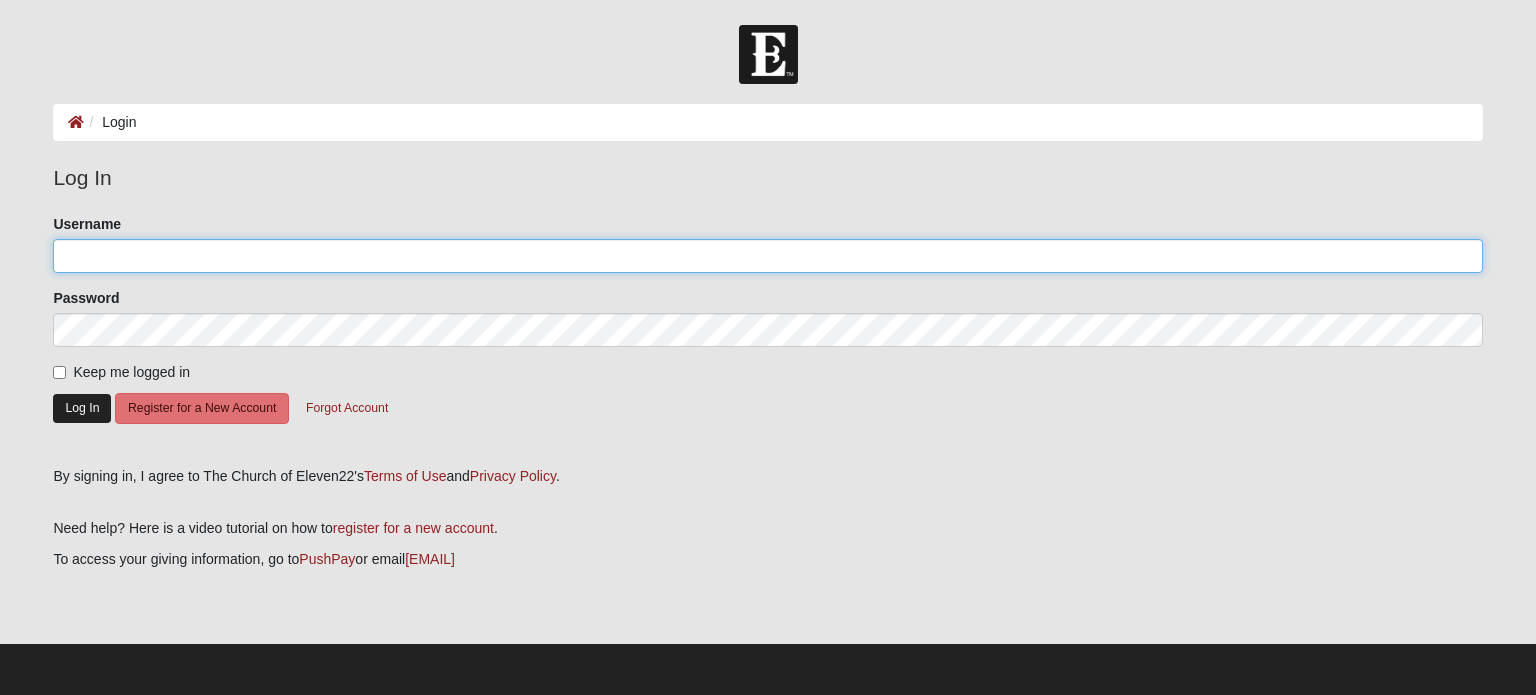 type on "[USERNAME]" 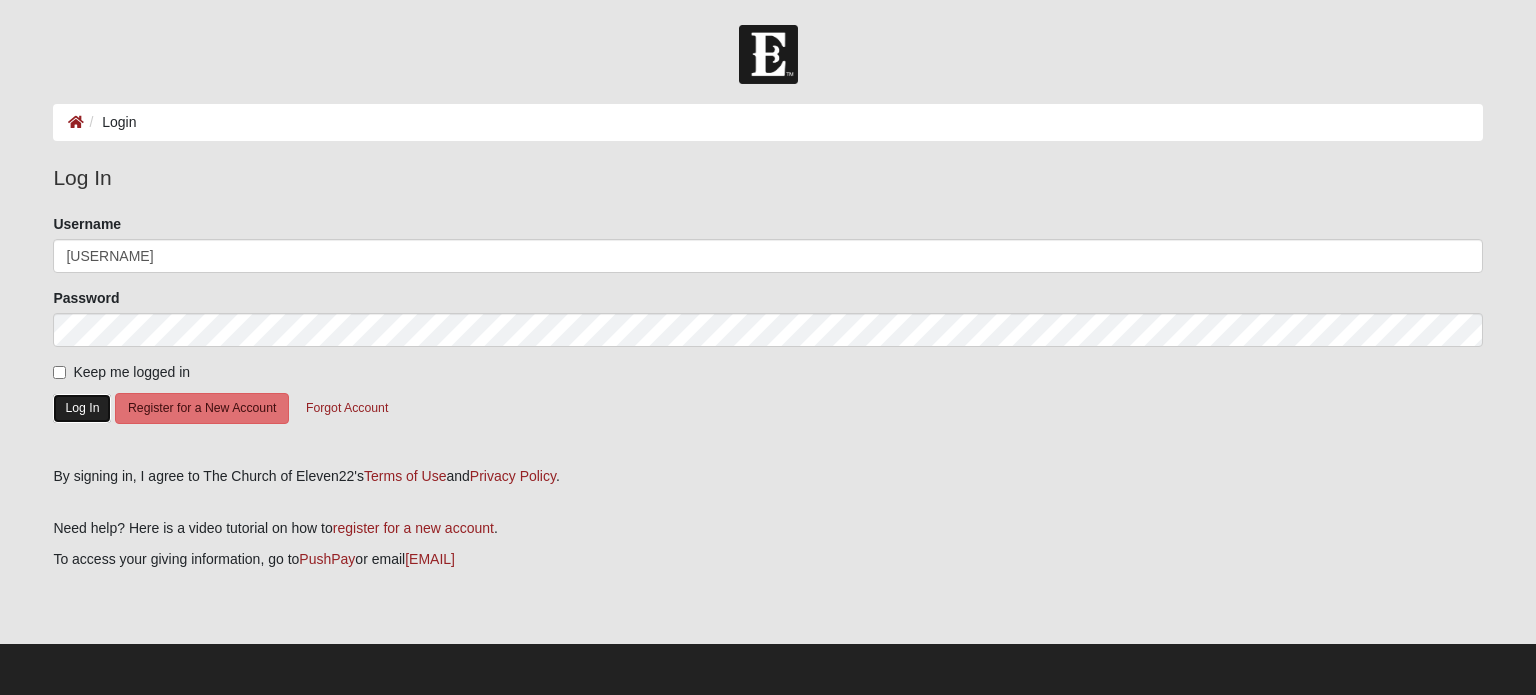 click on "Log In" 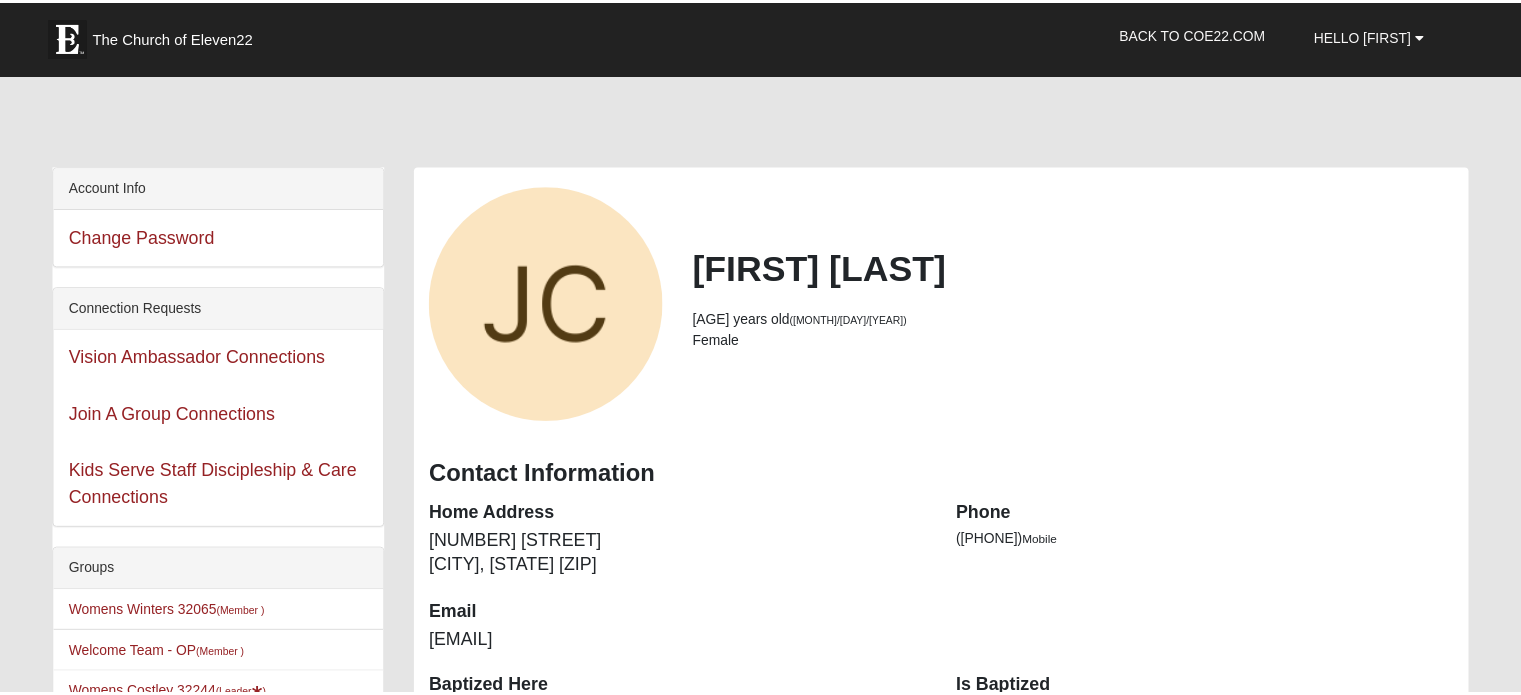 scroll, scrollTop: 0, scrollLeft: 0, axis: both 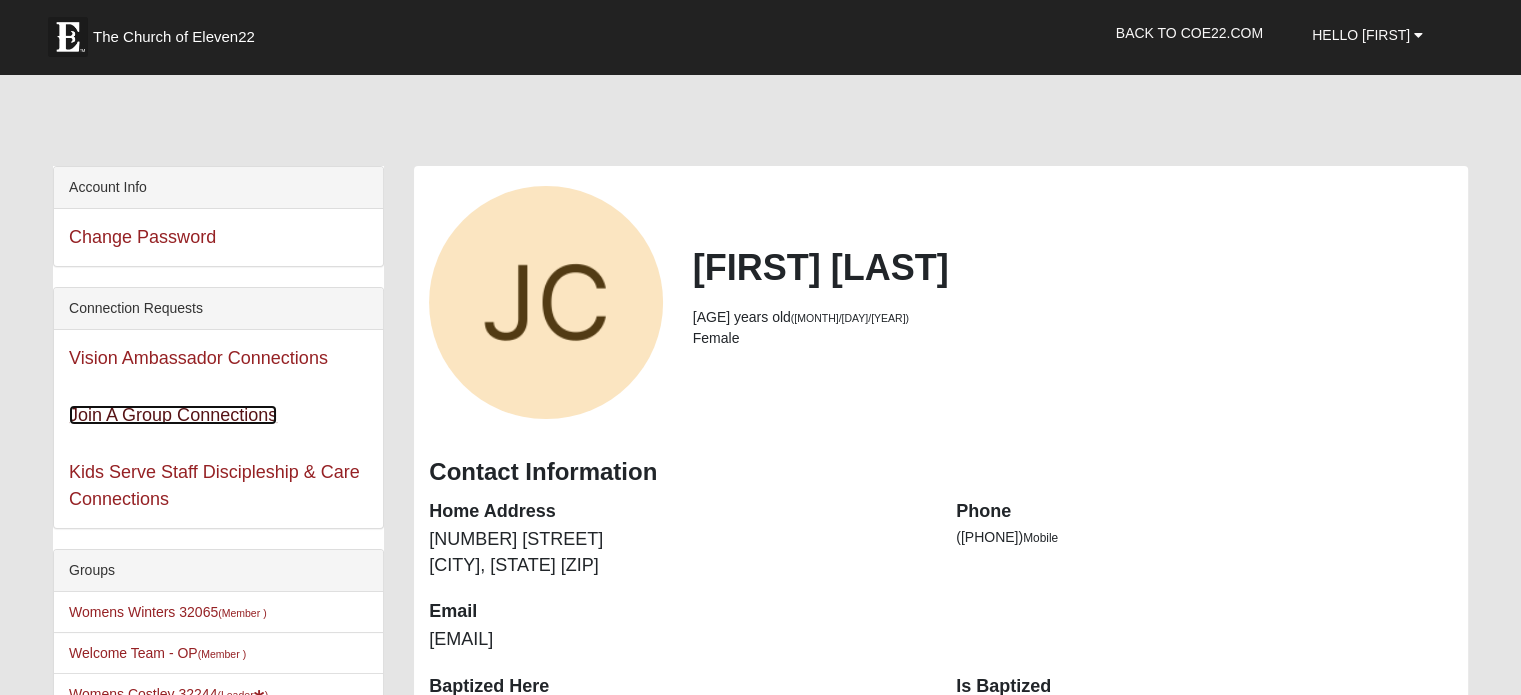 click on "Join A Group Connections" at bounding box center (173, 415) 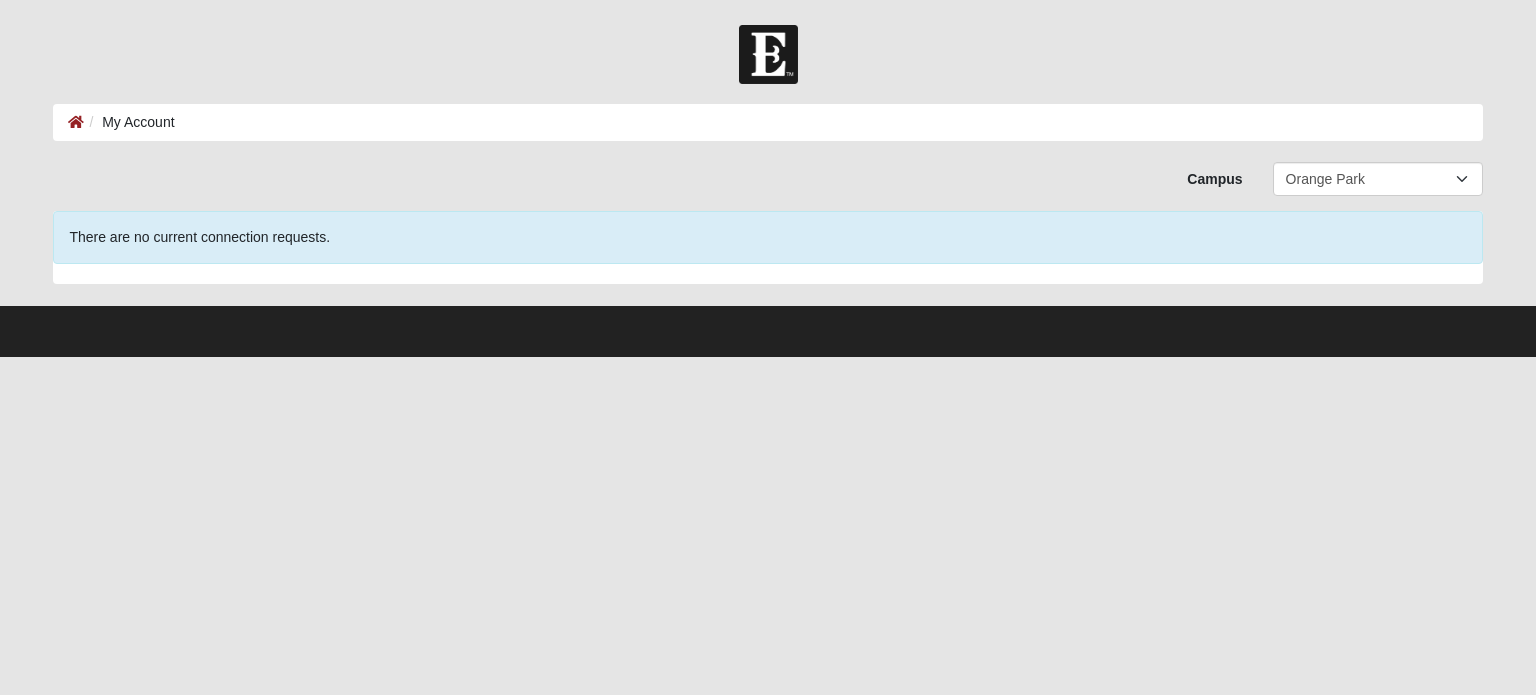 scroll, scrollTop: 0, scrollLeft: 0, axis: both 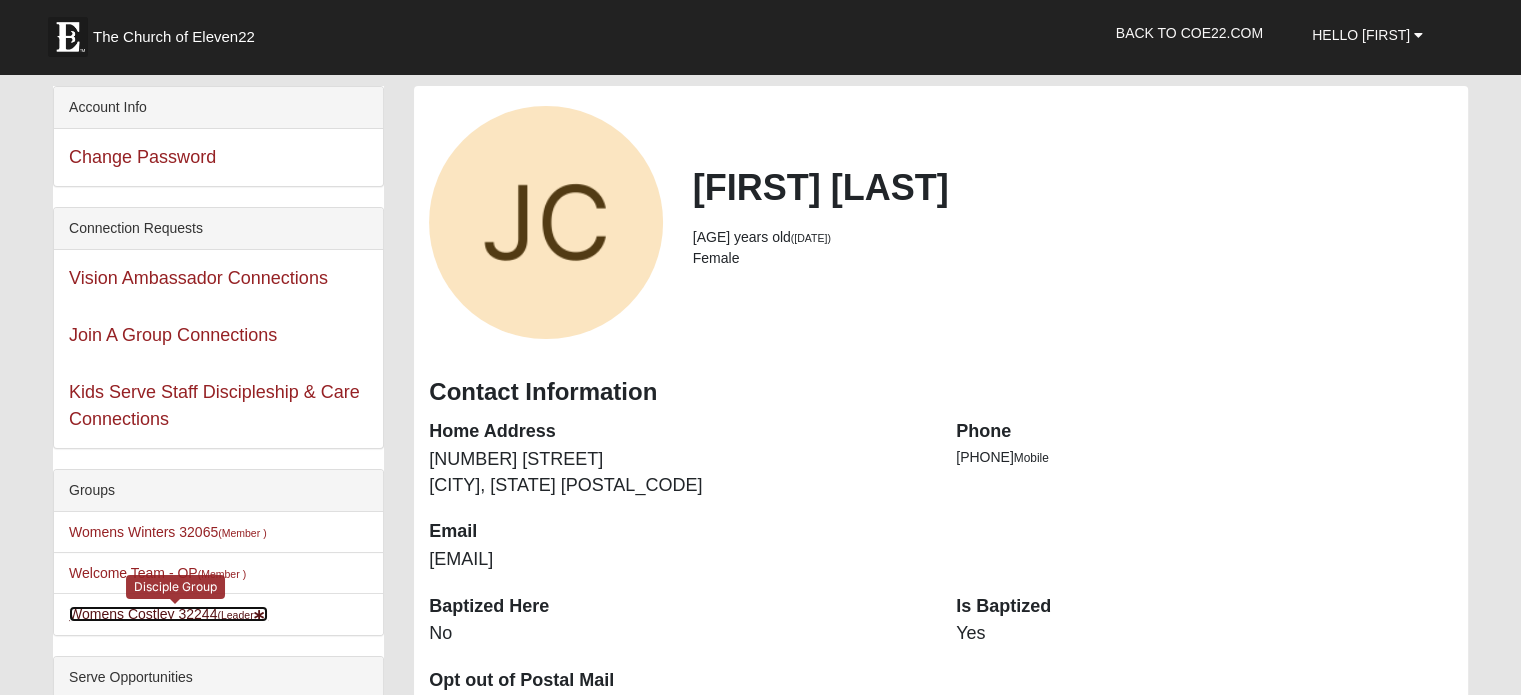 click on "Womens [LAST] 32244 (Leader)" at bounding box center [168, 614] 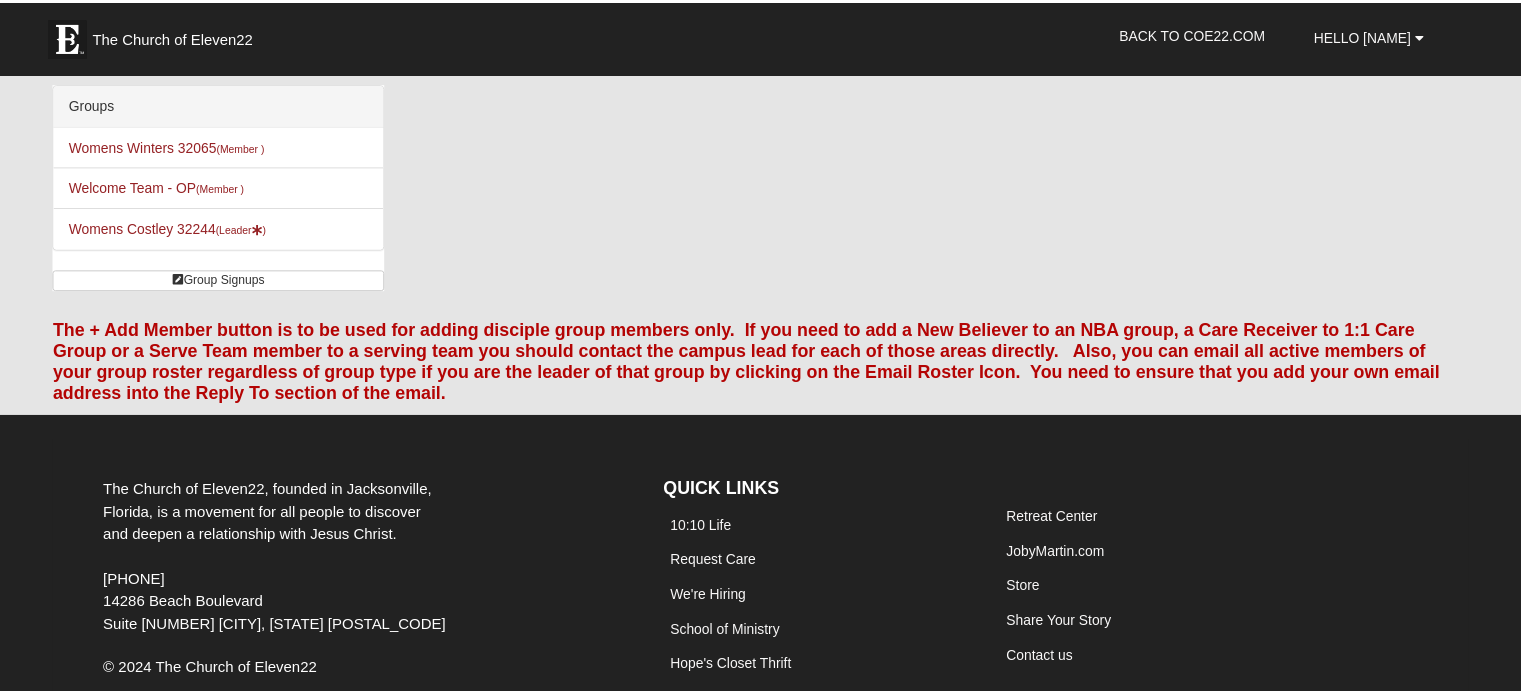scroll, scrollTop: 0, scrollLeft: 0, axis: both 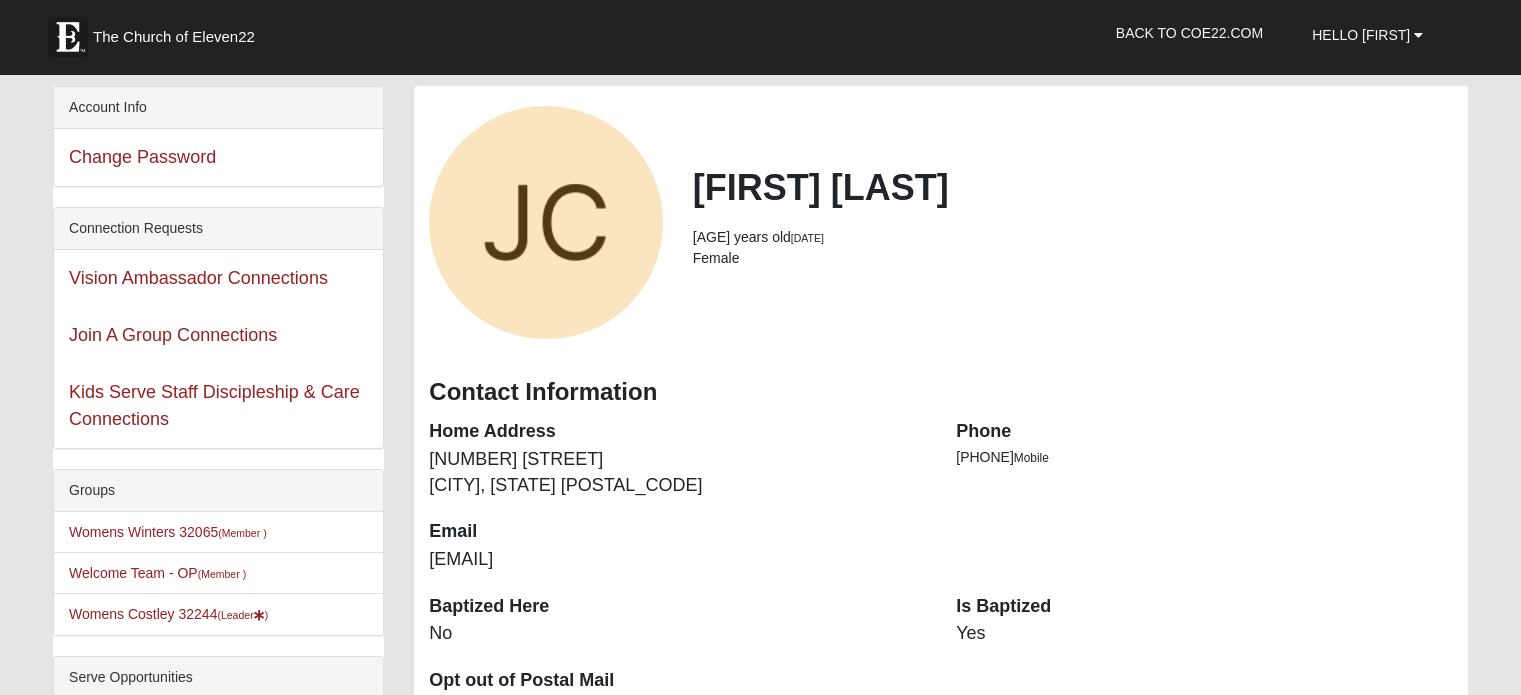 drag, startPoint x: 249, startPoint y: 616, endPoint x: 816, endPoint y: 408, distance: 603.9478 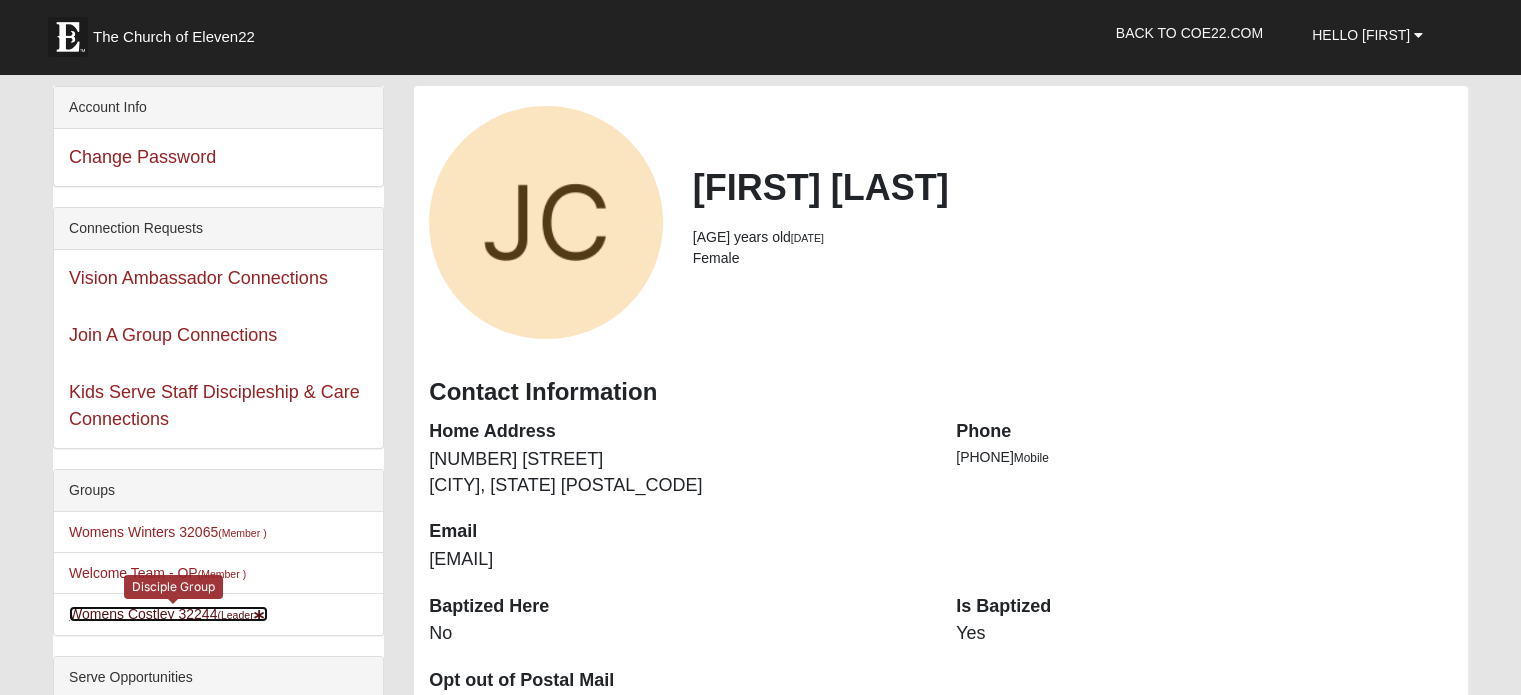 click on "Womens Costley [POSTAL_CODE]  (Leader
)" at bounding box center [168, 614] 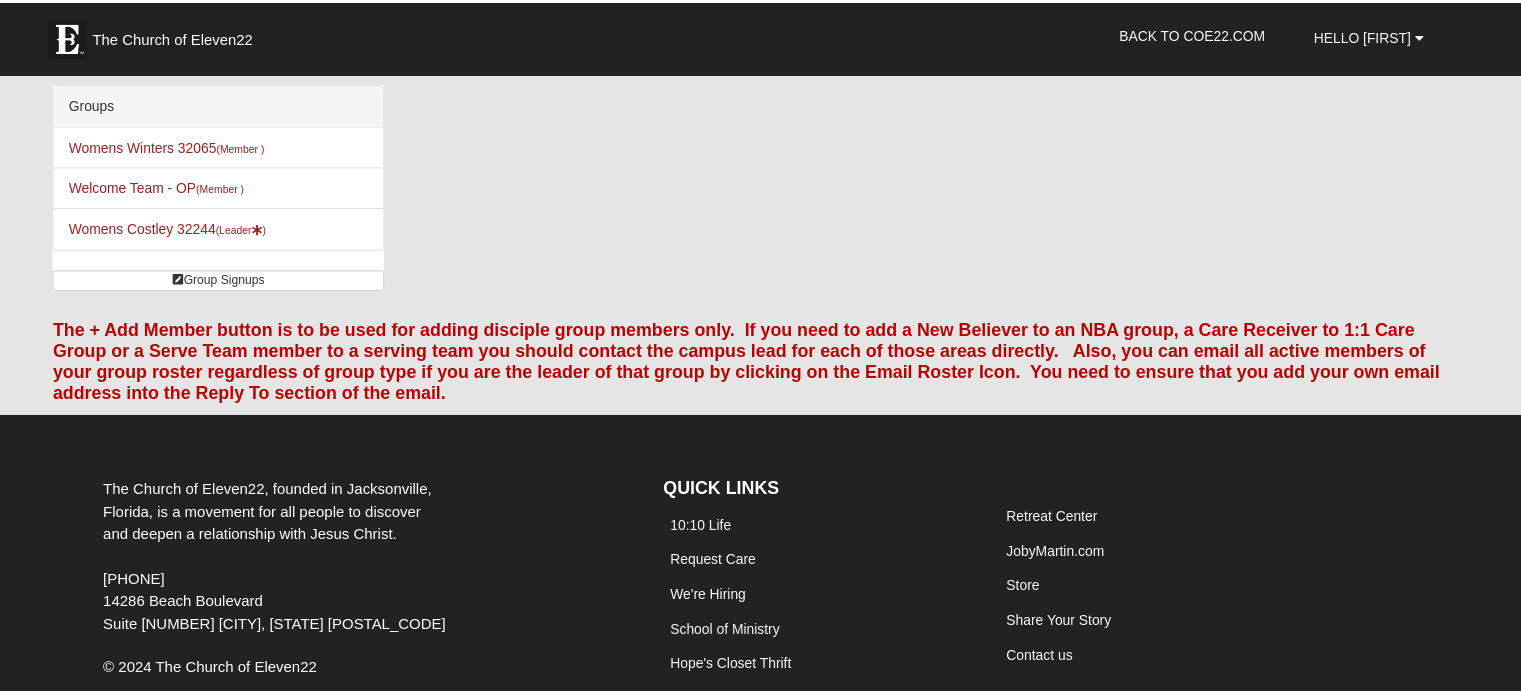scroll, scrollTop: 0, scrollLeft: 0, axis: both 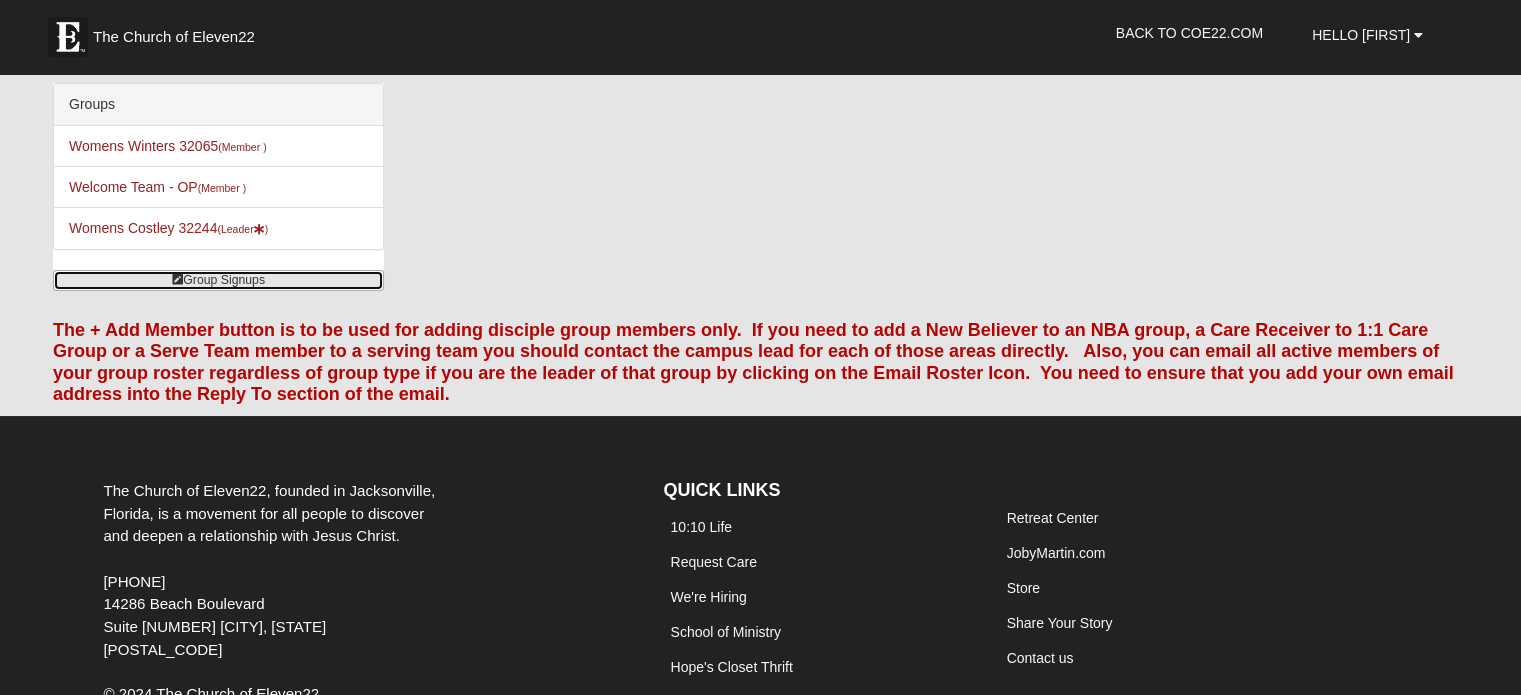 click on "Group Signups" at bounding box center (218, 280) 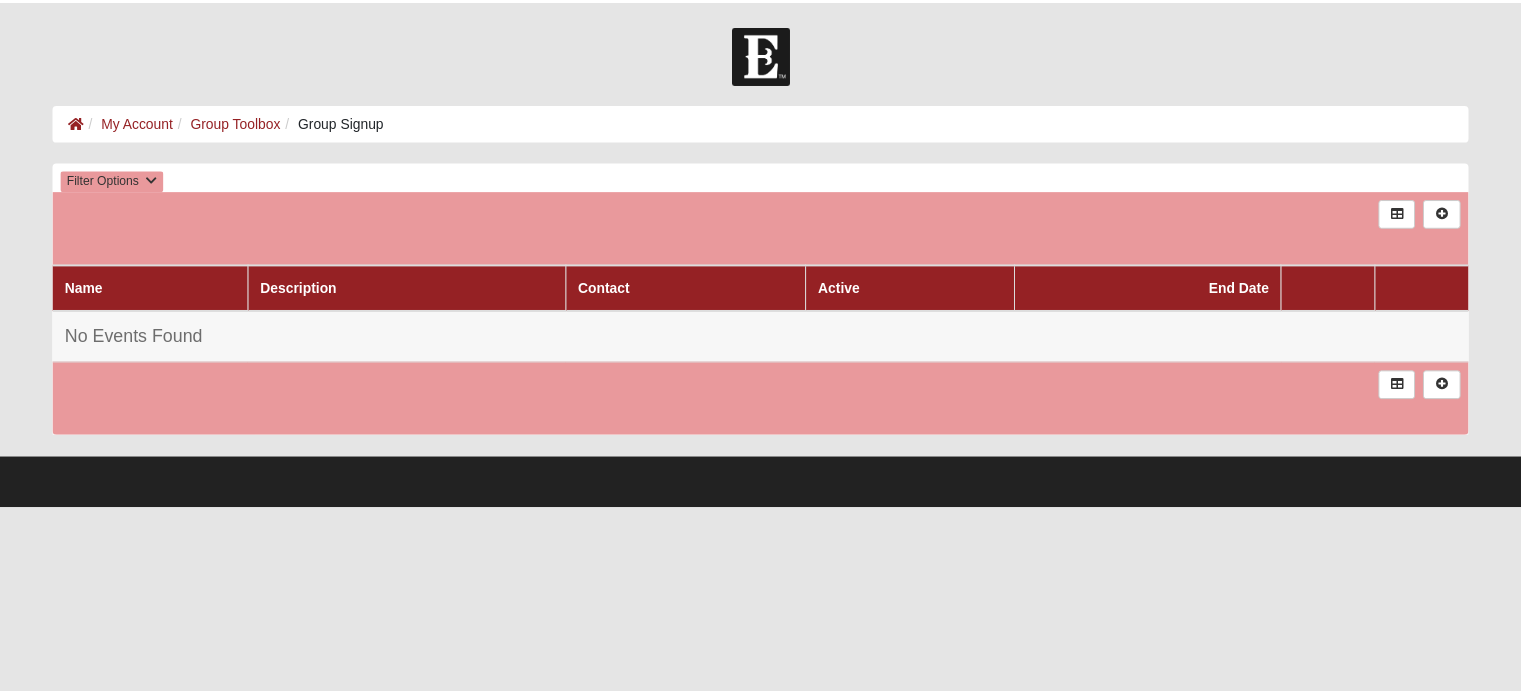 scroll, scrollTop: 0, scrollLeft: 0, axis: both 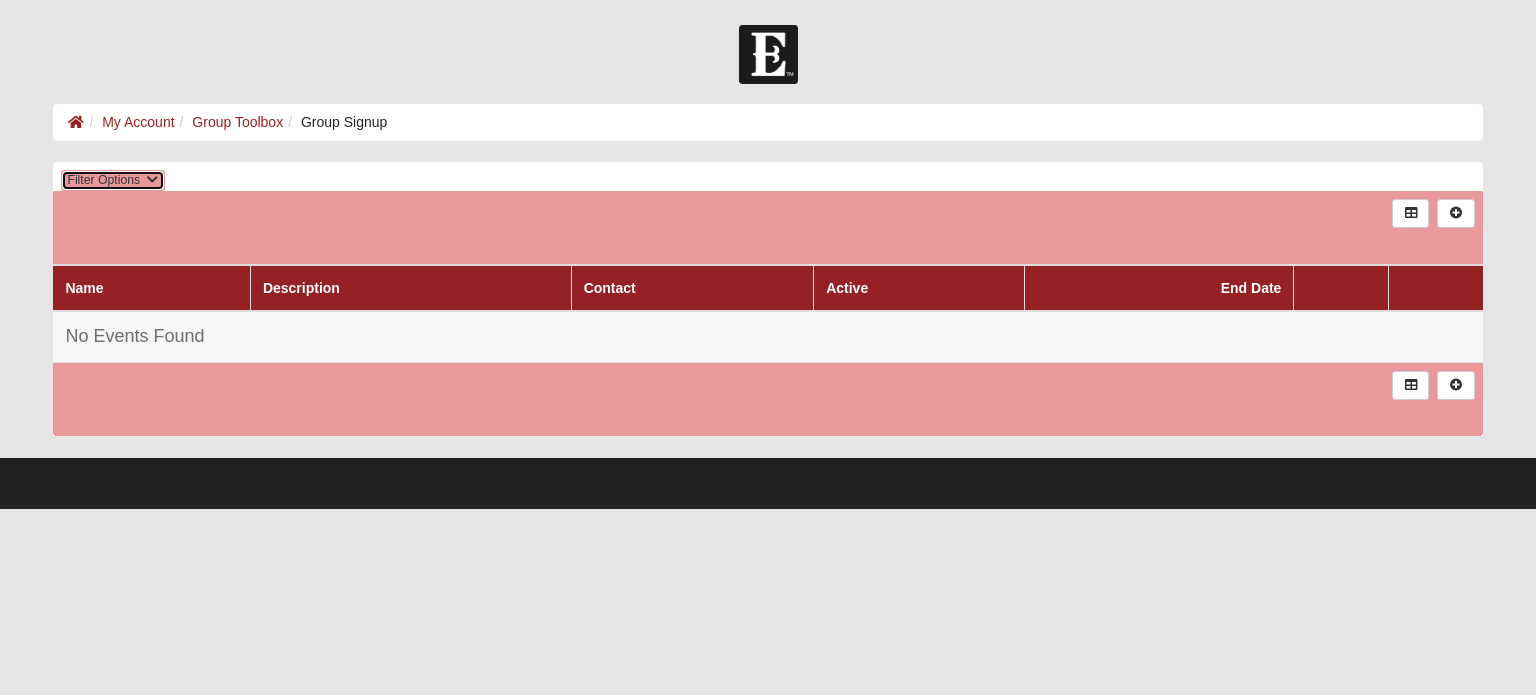 click on "Filter Options" at bounding box center [112, 180] 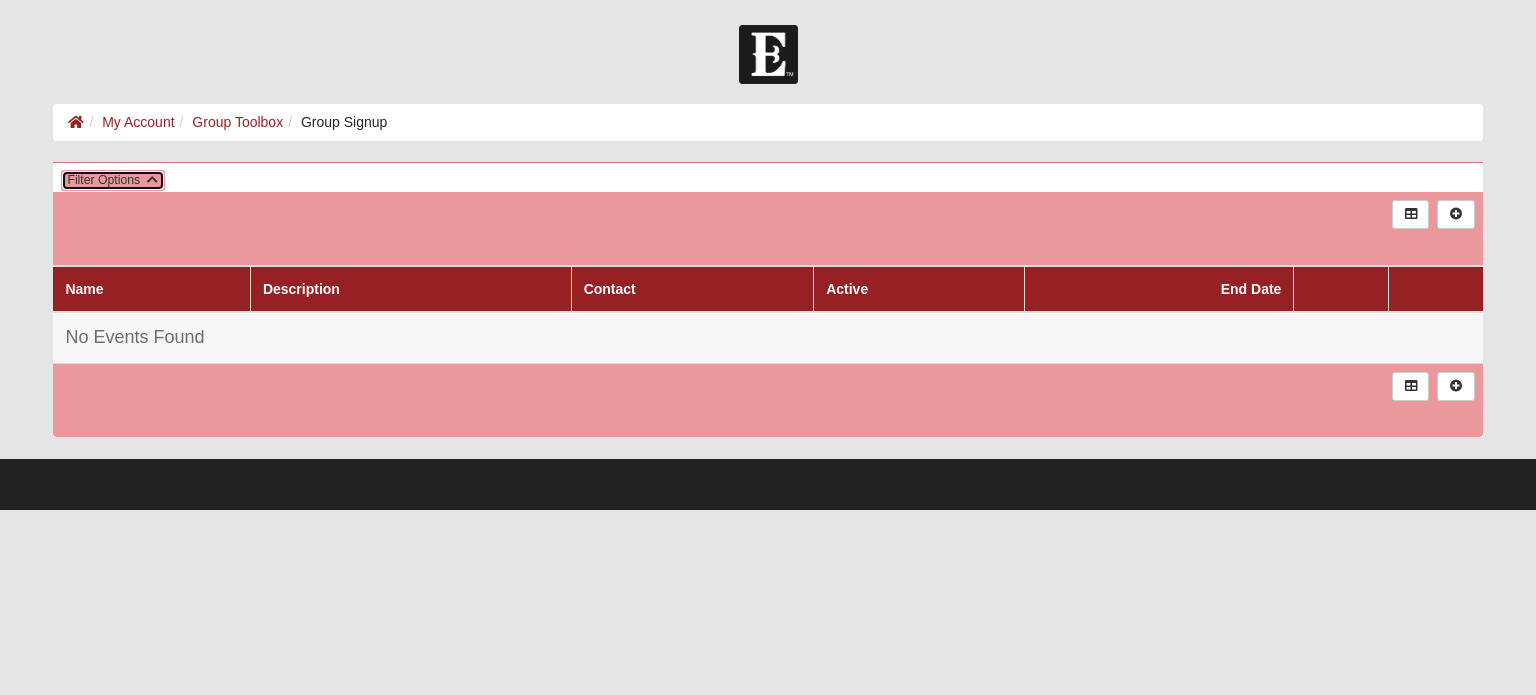 click on "Filter Options" at bounding box center (112, 180) 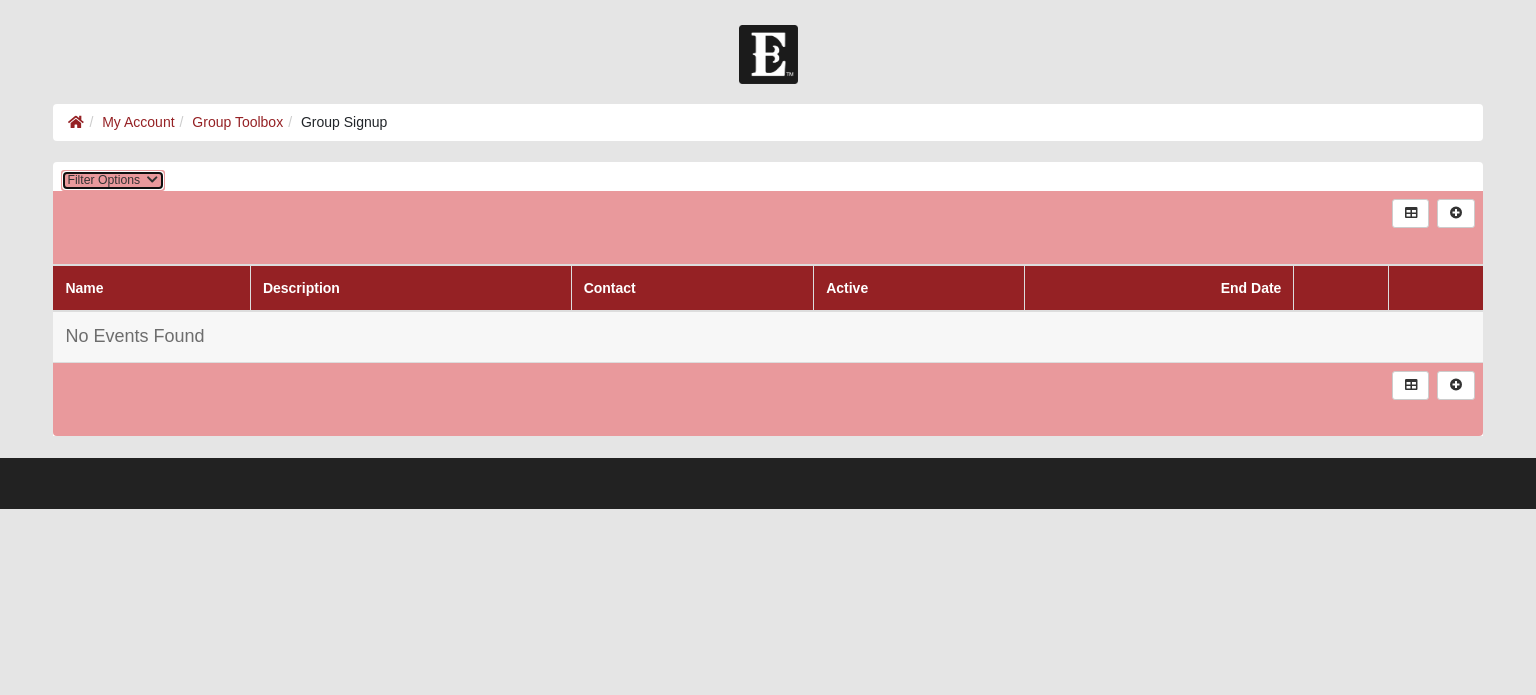 click on "Filter Options" at bounding box center [112, 180] 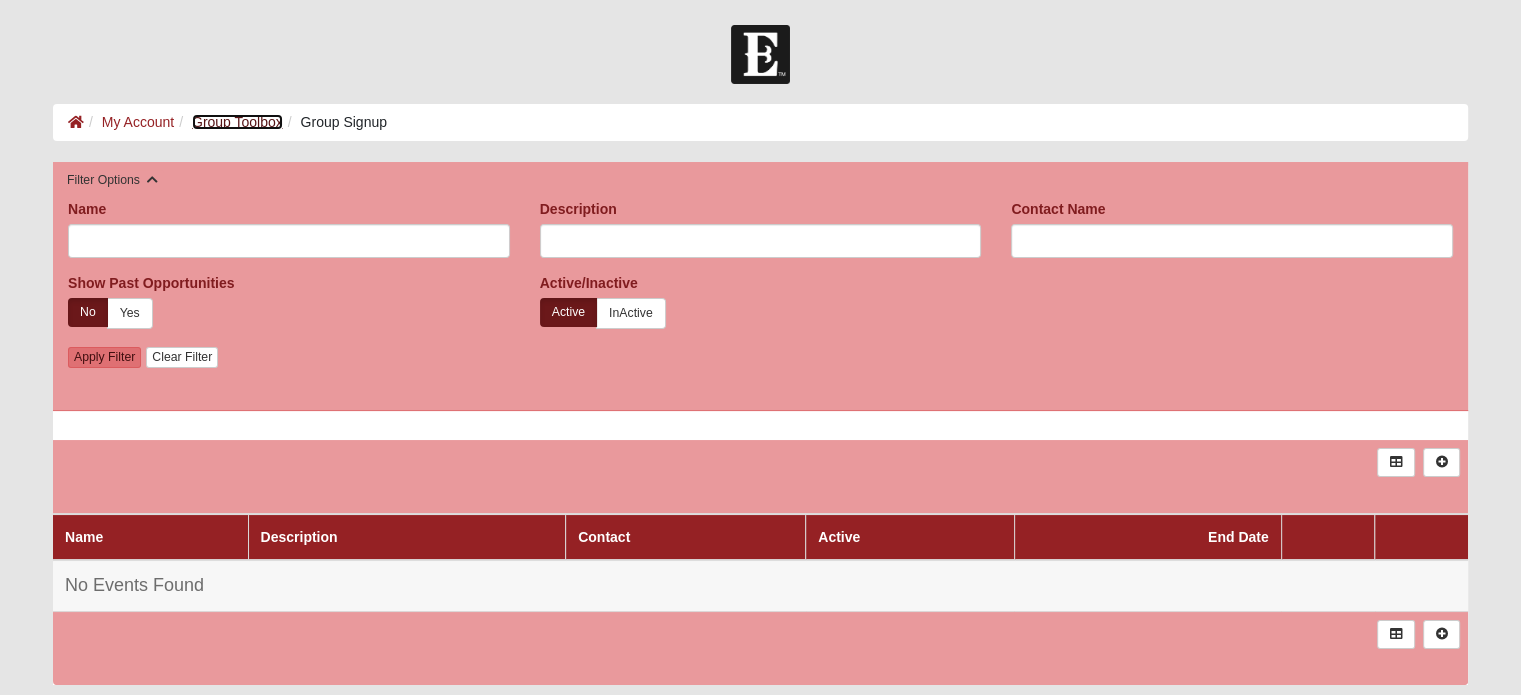 click on "Group Toolbox" at bounding box center (237, 122) 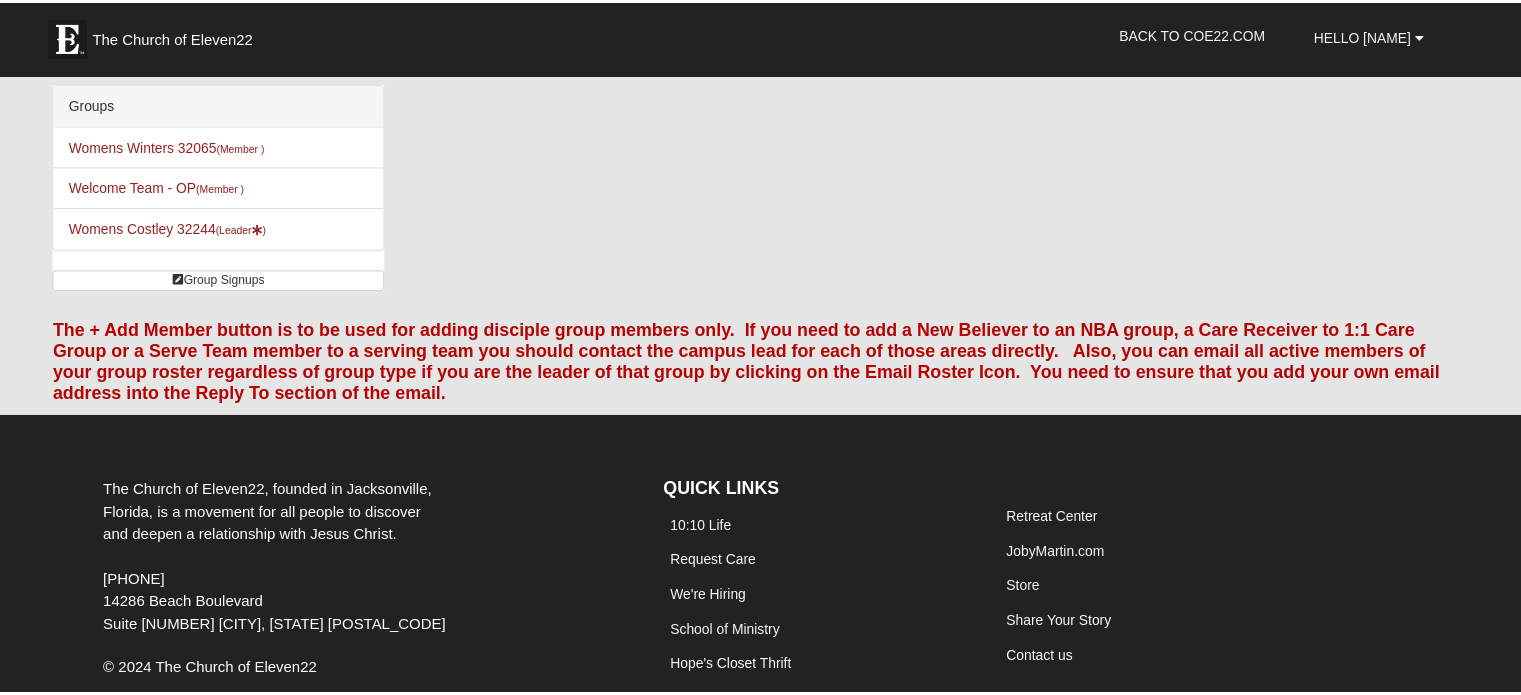 scroll, scrollTop: 0, scrollLeft: 0, axis: both 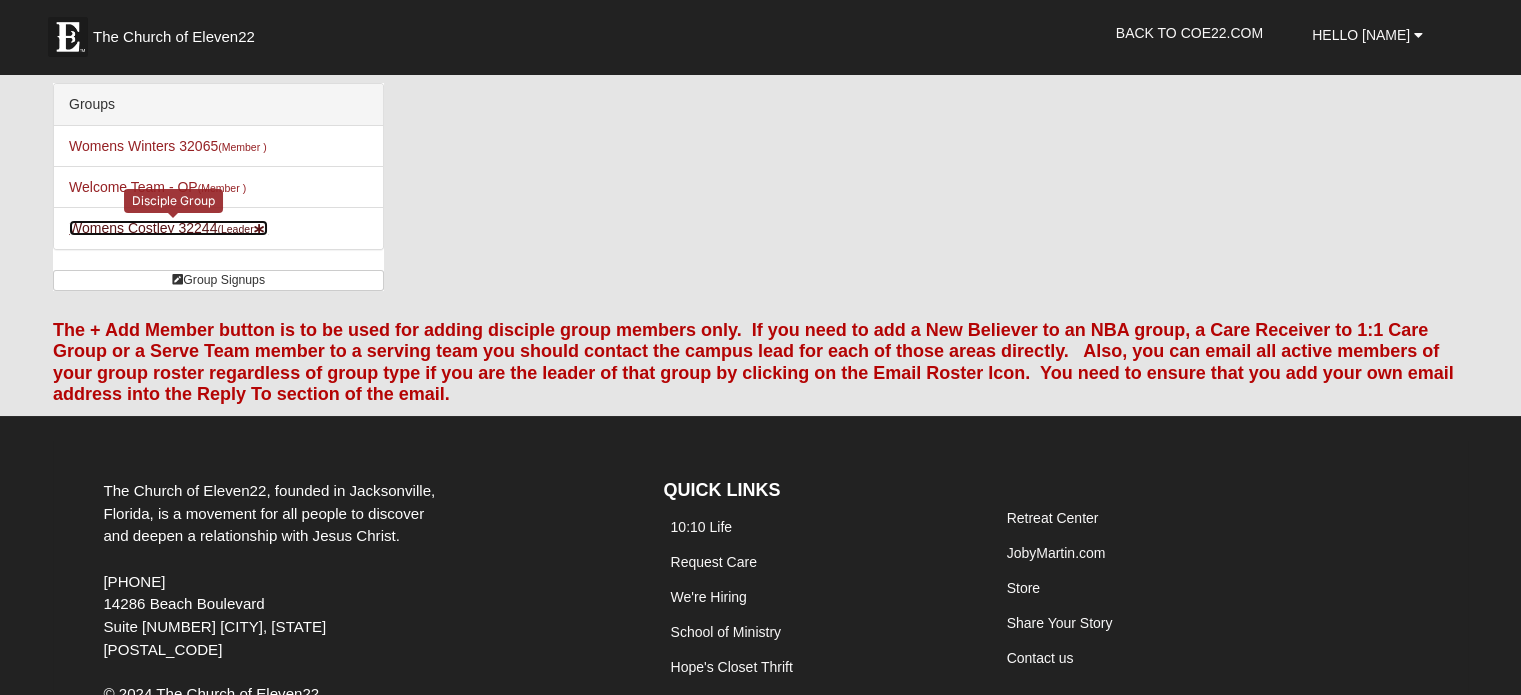 click on "Womens Costley [POSTAL_CODE]  (Leader
)" at bounding box center (168, 228) 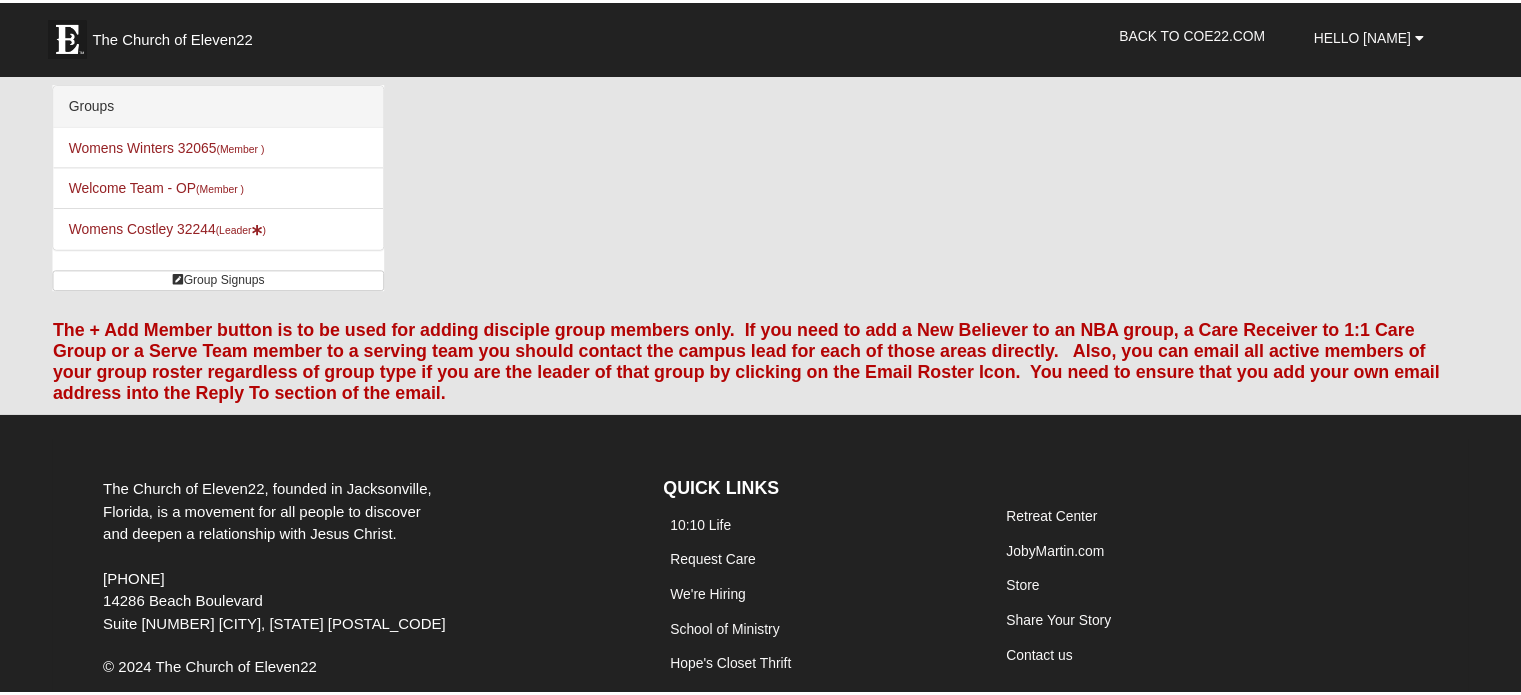 scroll, scrollTop: 0, scrollLeft: 0, axis: both 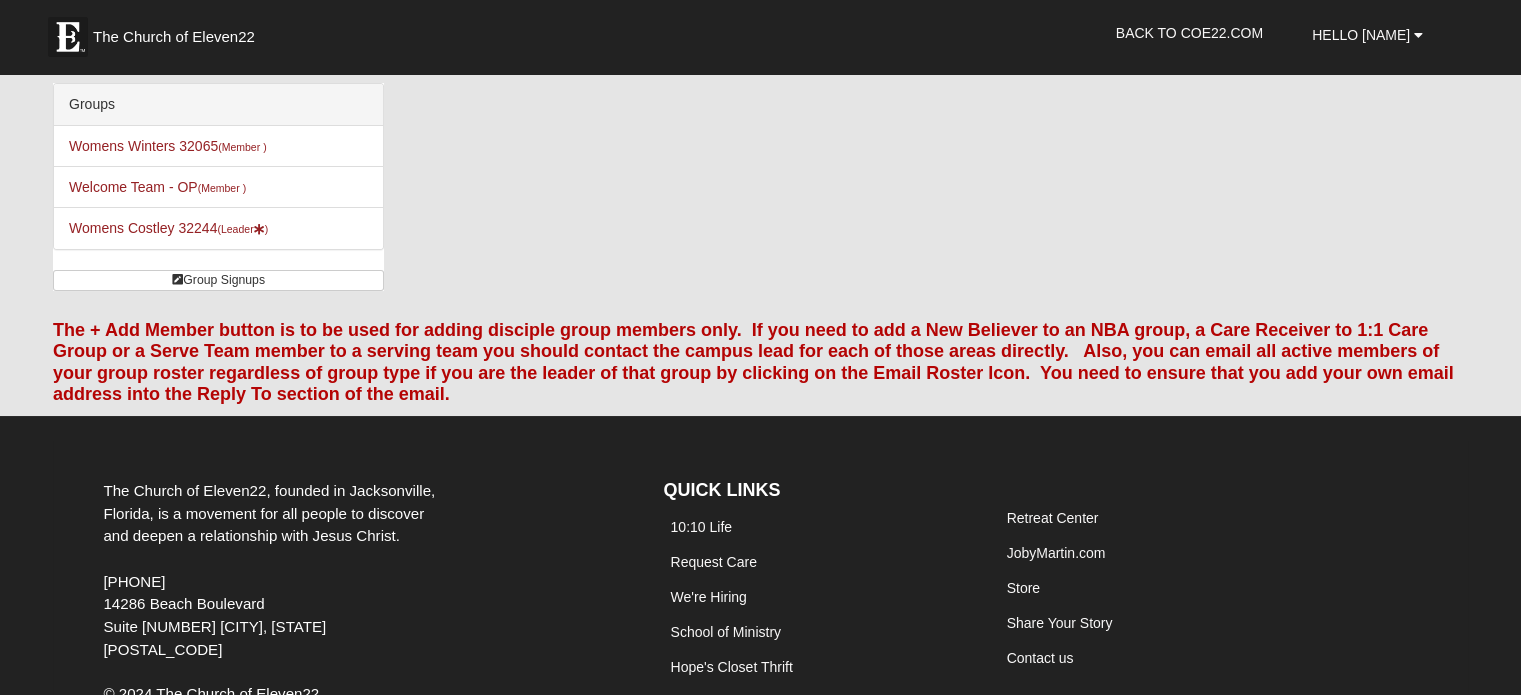 click on "Groups
Womens Winters 32065  (Member        )
Welcome Team - OP  (Member        )
Womens Costley 32244  (Leader
)
Group Signups" at bounding box center (760, 194) 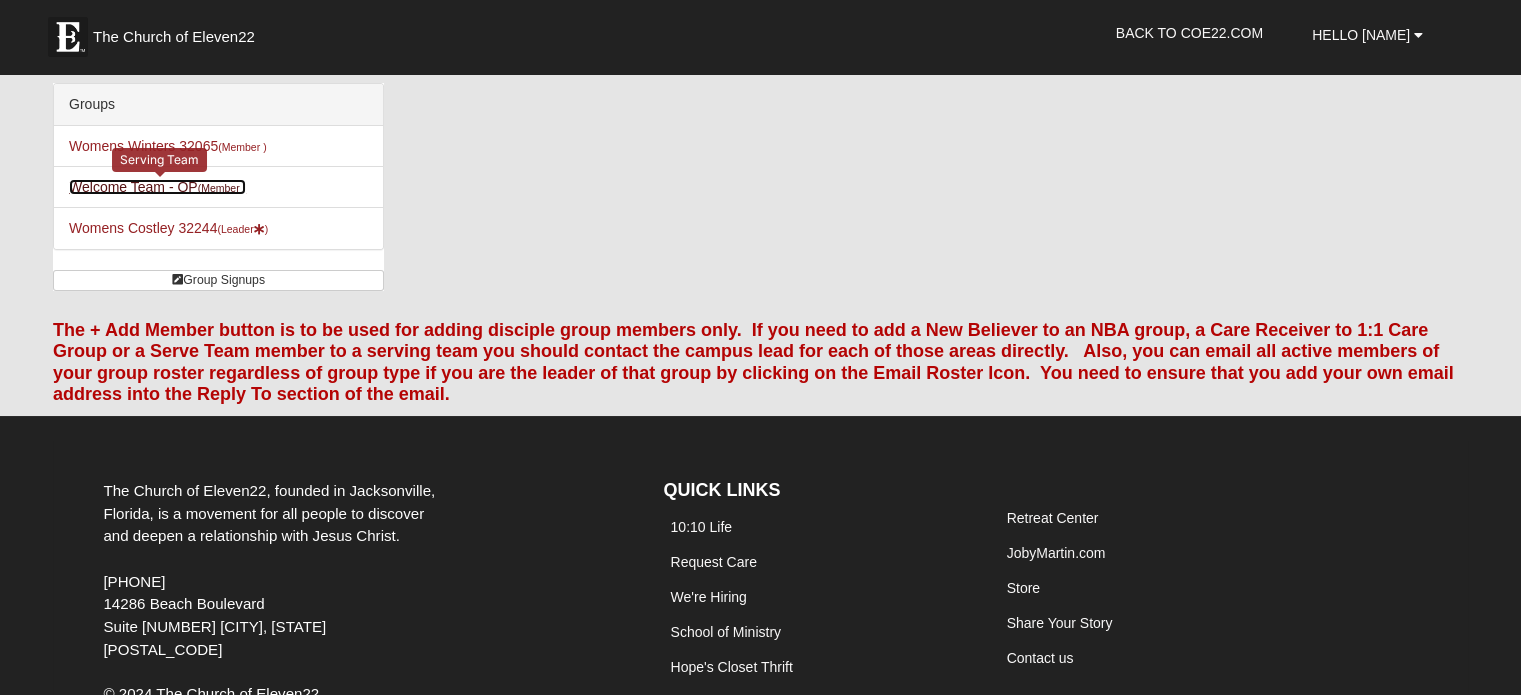 click on "Welcome Team - OP  (Member        )" at bounding box center [157, 187] 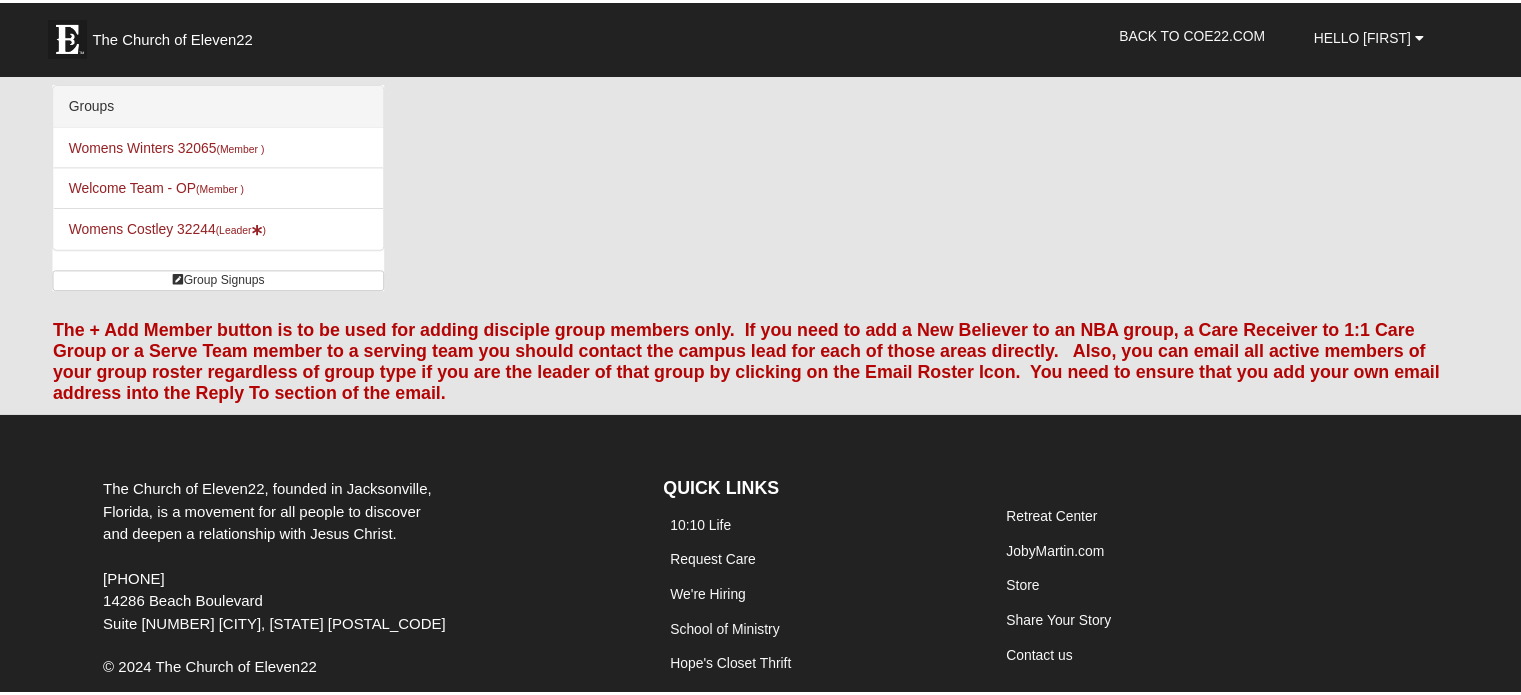 scroll, scrollTop: 0, scrollLeft: 0, axis: both 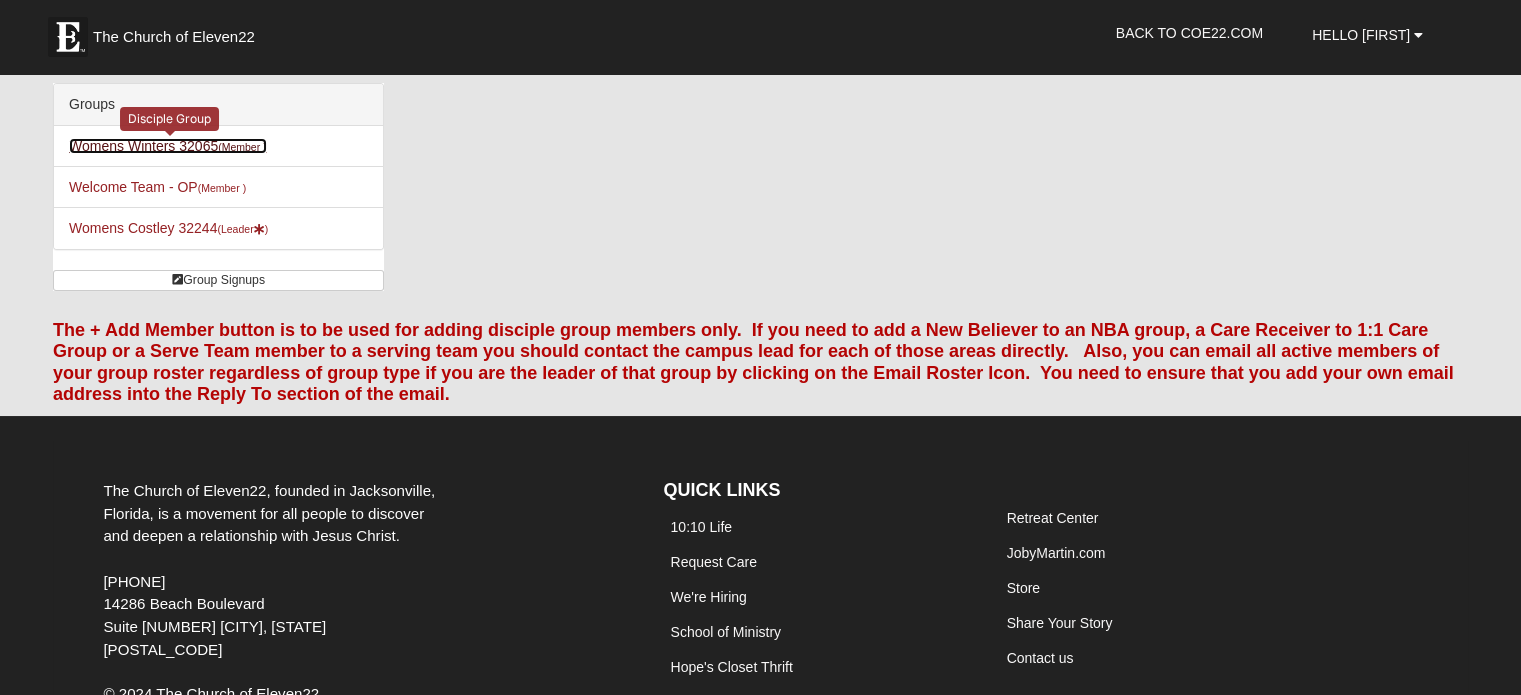 click on "Womens Winters 32065  (Member        )" at bounding box center [168, 146] 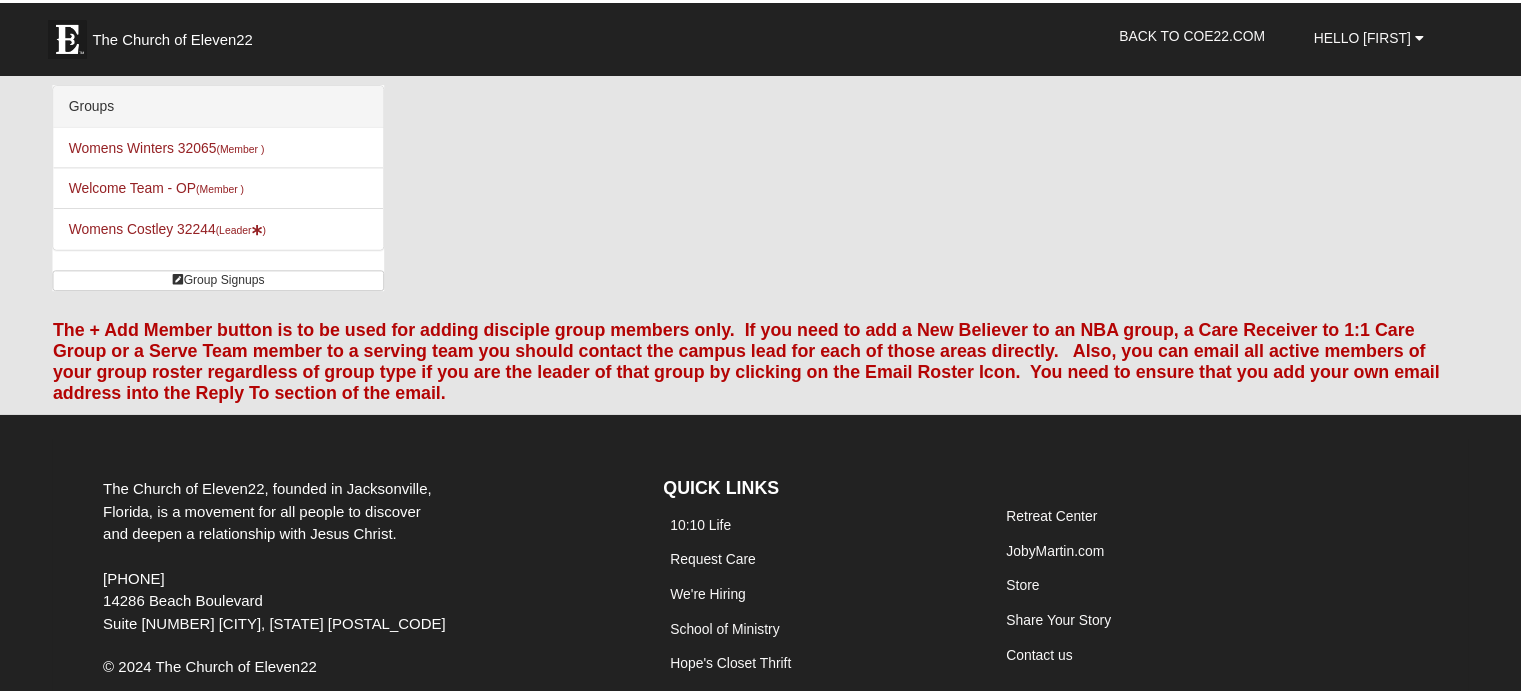 scroll, scrollTop: 0, scrollLeft: 0, axis: both 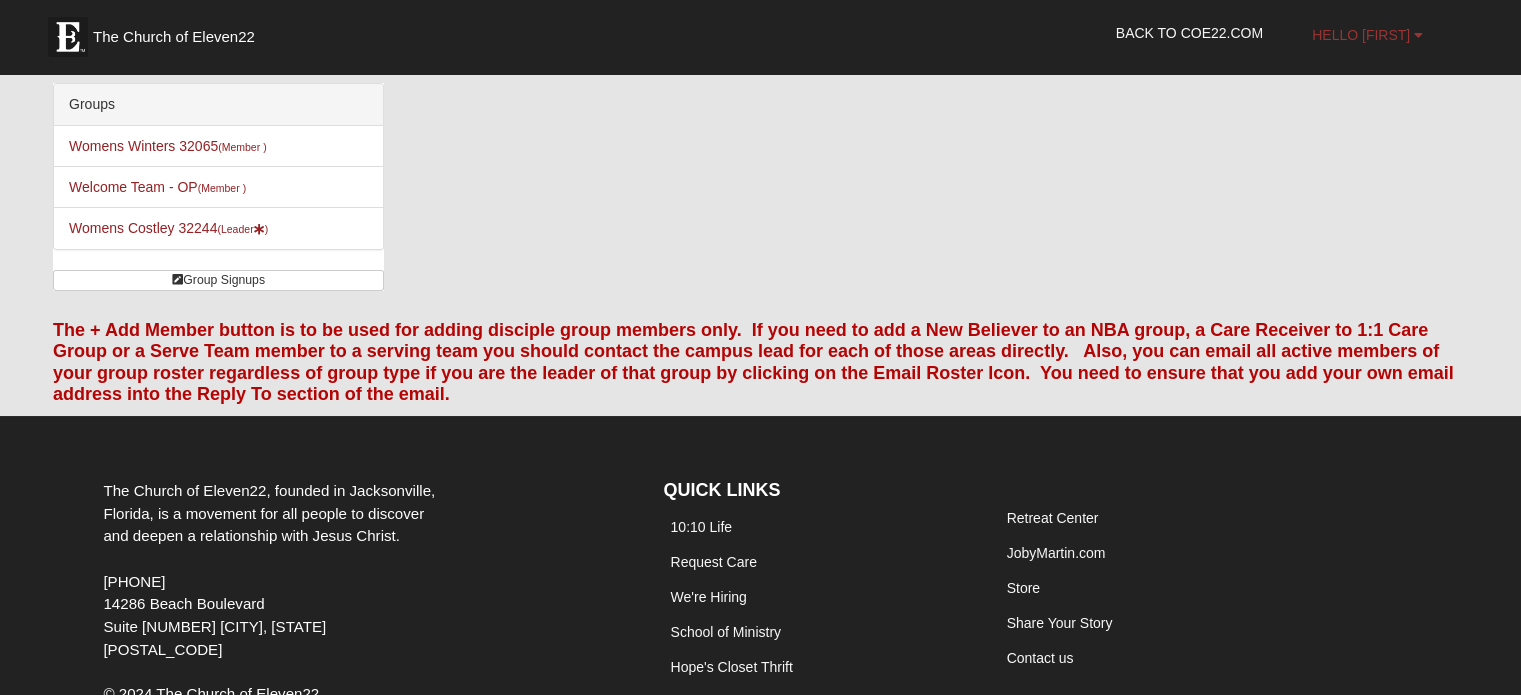 click on "Hello Janice" at bounding box center [1361, 35] 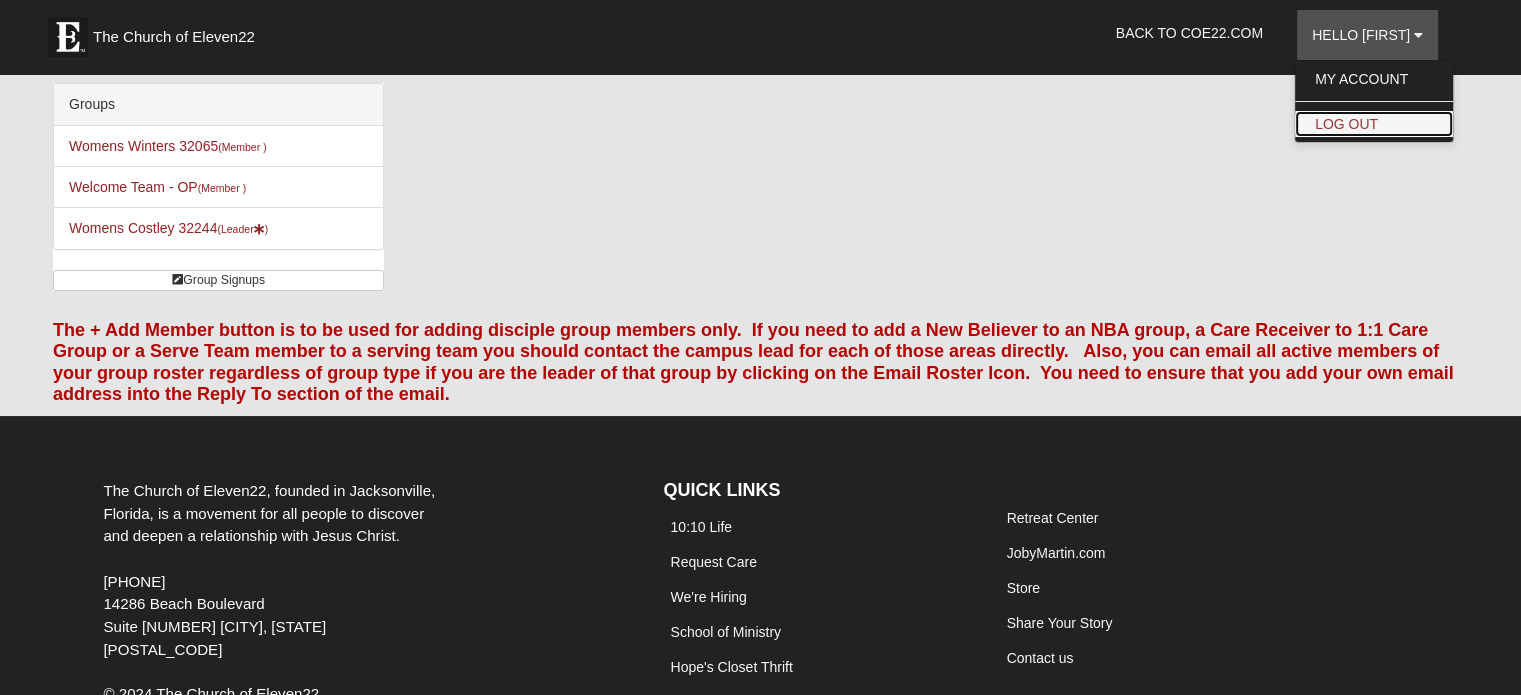 click on "Log Out" at bounding box center [1374, 124] 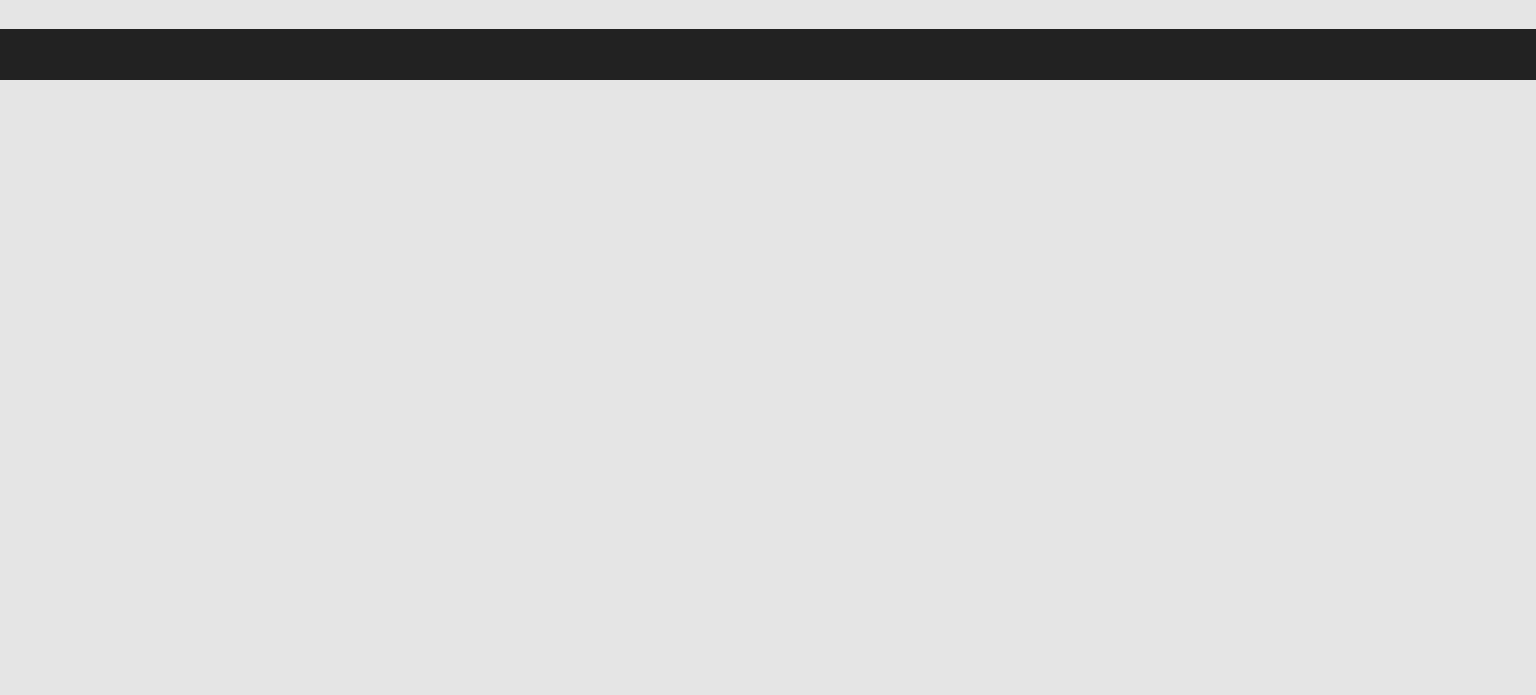 scroll, scrollTop: 0, scrollLeft: 0, axis: both 